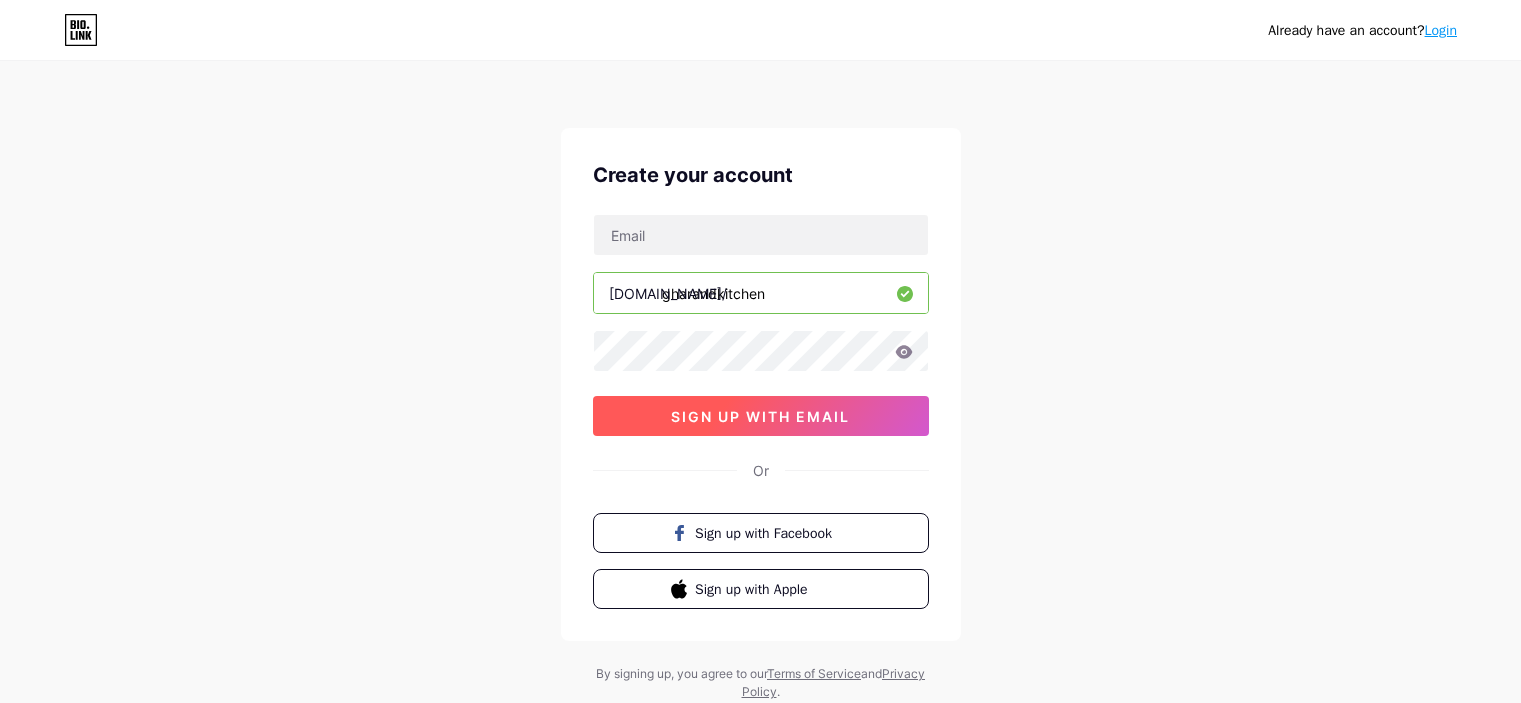 scroll, scrollTop: 0, scrollLeft: 0, axis: both 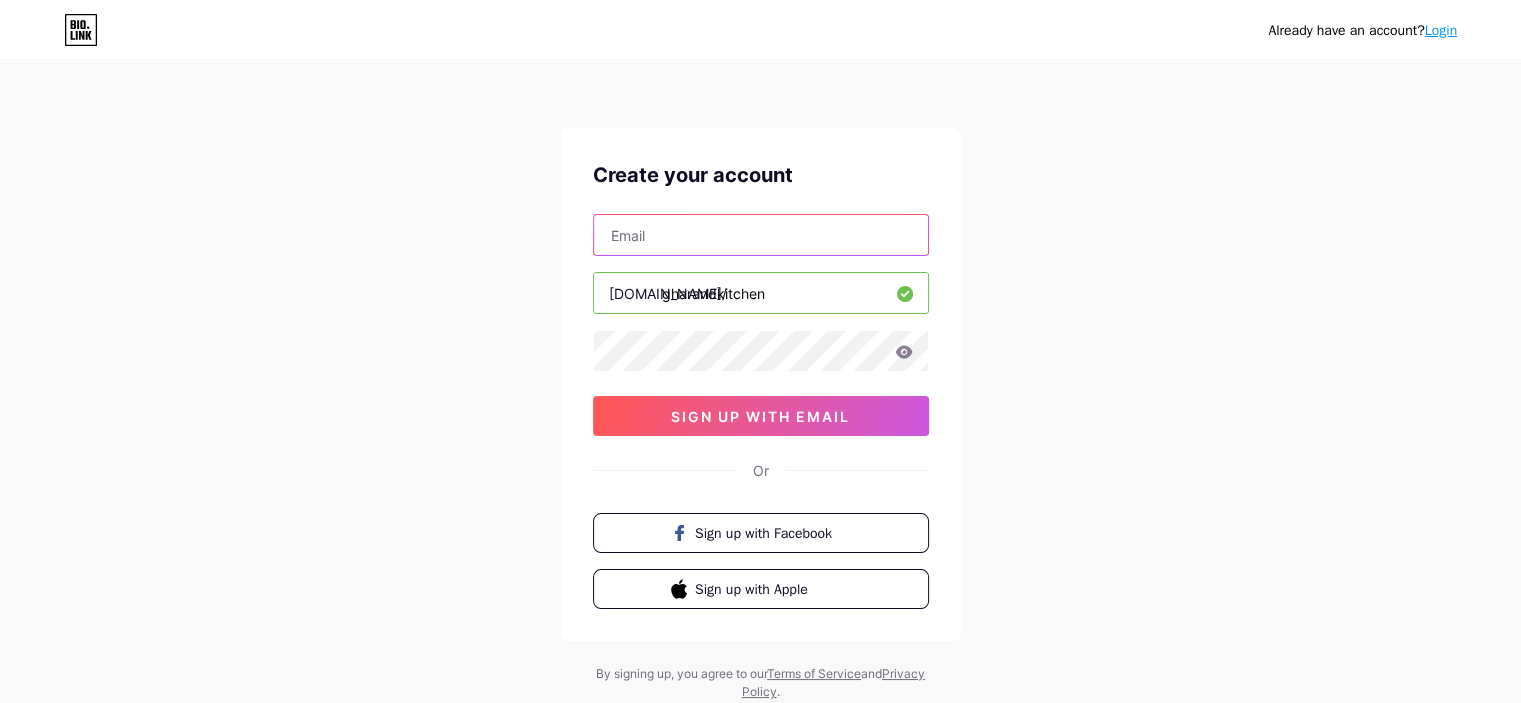 click at bounding box center (761, 235) 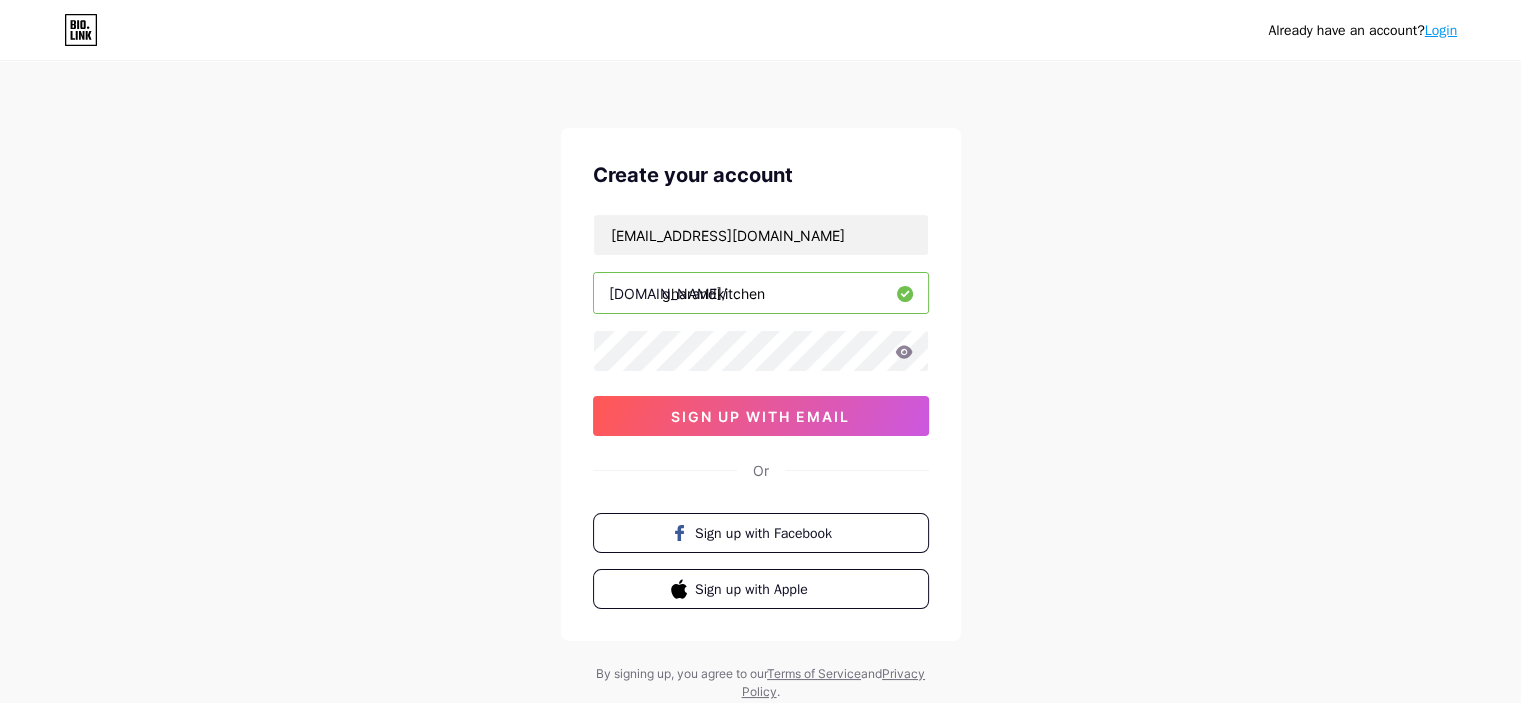 click on "mohammadrifaqat@gmail.com     bio.link/   gharandkitchen                     sign up with email" at bounding box center [761, 325] 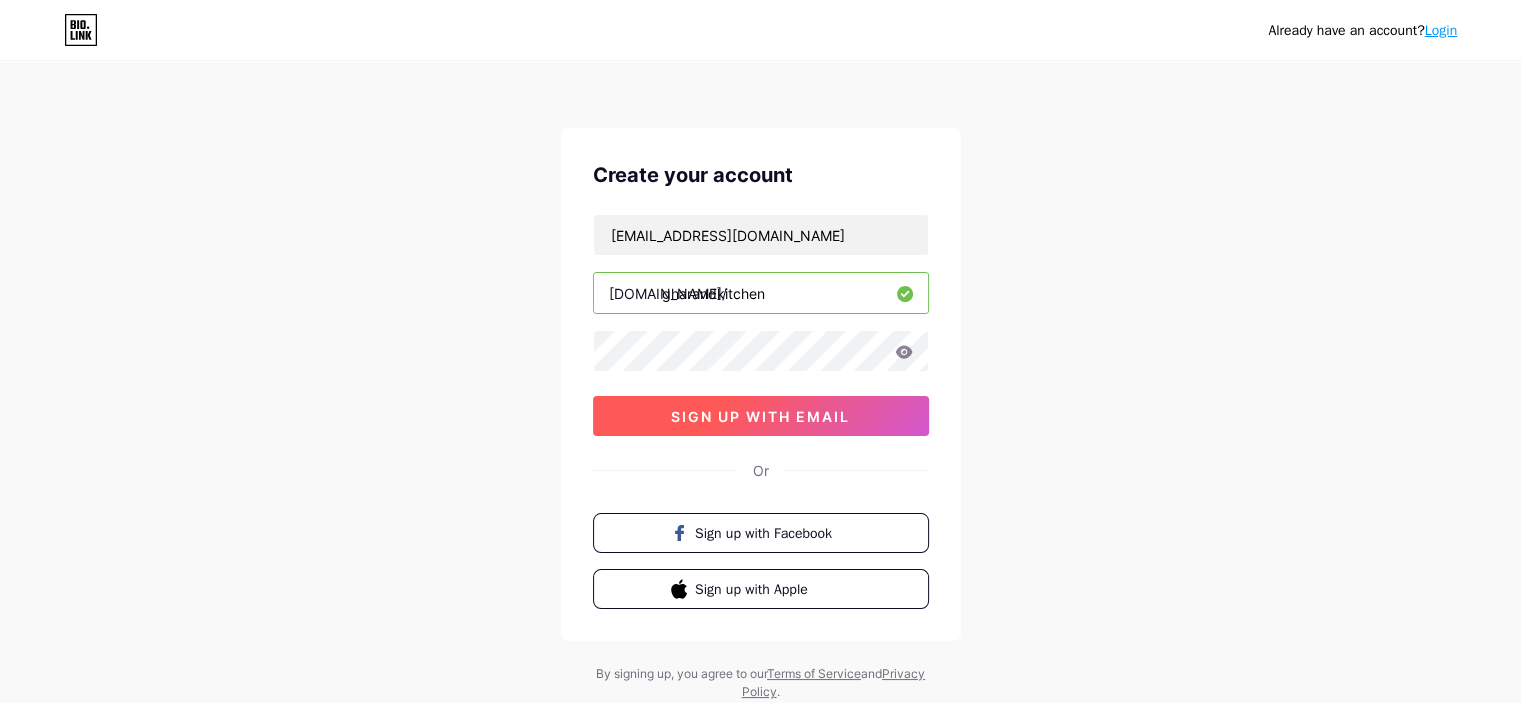 click on "sign up with email" at bounding box center (761, 416) 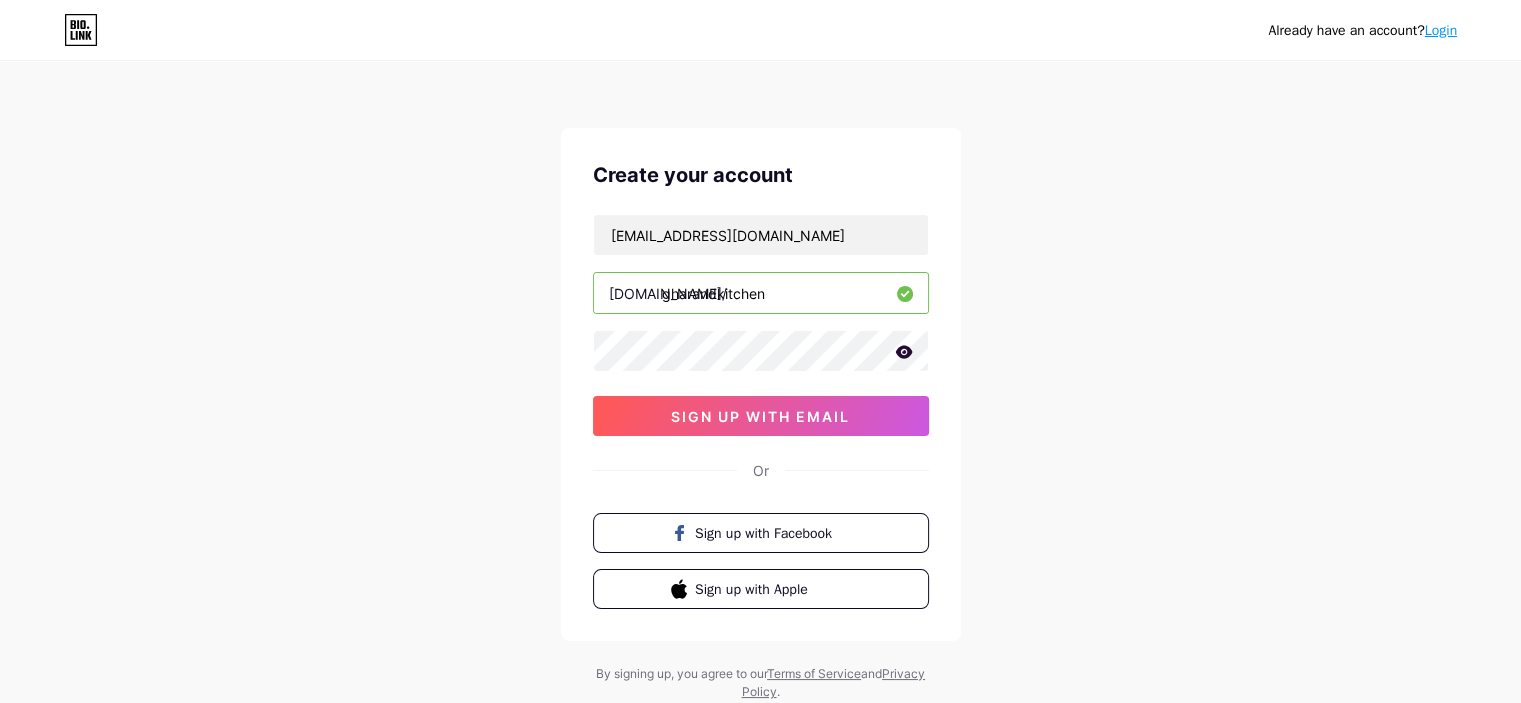 click on "Already have an account?  Login   Create your account     mohammadrifaqat@gmail.com     bio.link/   gharandkitchen                     sign up with email         Or       Sign up with Facebook
Sign up with Apple
By signing up, you agree to our  Terms of Service  and  Privacy Policy ." at bounding box center [760, 382] 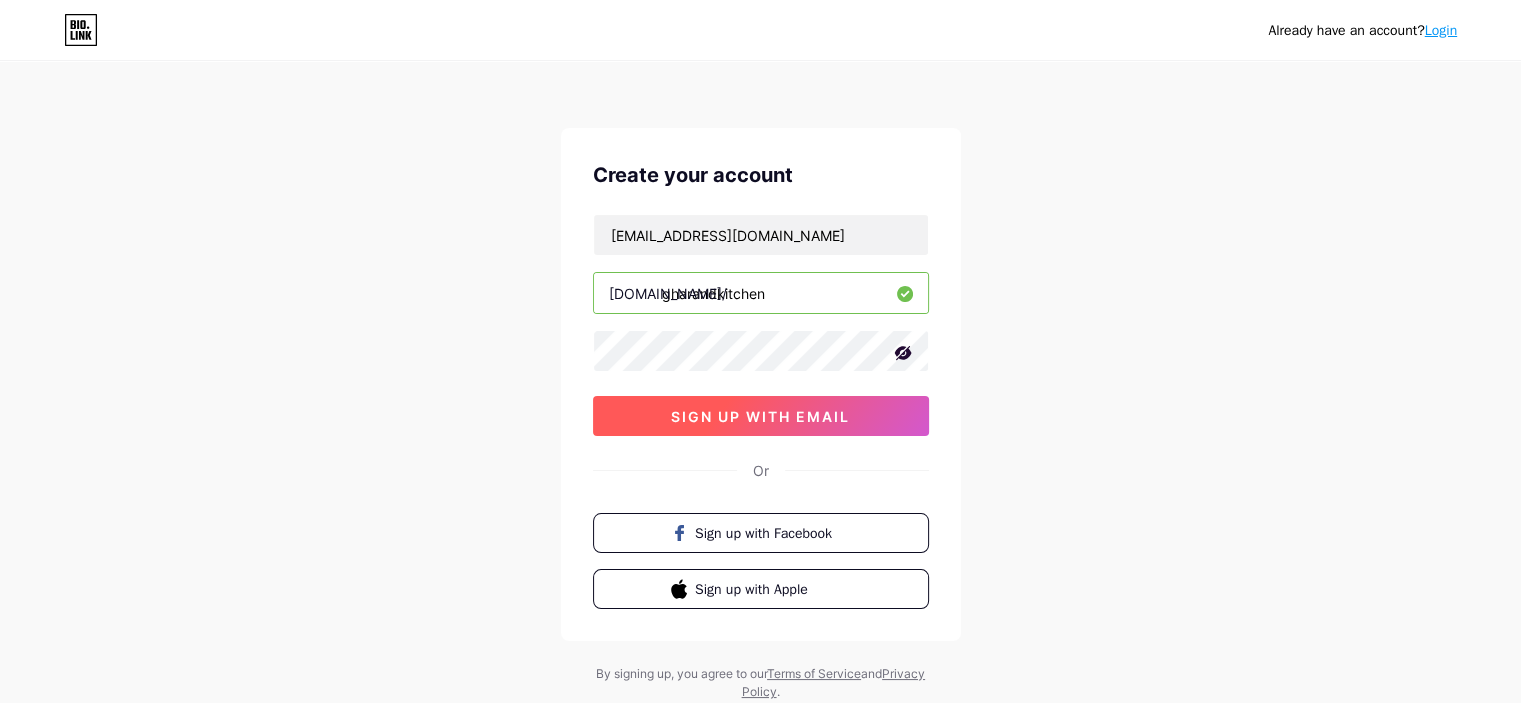 click on "sign up with email" at bounding box center [760, 416] 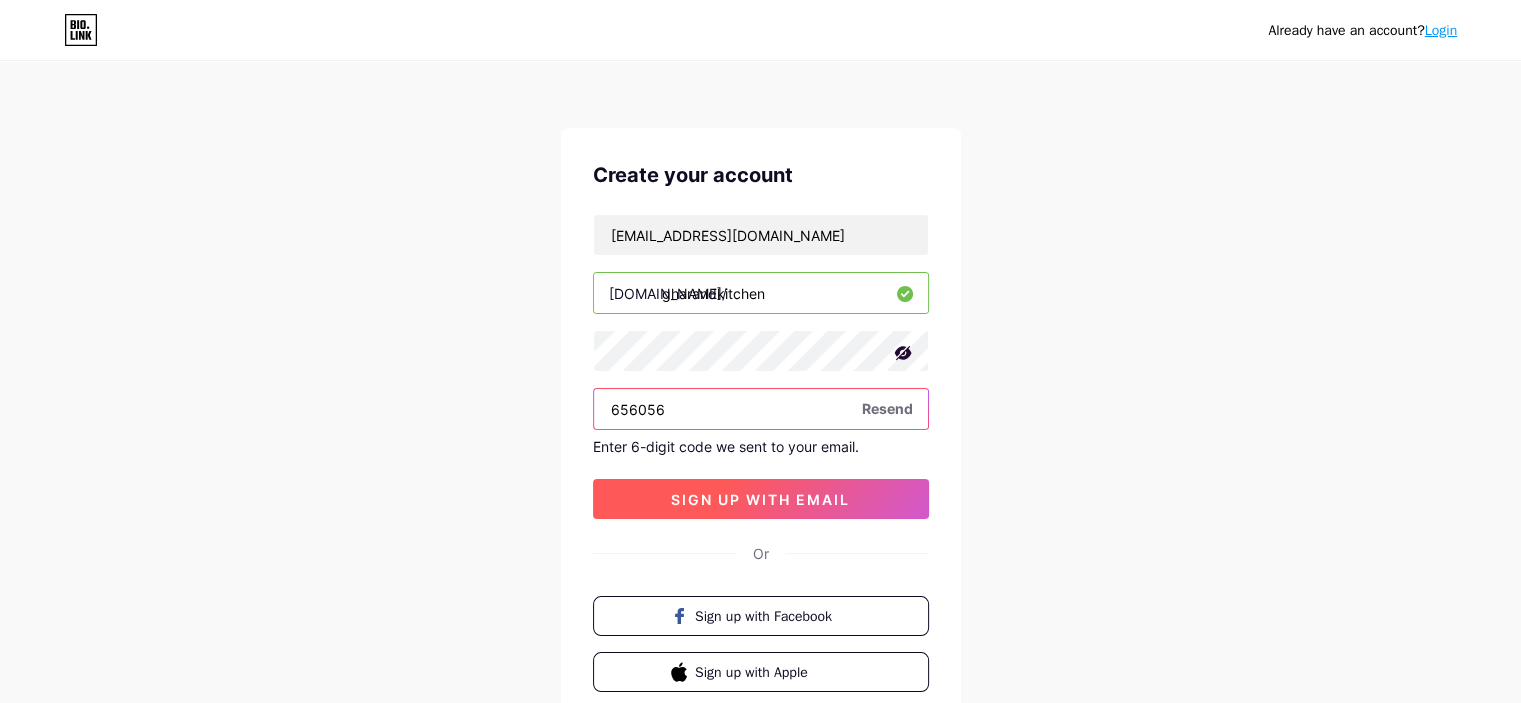 type on "656056" 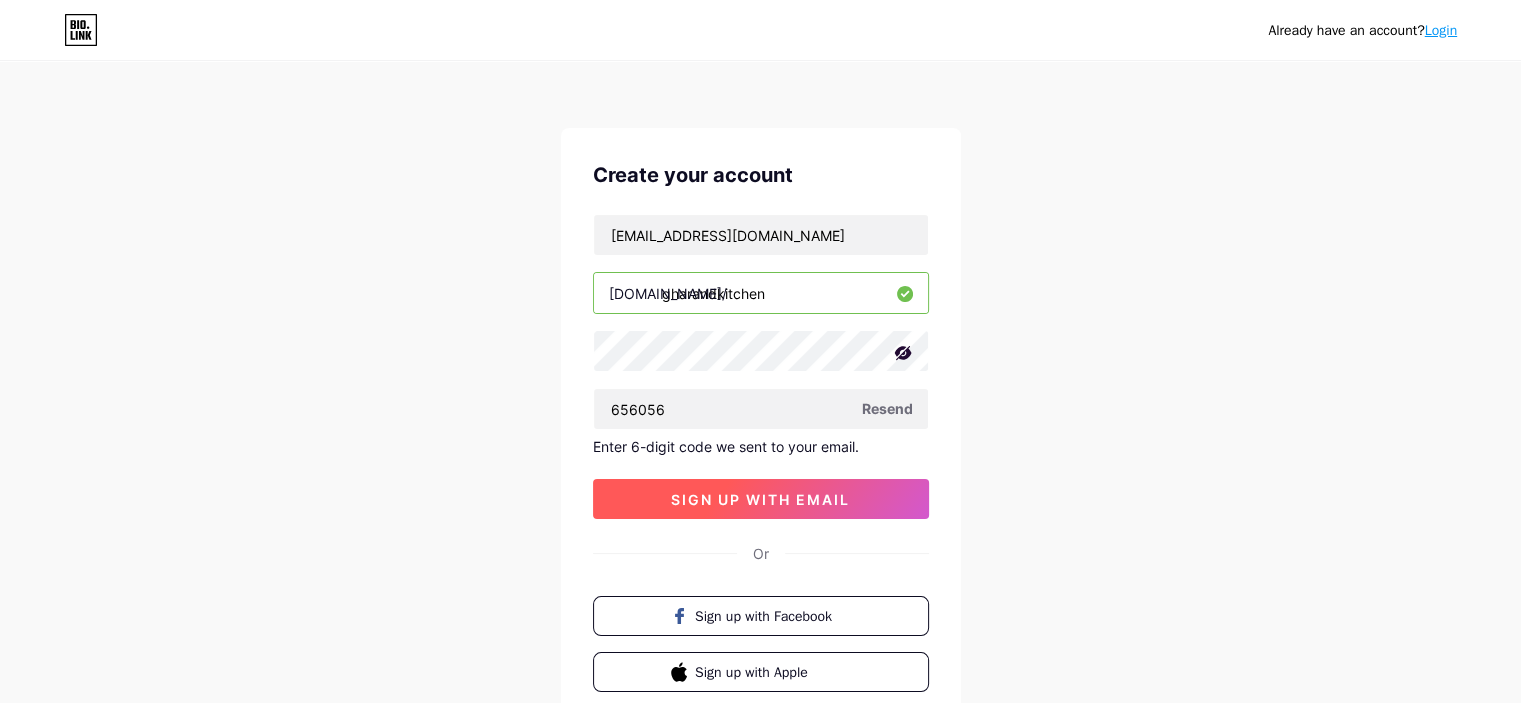 click on "sign up with email" at bounding box center [761, 499] 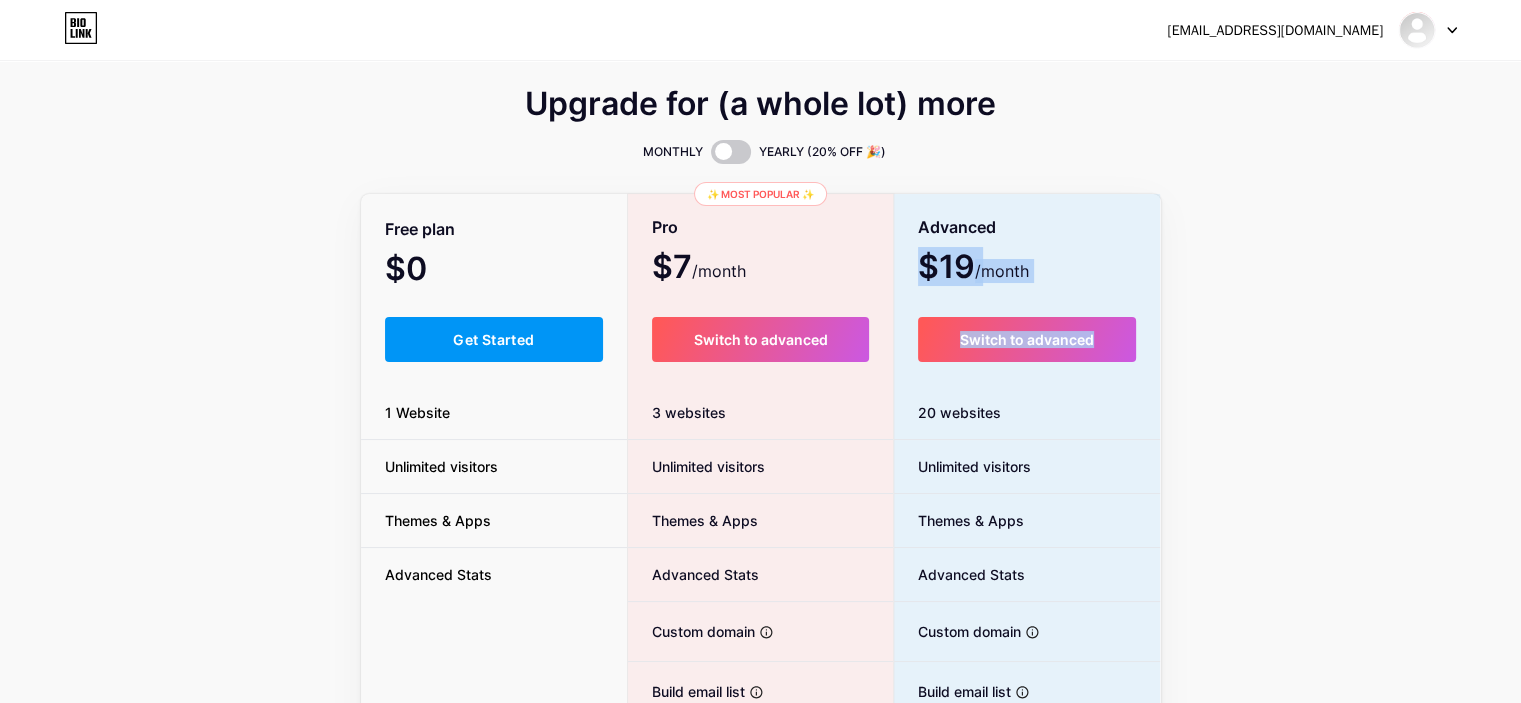 drag, startPoint x: 1514, startPoint y: 239, endPoint x: 1528, endPoint y: 352, distance: 113.86395 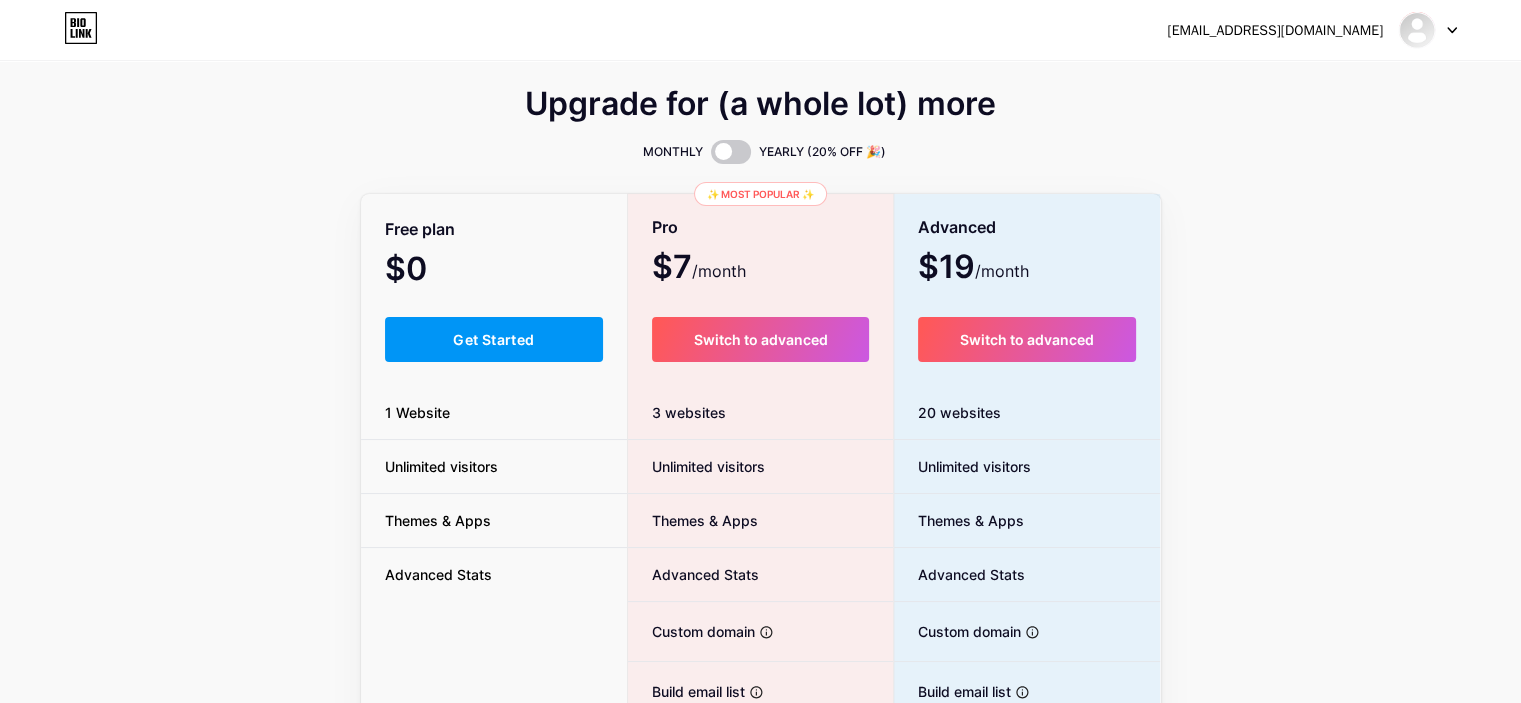 click on "Upgrade for (a whole lot) more
MONTHLY
YEARLY (20% OFF 🎉)
Free plan   $0   /month   Get Started     1 Website Unlimited visitors Themes & Apps Advanced Stats   ✨ Most popular ✨   Pro   $7   /month     Switch to advanced      3 websites
Unlimited visitors     Themes & Apps     Advanced Stats     Custom domain        Host it on your own personal domain    Build email list        Collect emails of your visitors and send them email updates    Publish blog posts        Start a blog in seconds, powered by a powerful editor    Verified badge        Add authenticity by showing a blue checkmark    Remove Bio Link branding        Remove all credits and make it fully white-label      Advanced   $19   /month     Switch to advanced      20 websites
Unlimited visitors     Themes & Apps     Advanced Stats     Custom domain        Host it on your own personal domain    Build email list         Publish blog posts         Verified badge" at bounding box center [760, 497] 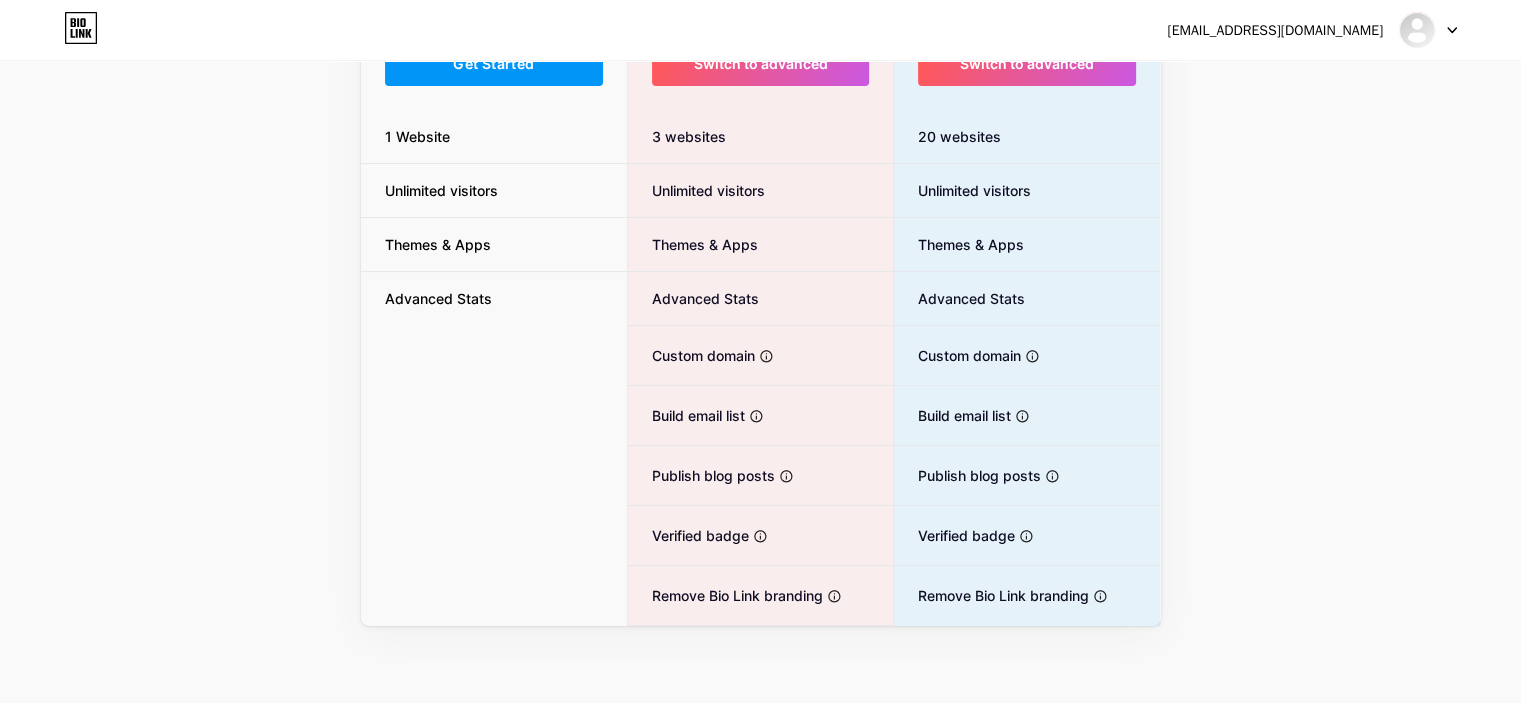 scroll, scrollTop: 0, scrollLeft: 0, axis: both 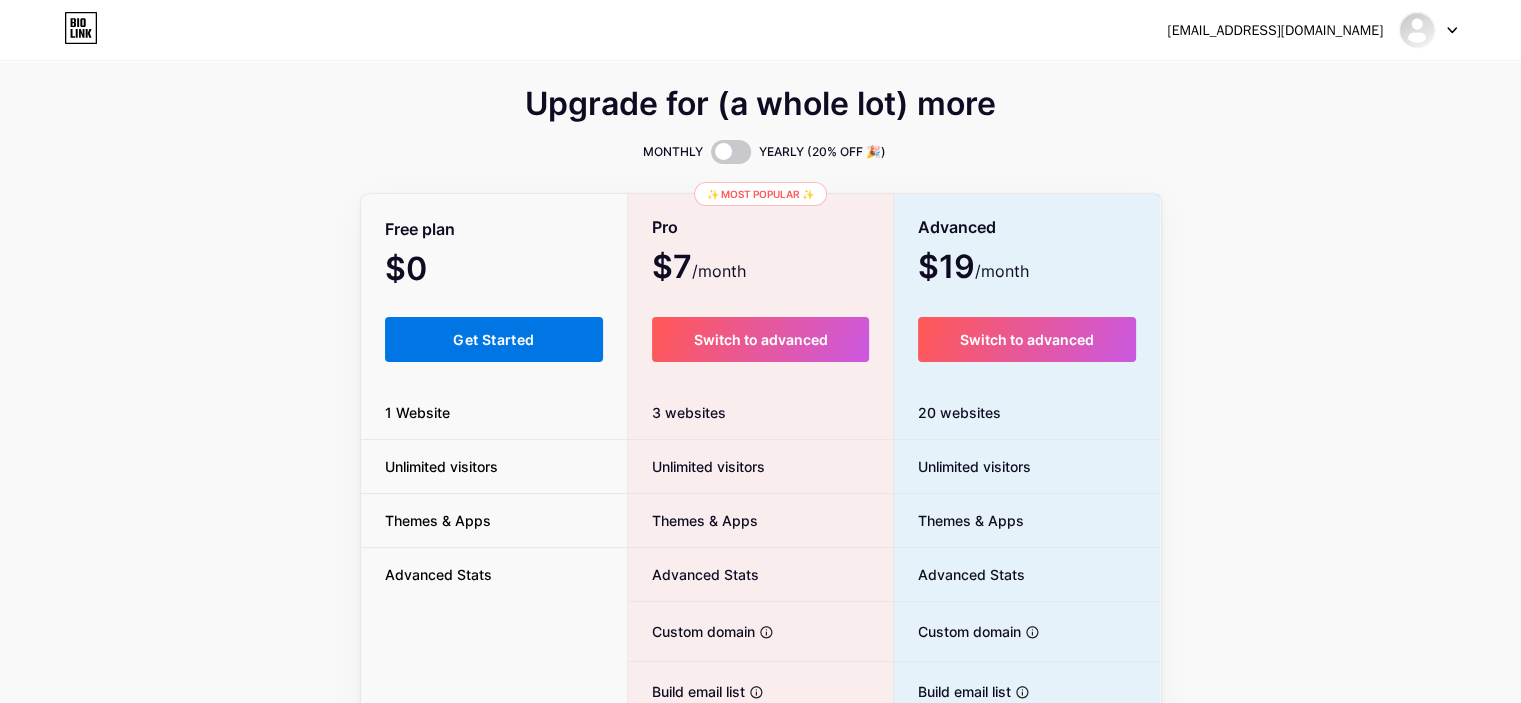 click on "Get Started" at bounding box center [494, 339] 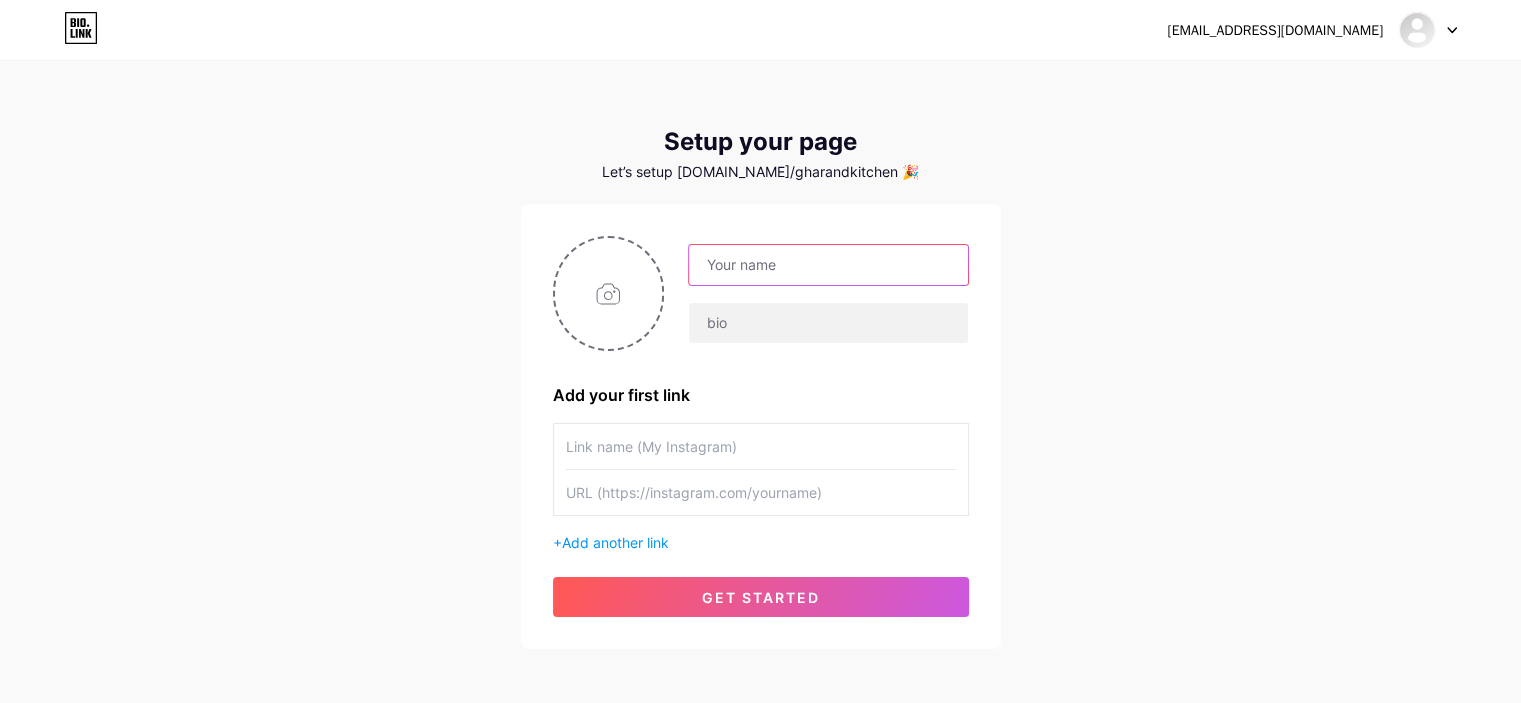 click at bounding box center (828, 265) 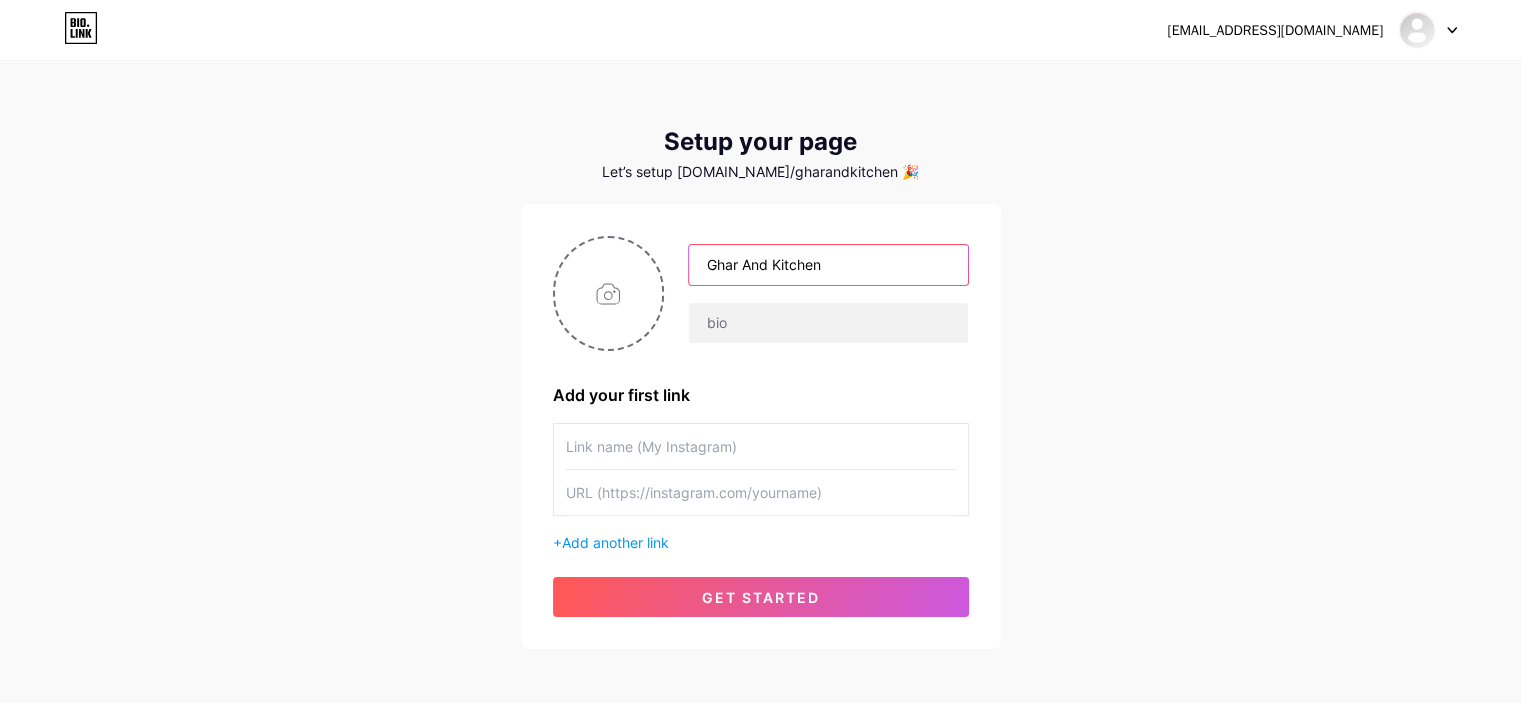 type on "Ghar And Kitchen" 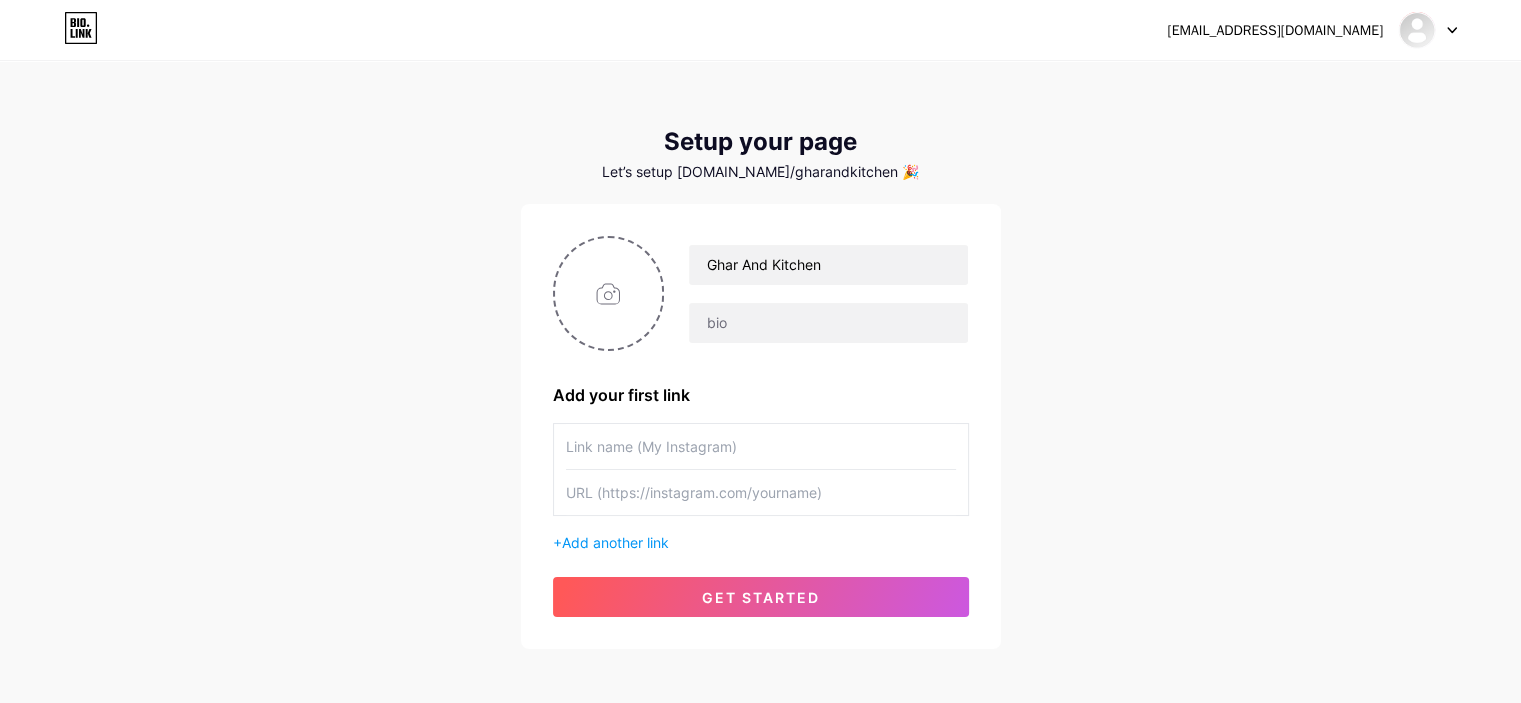 click at bounding box center [761, 446] 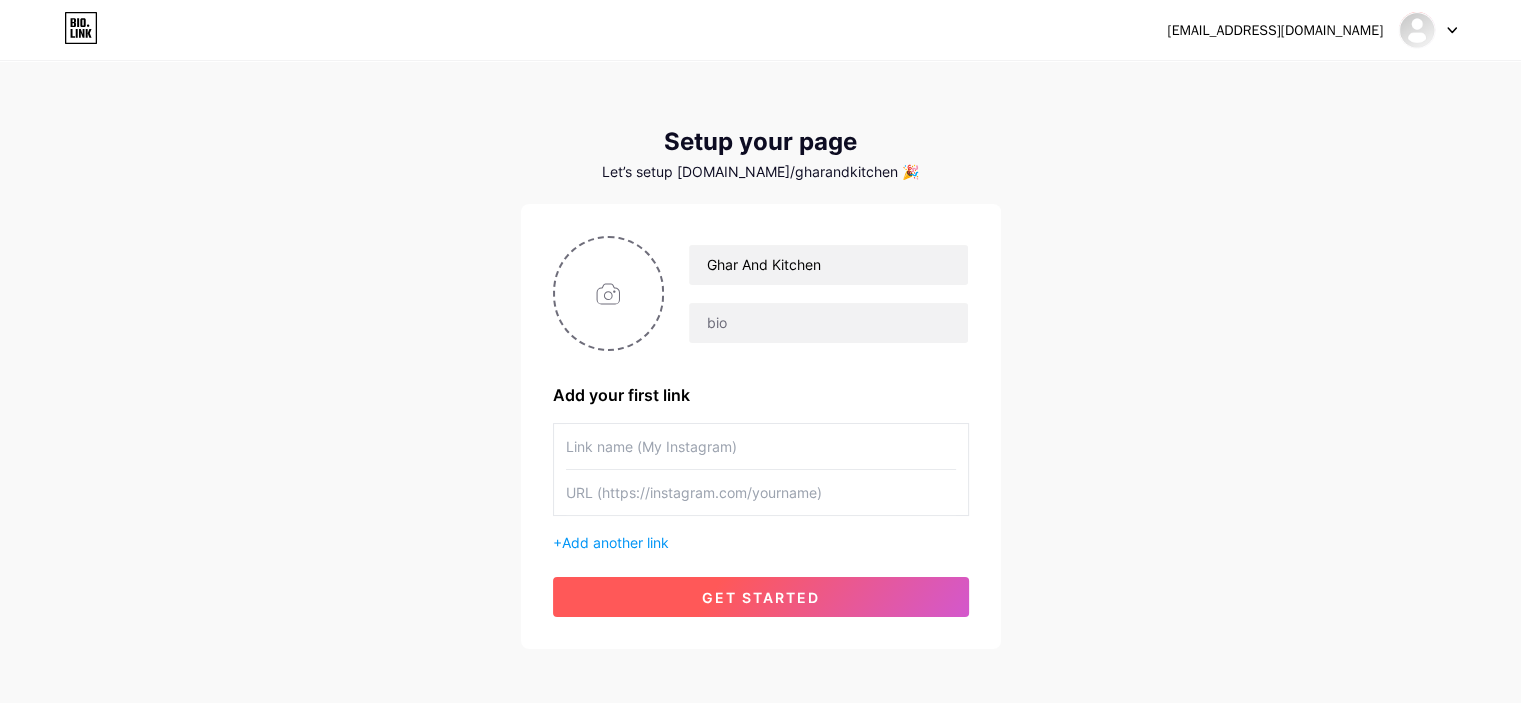 click on "get started" at bounding box center [761, 597] 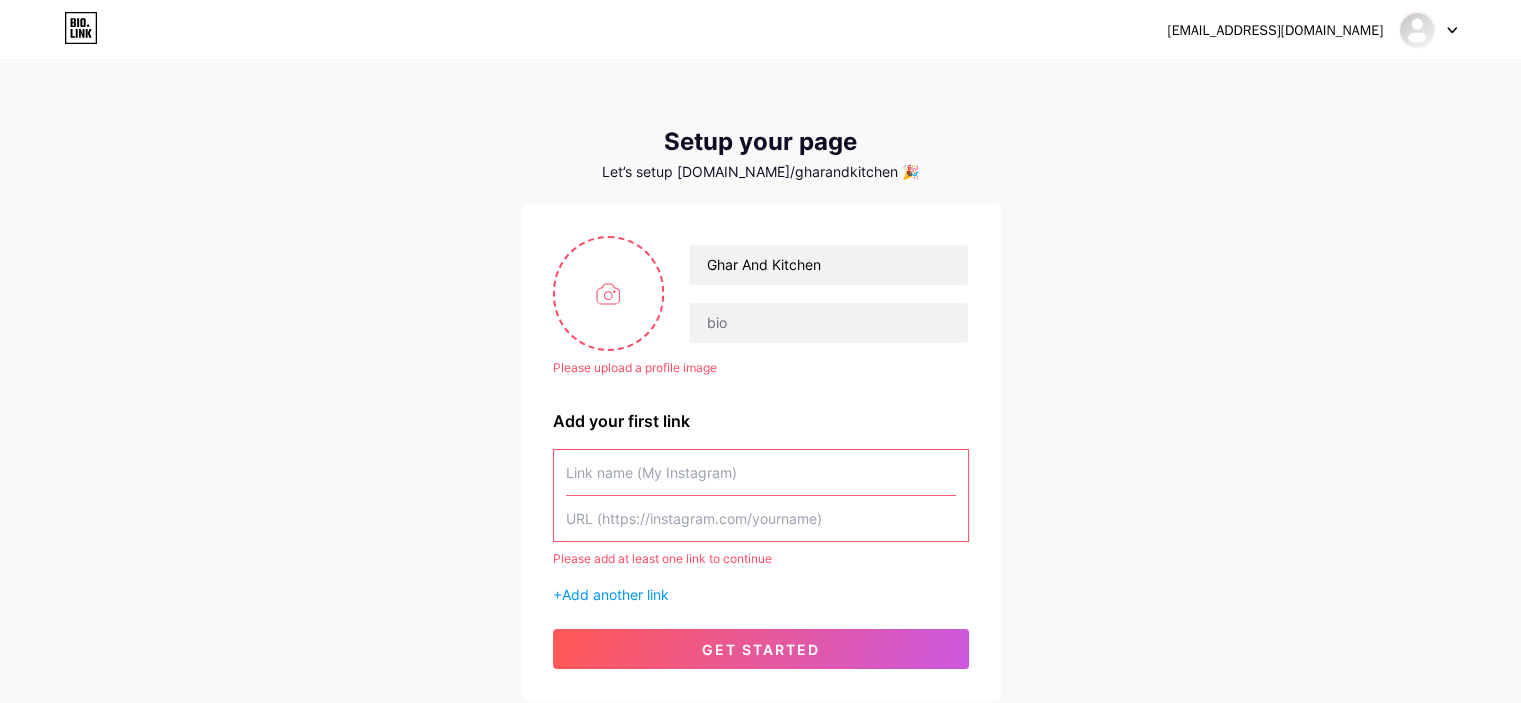 click at bounding box center [761, 472] 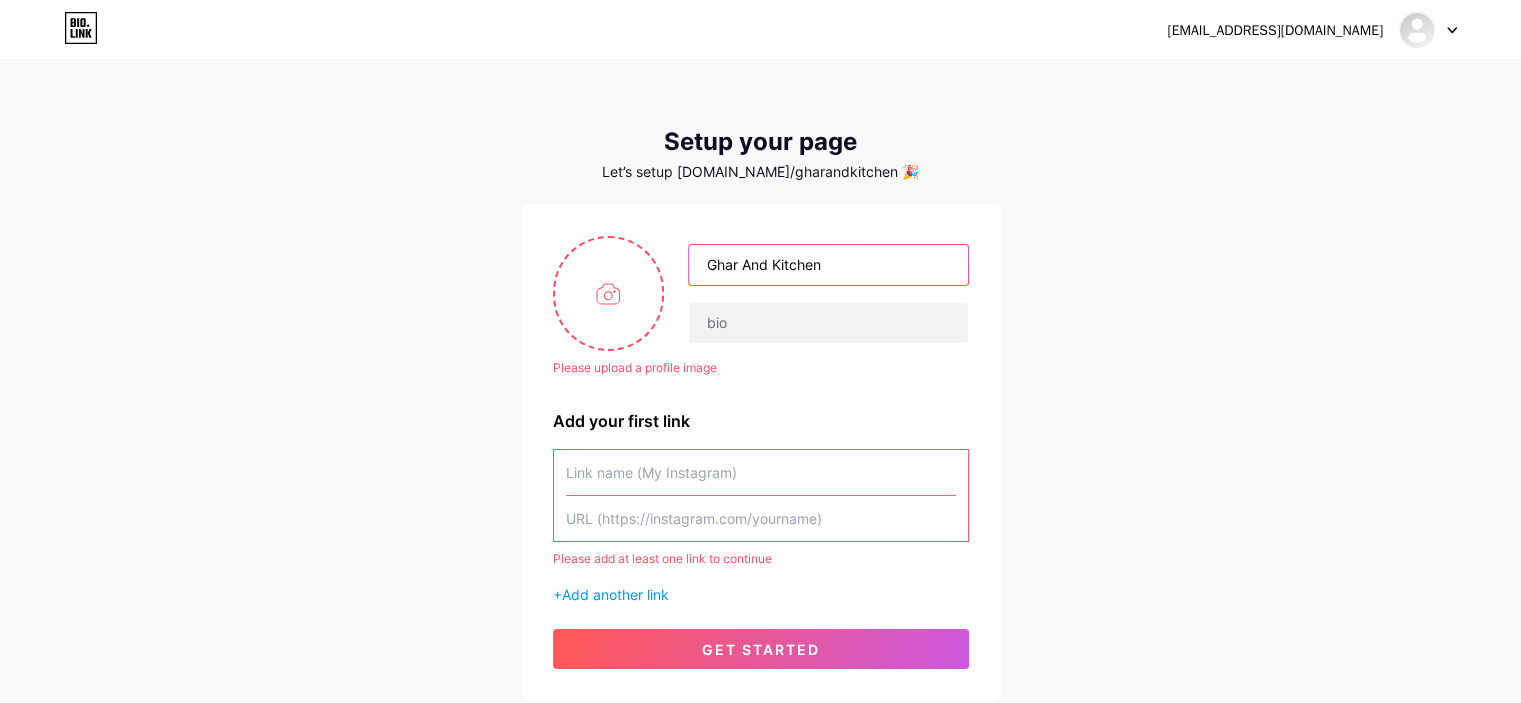 drag, startPoint x: 884, startPoint y: 268, endPoint x: 524, endPoint y: 246, distance: 360.6716 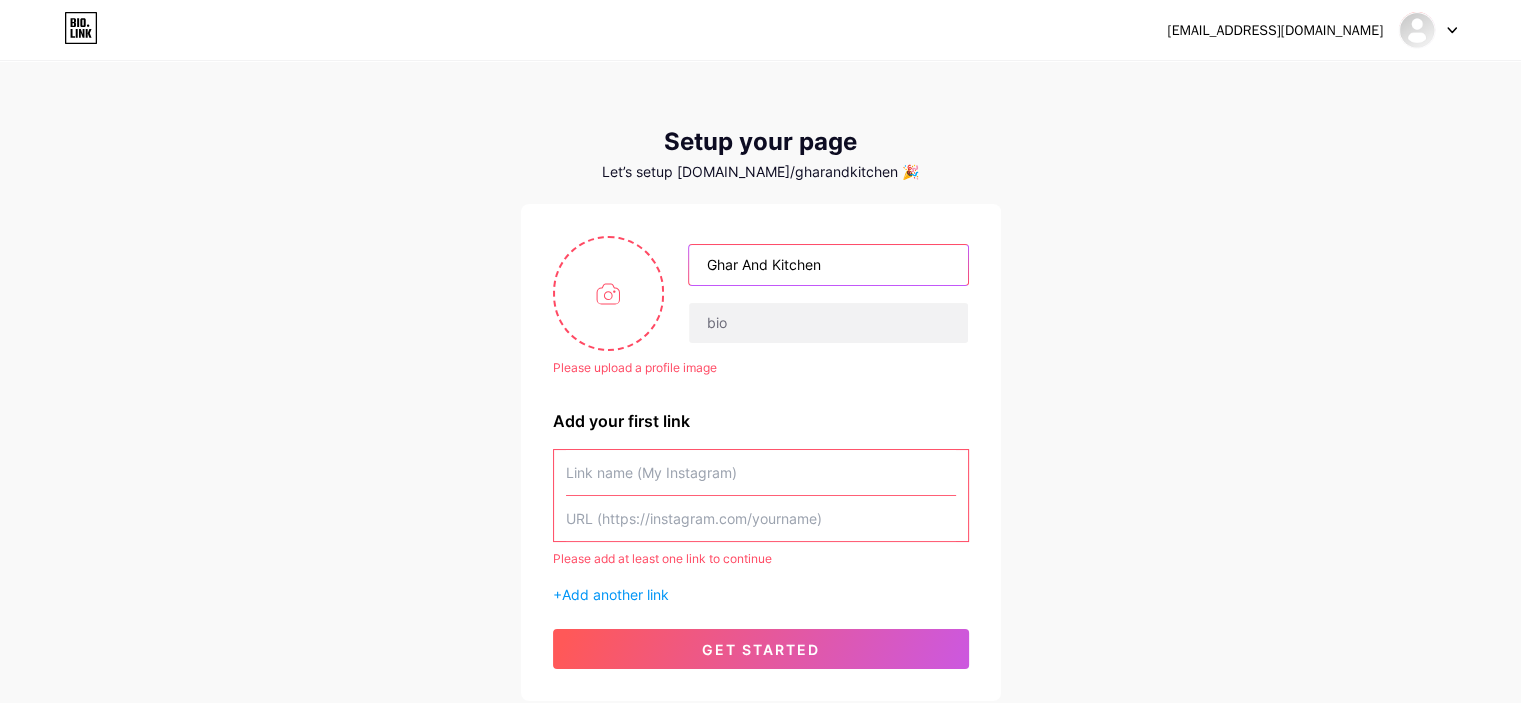 click on "Please upload a profile image   Ghar And Kitchen       Please upload a profile image   Add your first link         Please add at least one link to continue
+  Add another link     get started" at bounding box center (761, 452) 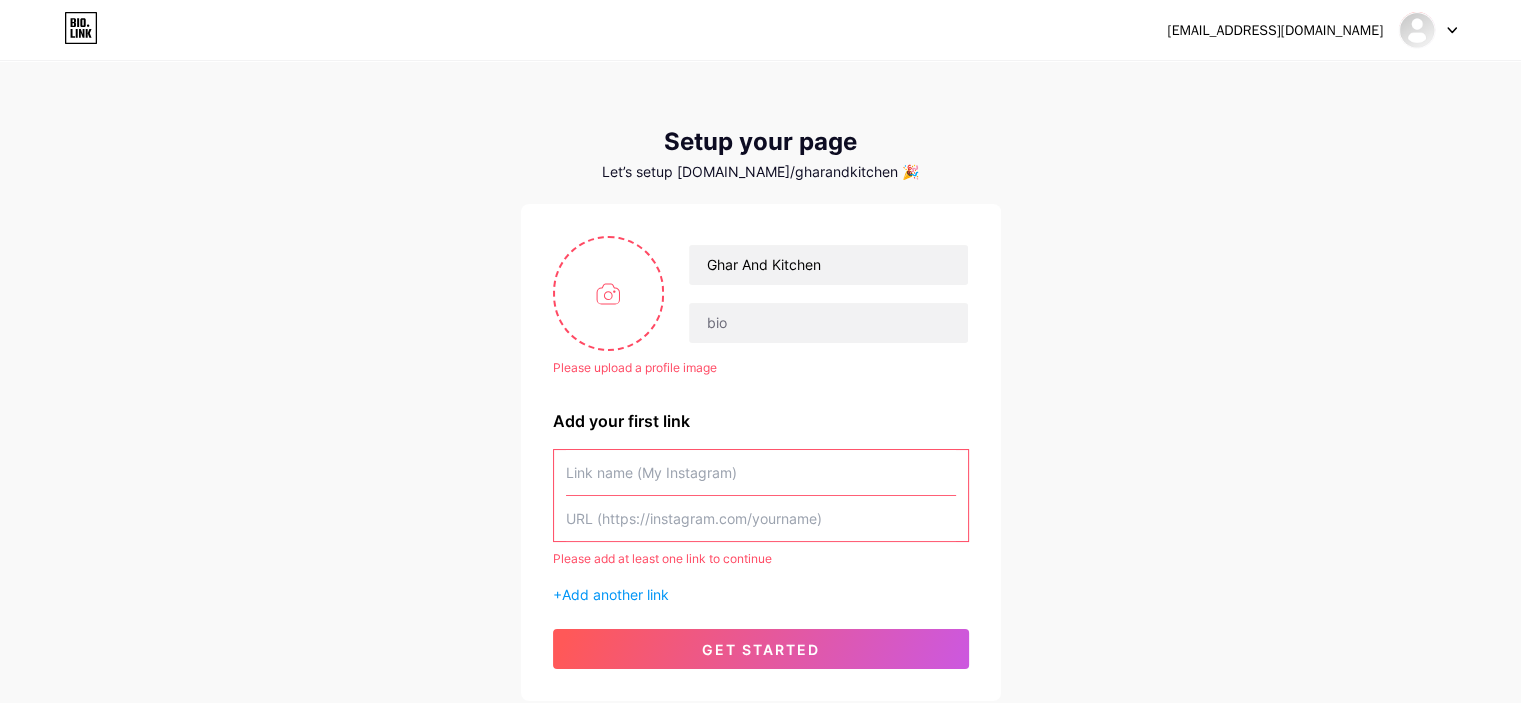 click at bounding box center [761, 472] 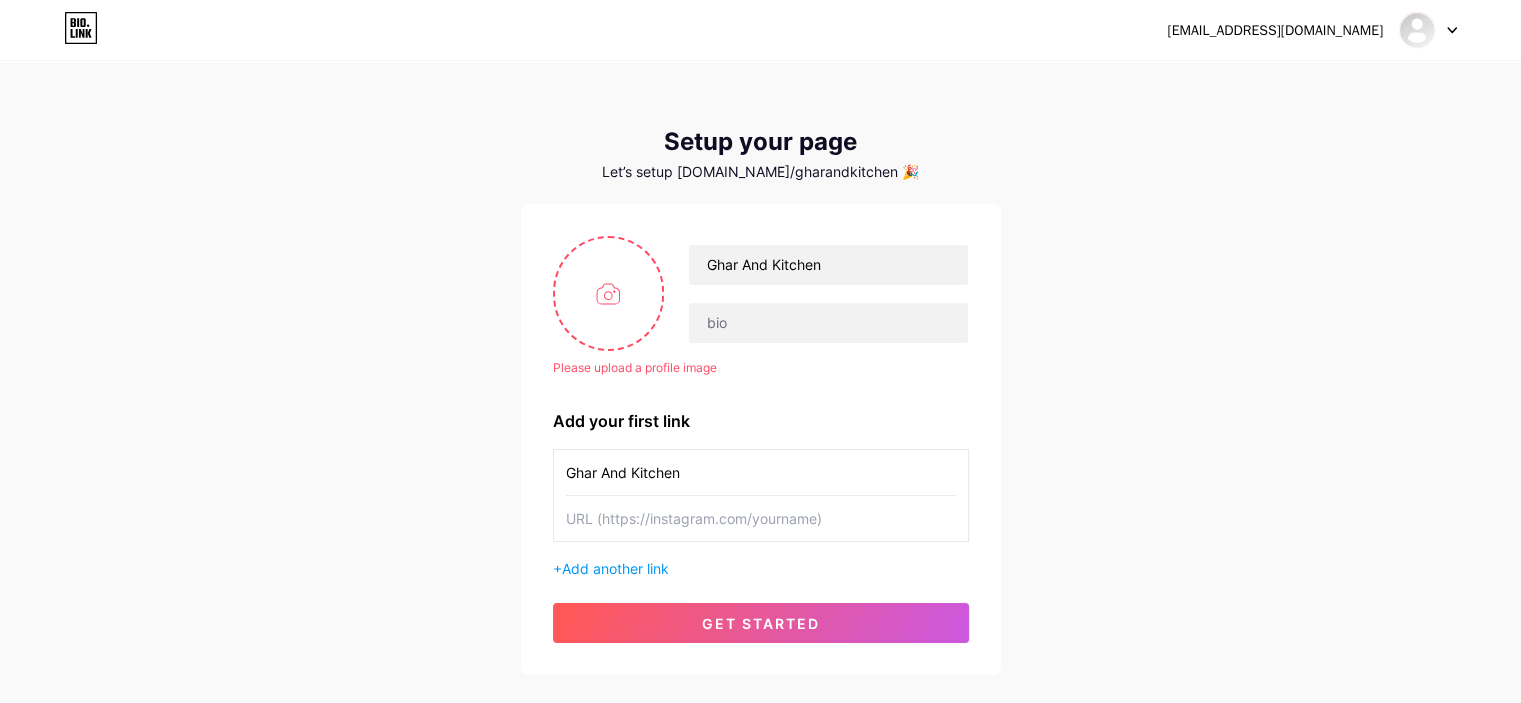 type on "Ghar And Kitchen" 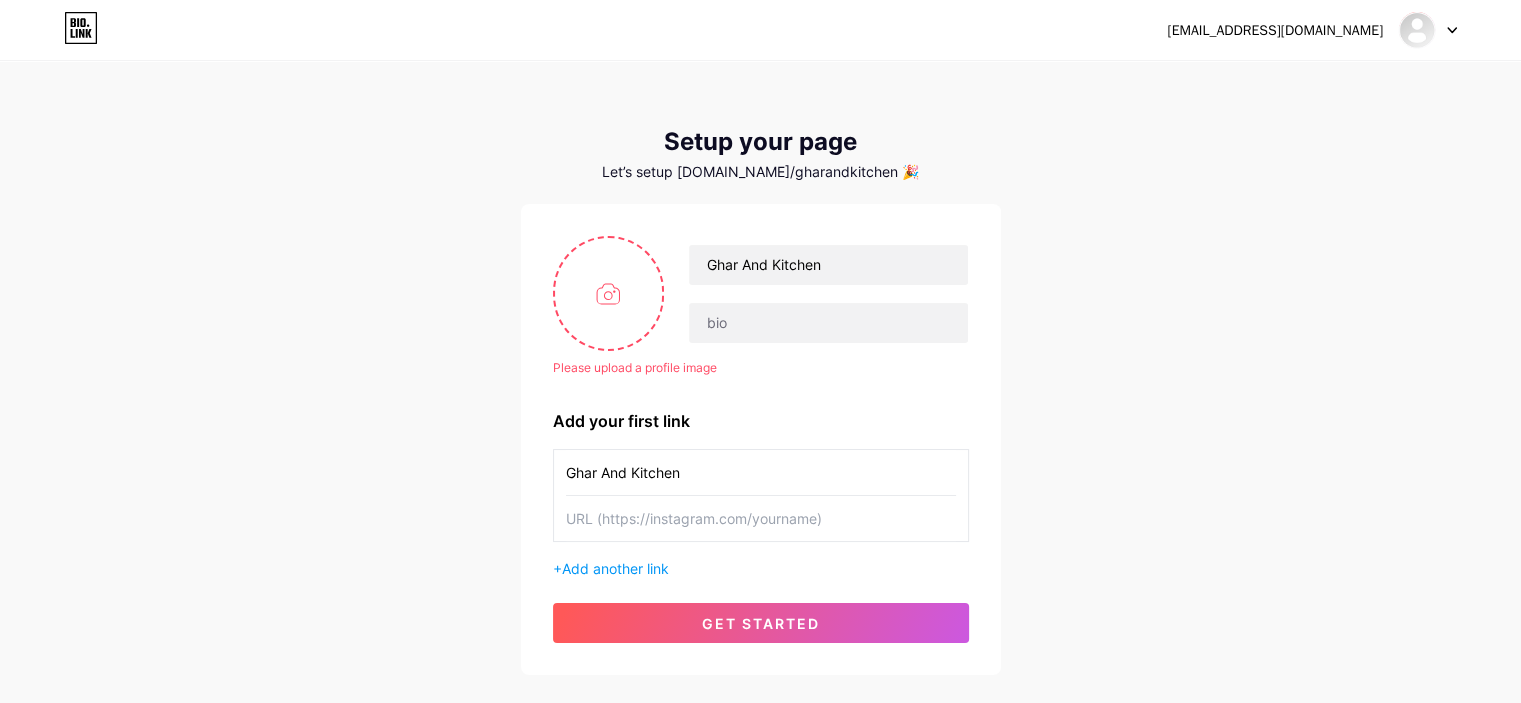 click on "+  Add another link" at bounding box center [761, 568] 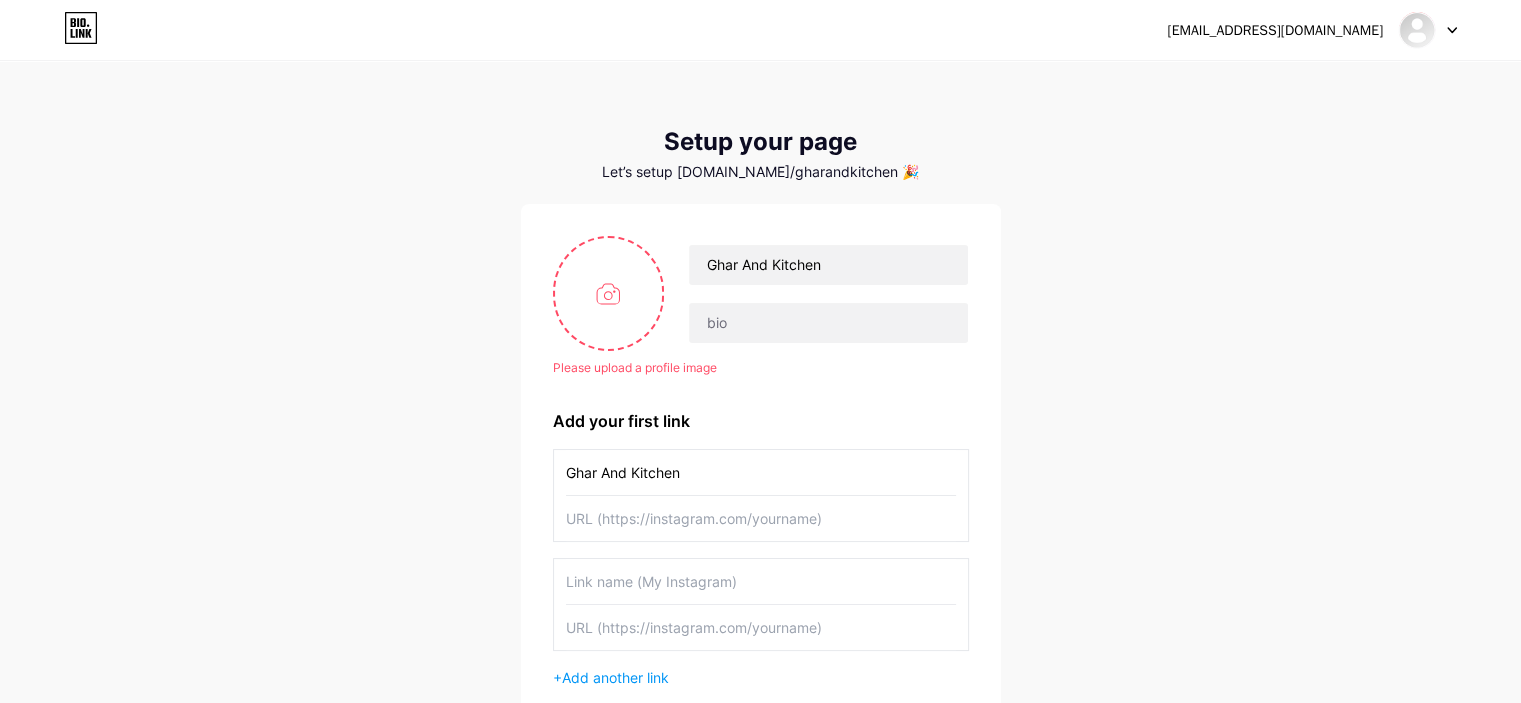 click at bounding box center (761, 581) 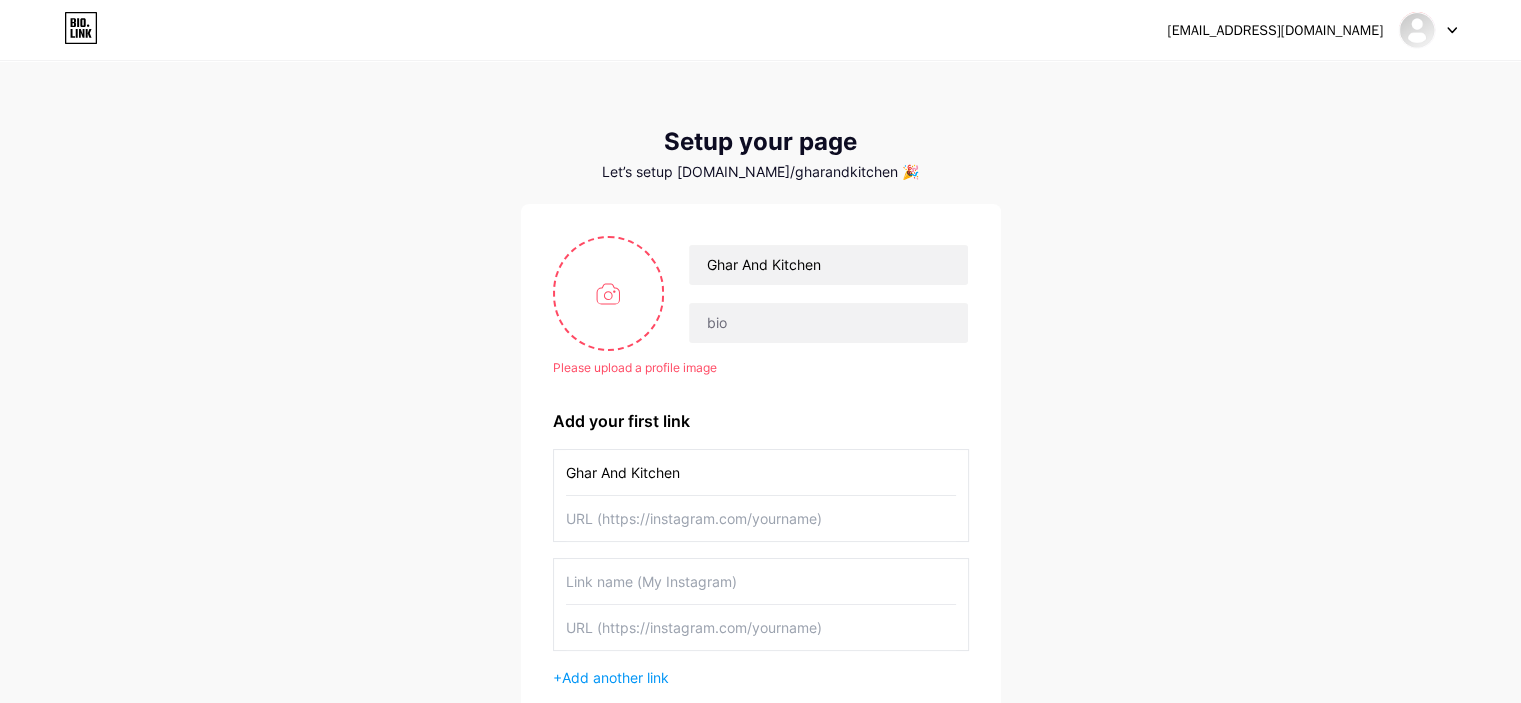click at bounding box center (761, 627) 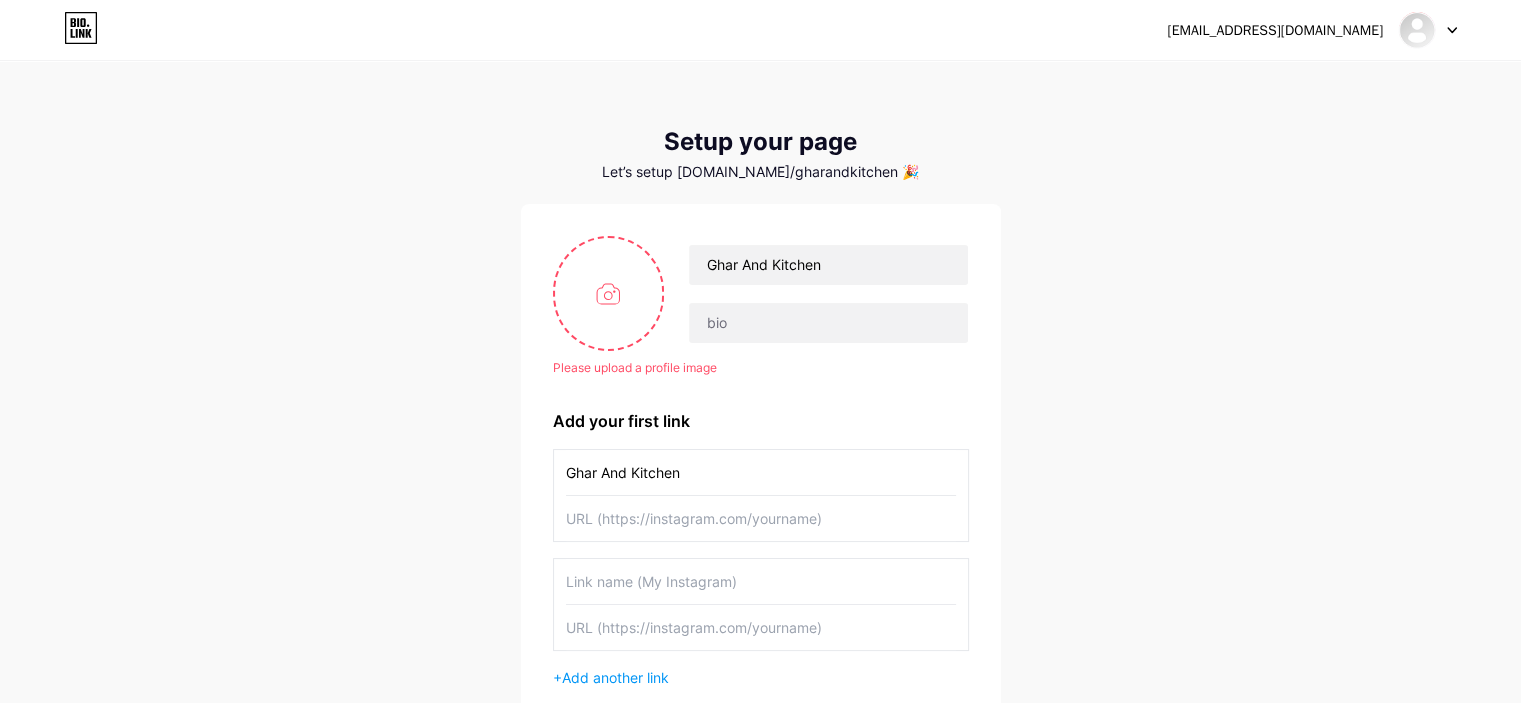 scroll, scrollTop: 224, scrollLeft: 0, axis: vertical 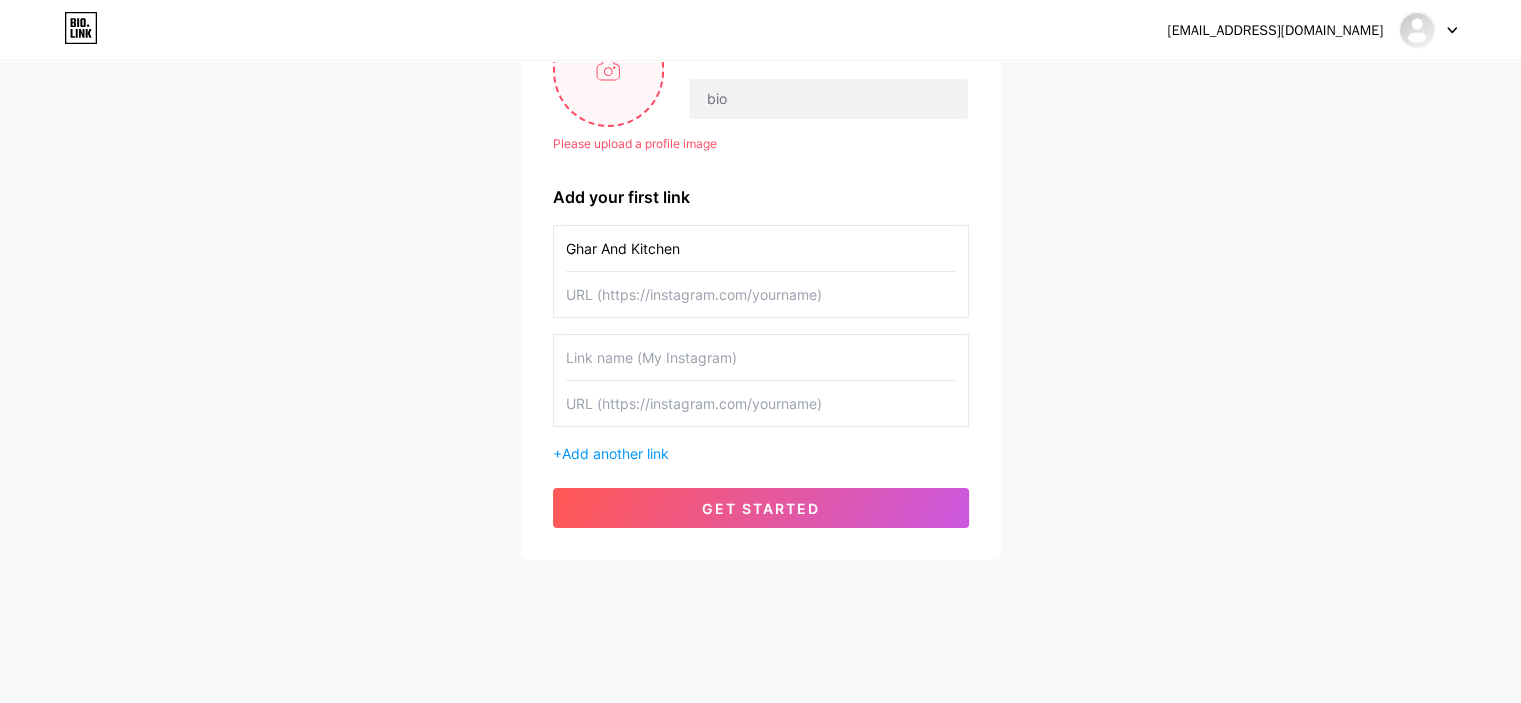 click at bounding box center [609, 69] 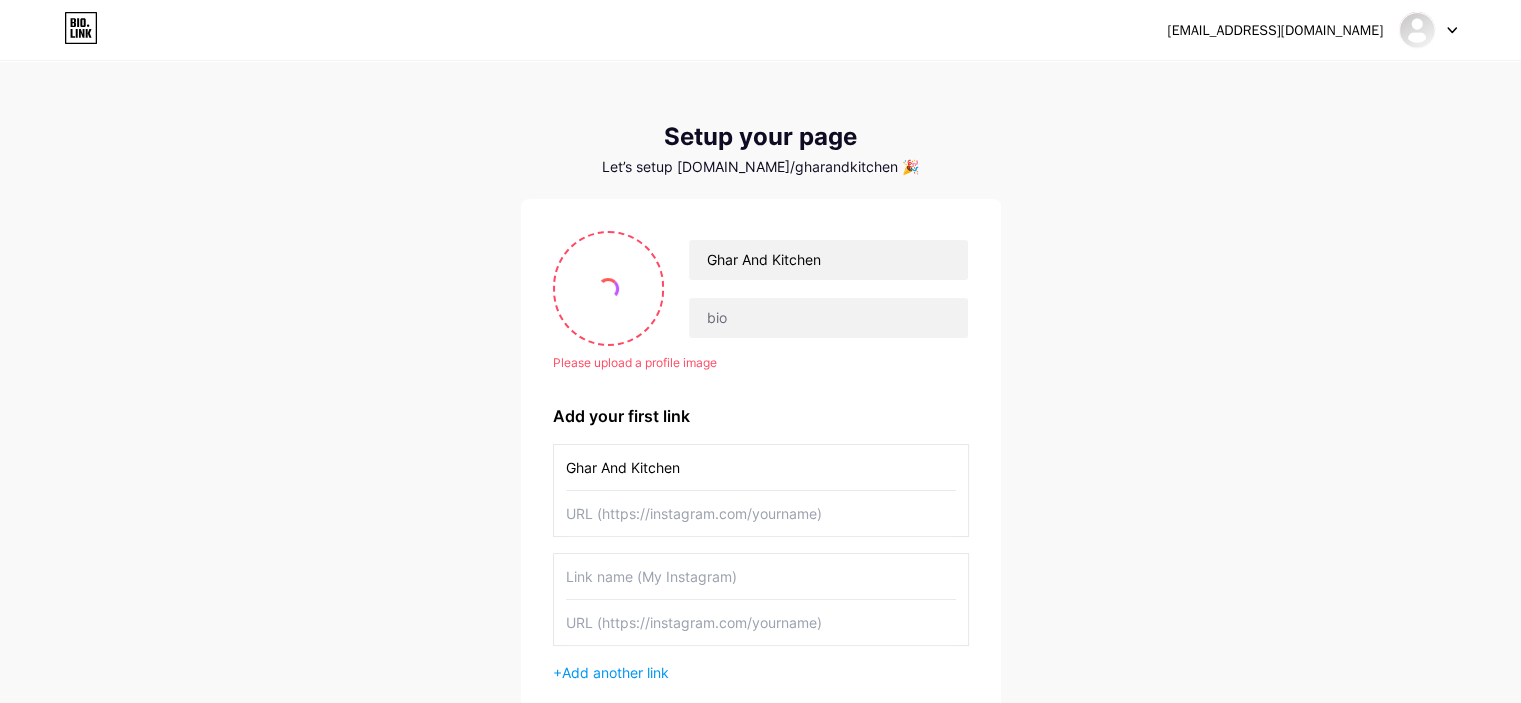 scroll, scrollTop: 0, scrollLeft: 0, axis: both 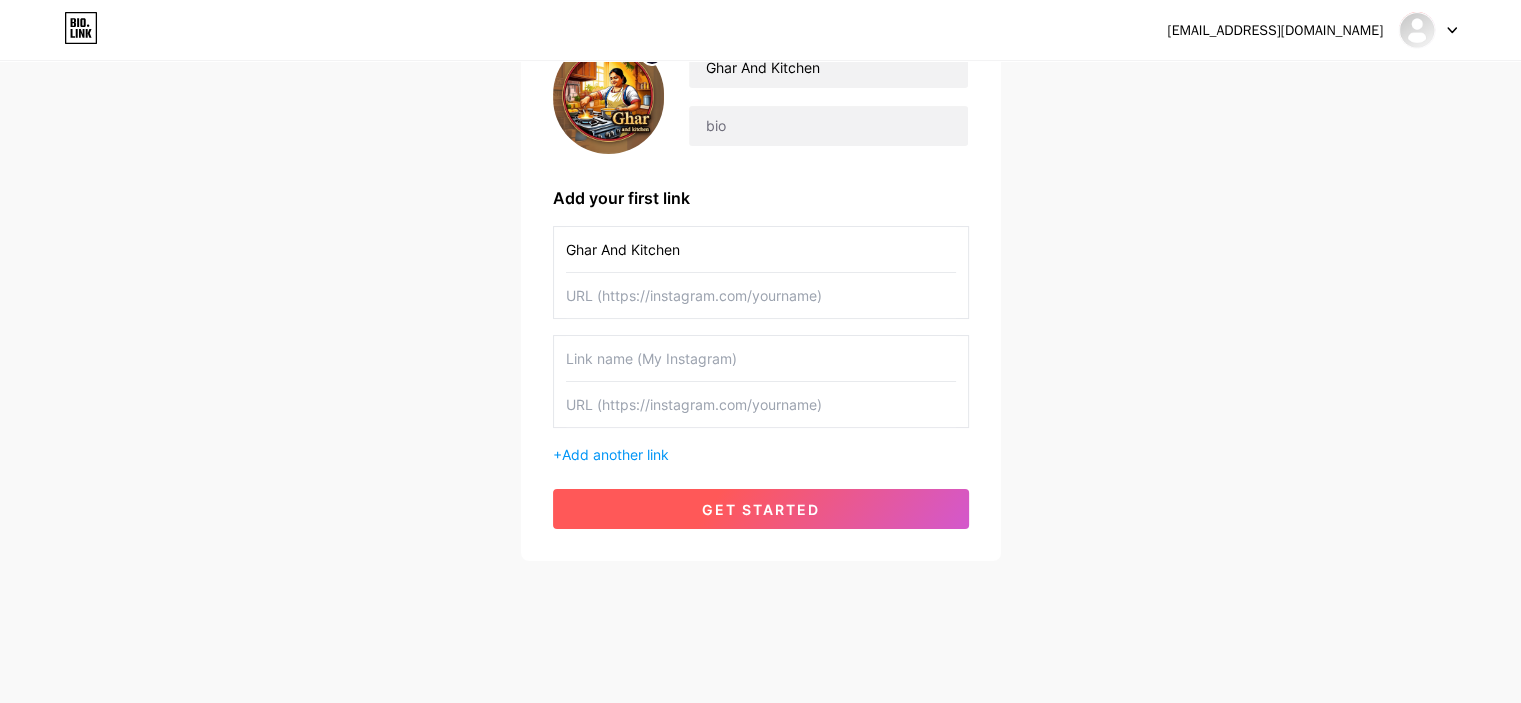click on "get started" at bounding box center (761, 509) 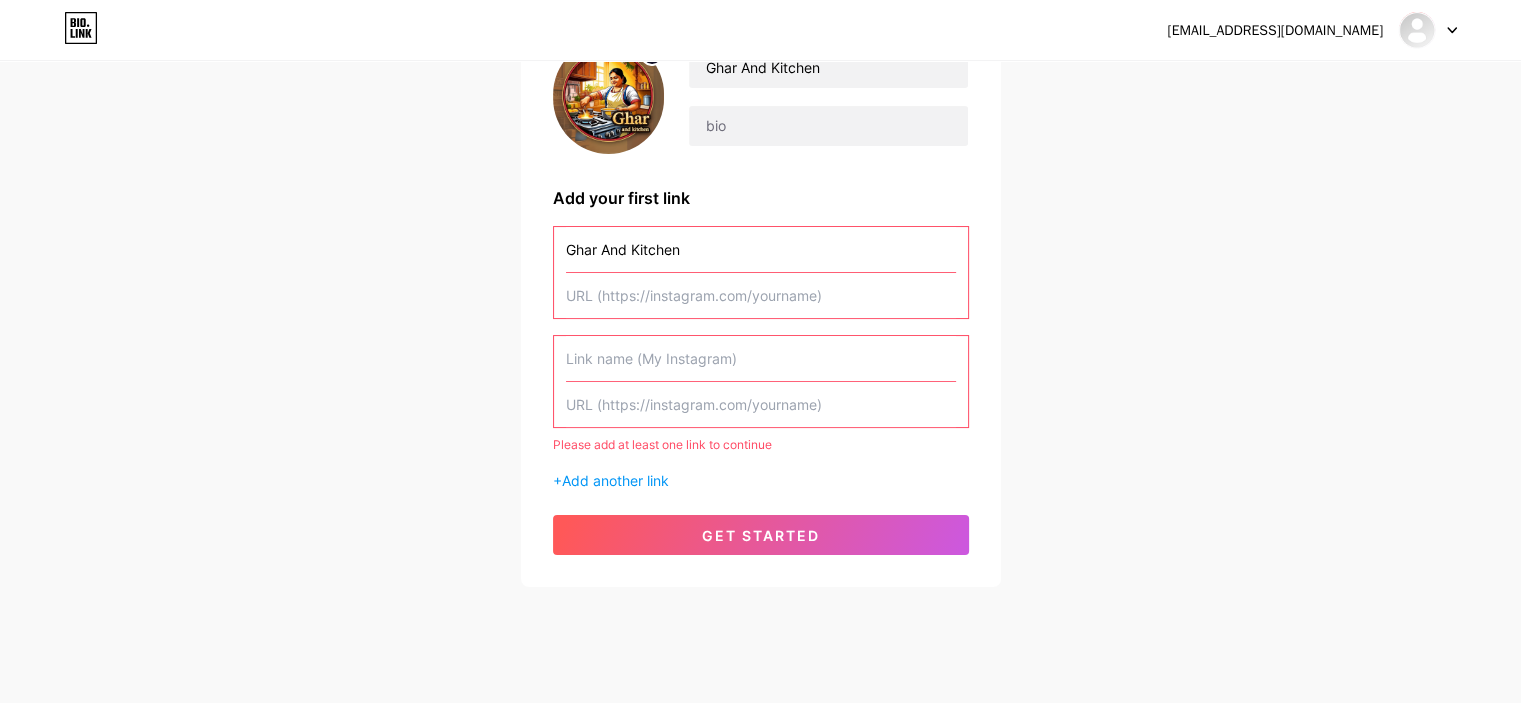 click at bounding box center [761, 295] 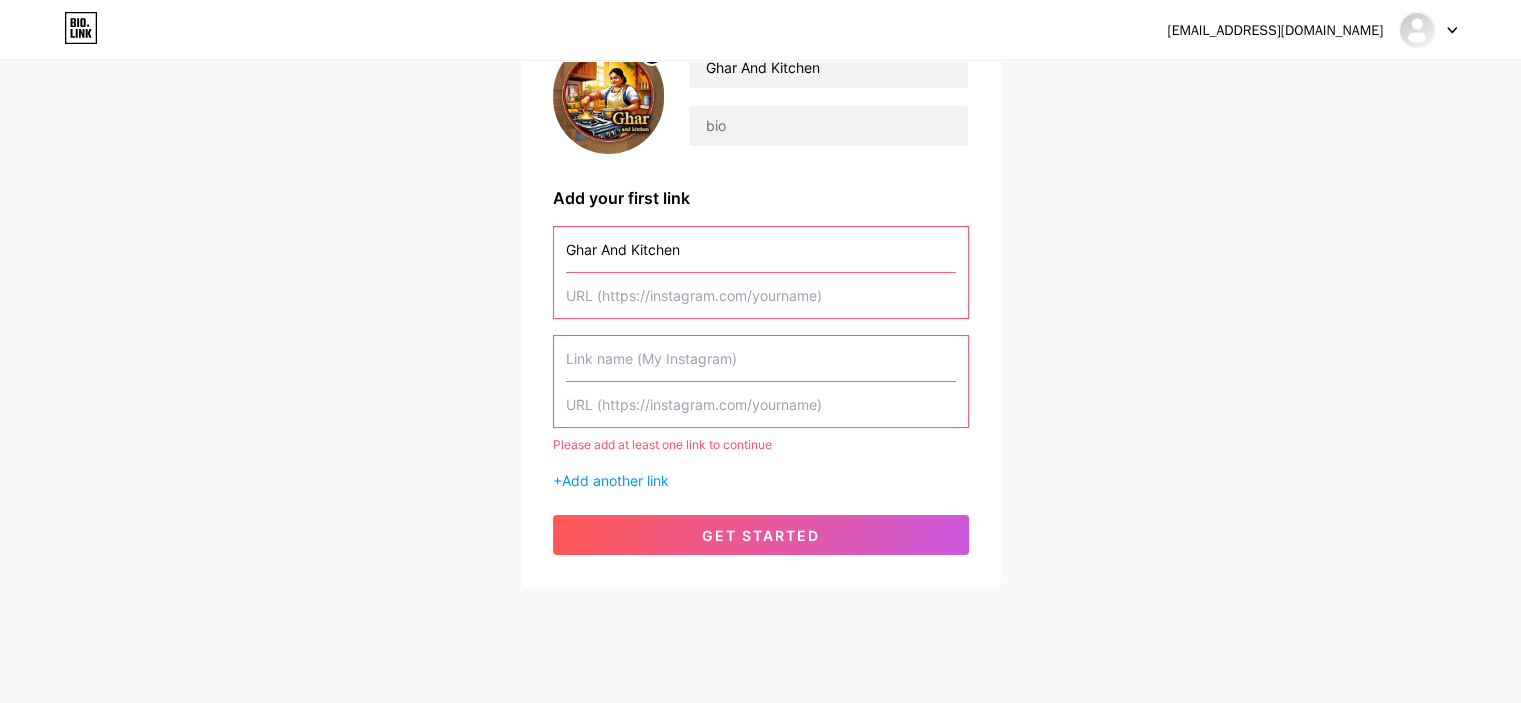 click at bounding box center [761, 358] 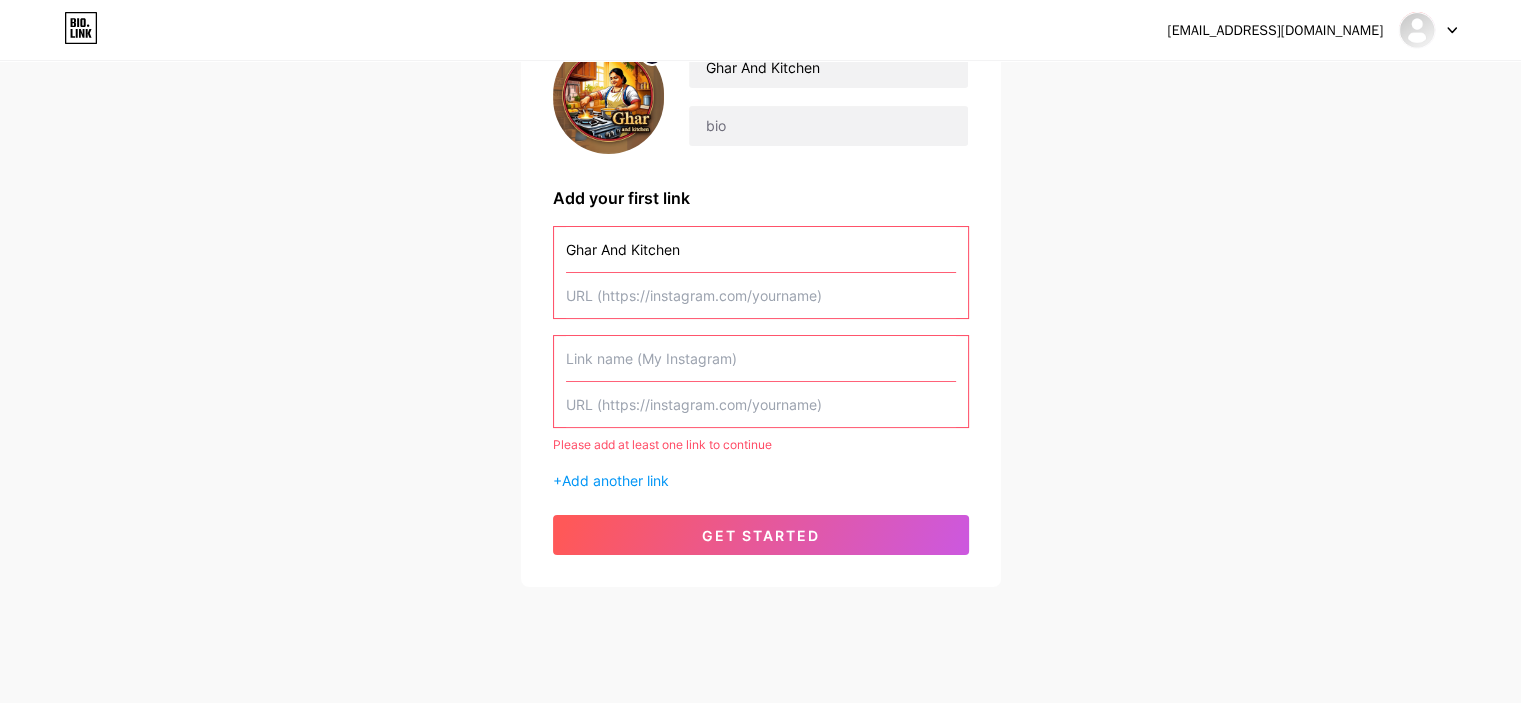 click at bounding box center (761, 295) 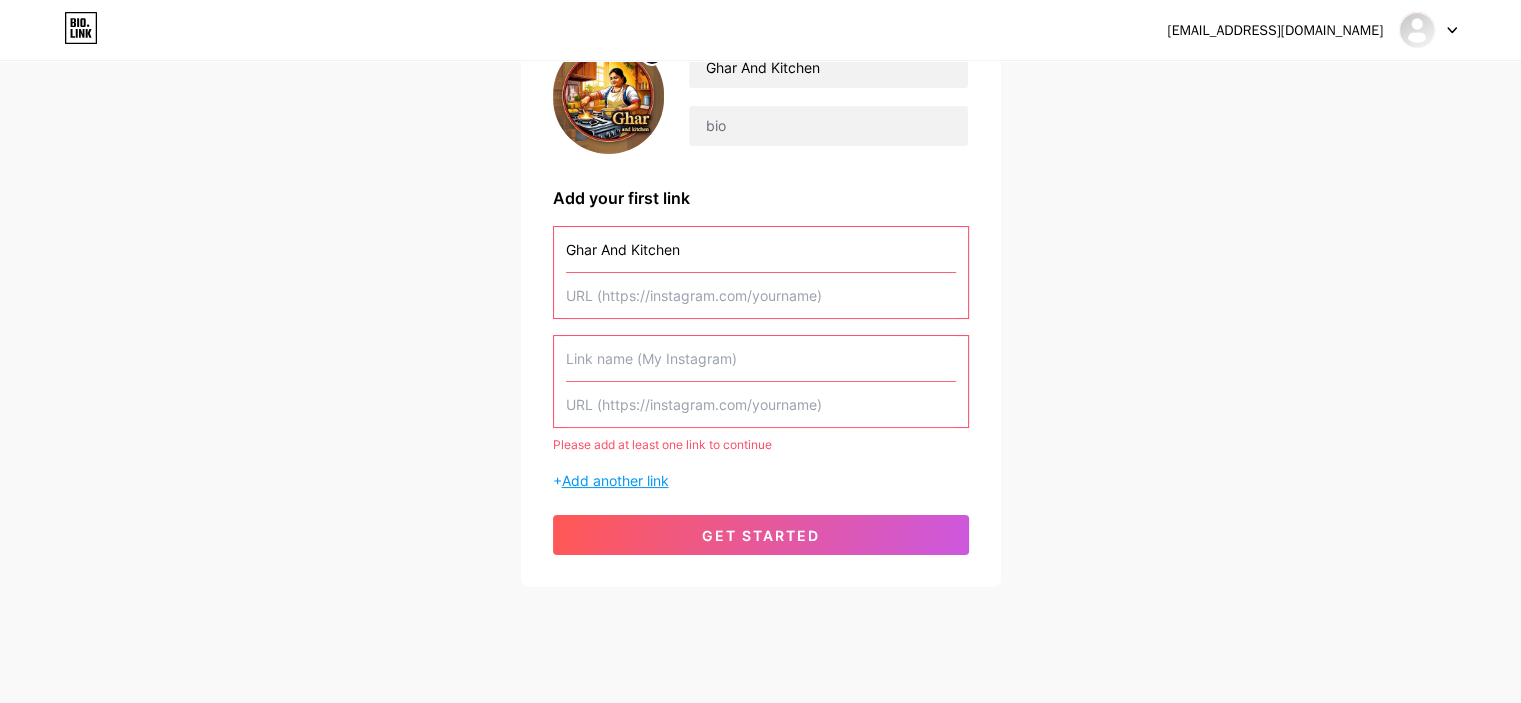 click on "Add another link" at bounding box center [615, 480] 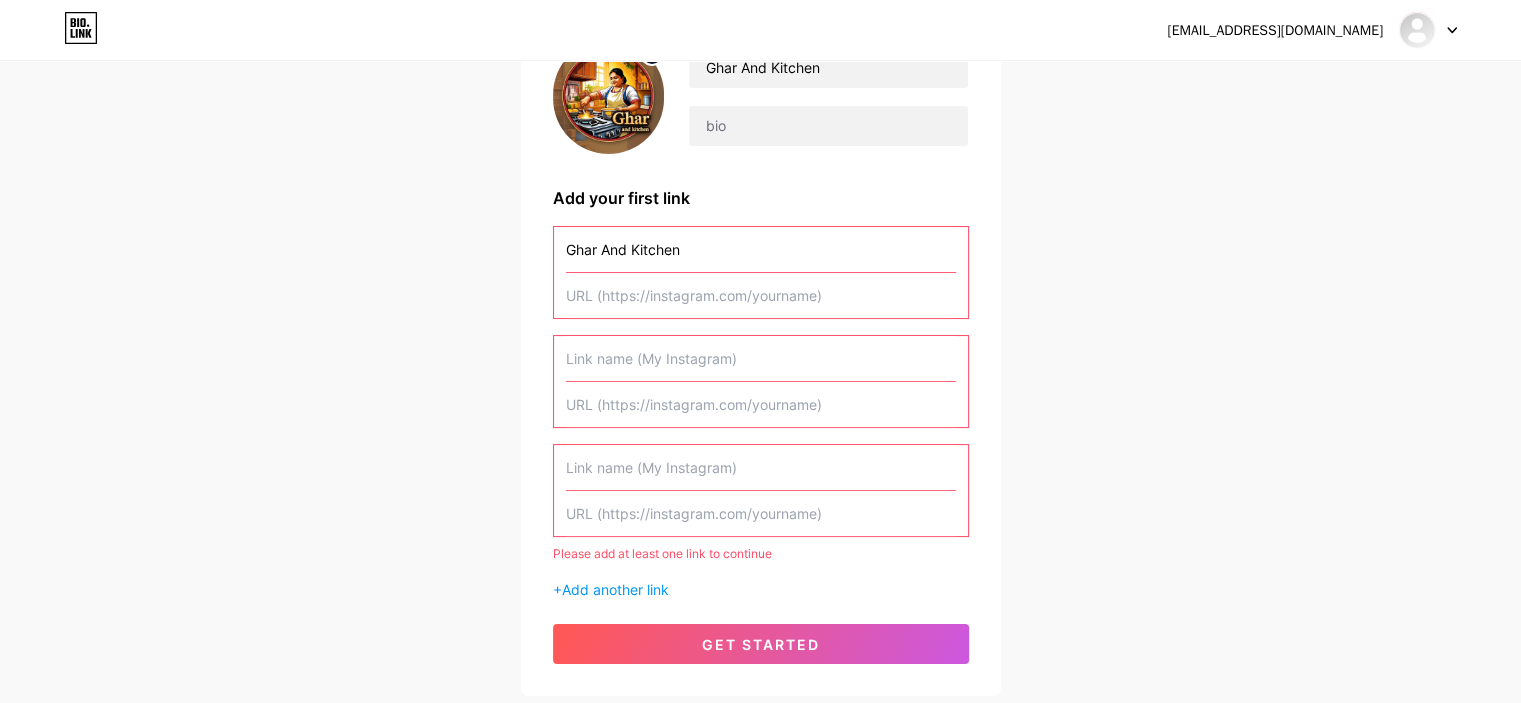 click at bounding box center [761, 295] 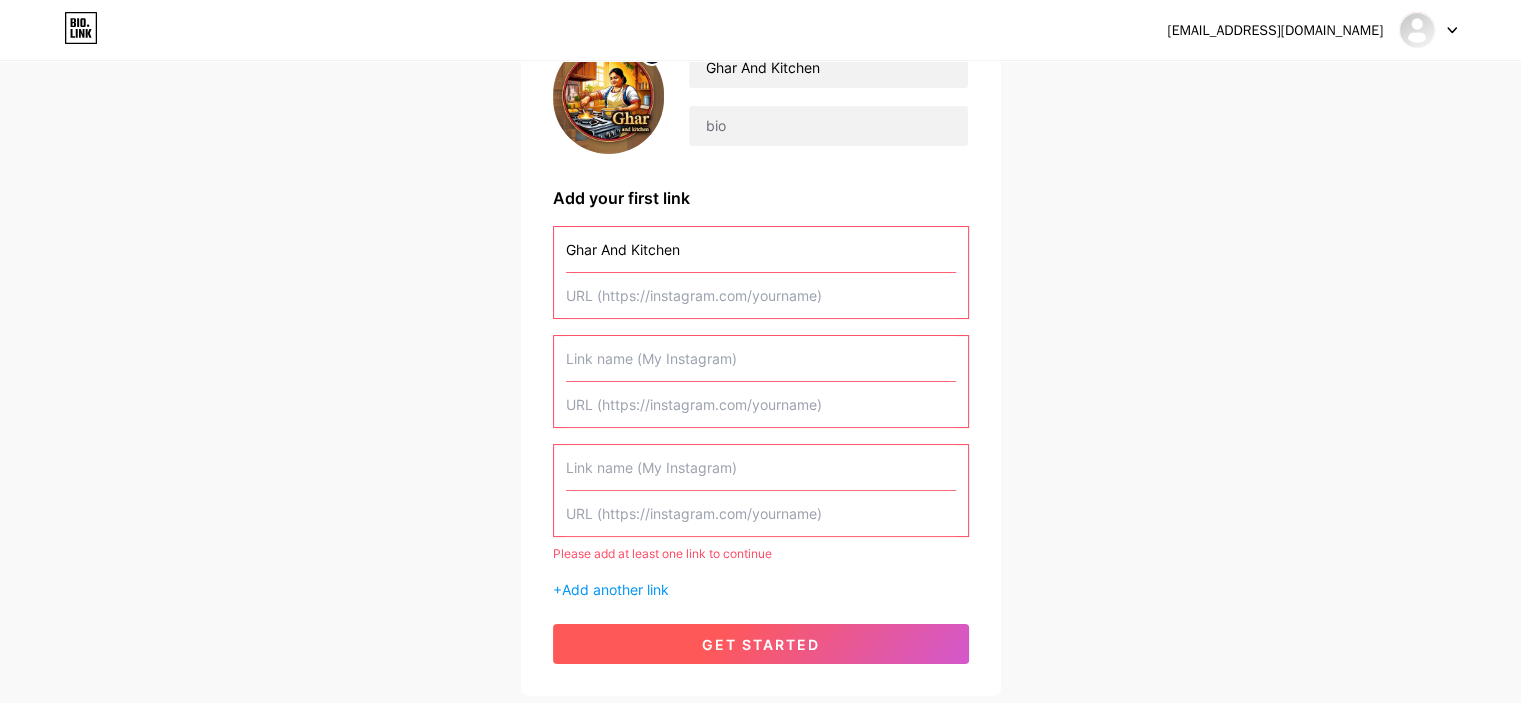 click on "get started" at bounding box center [761, 644] 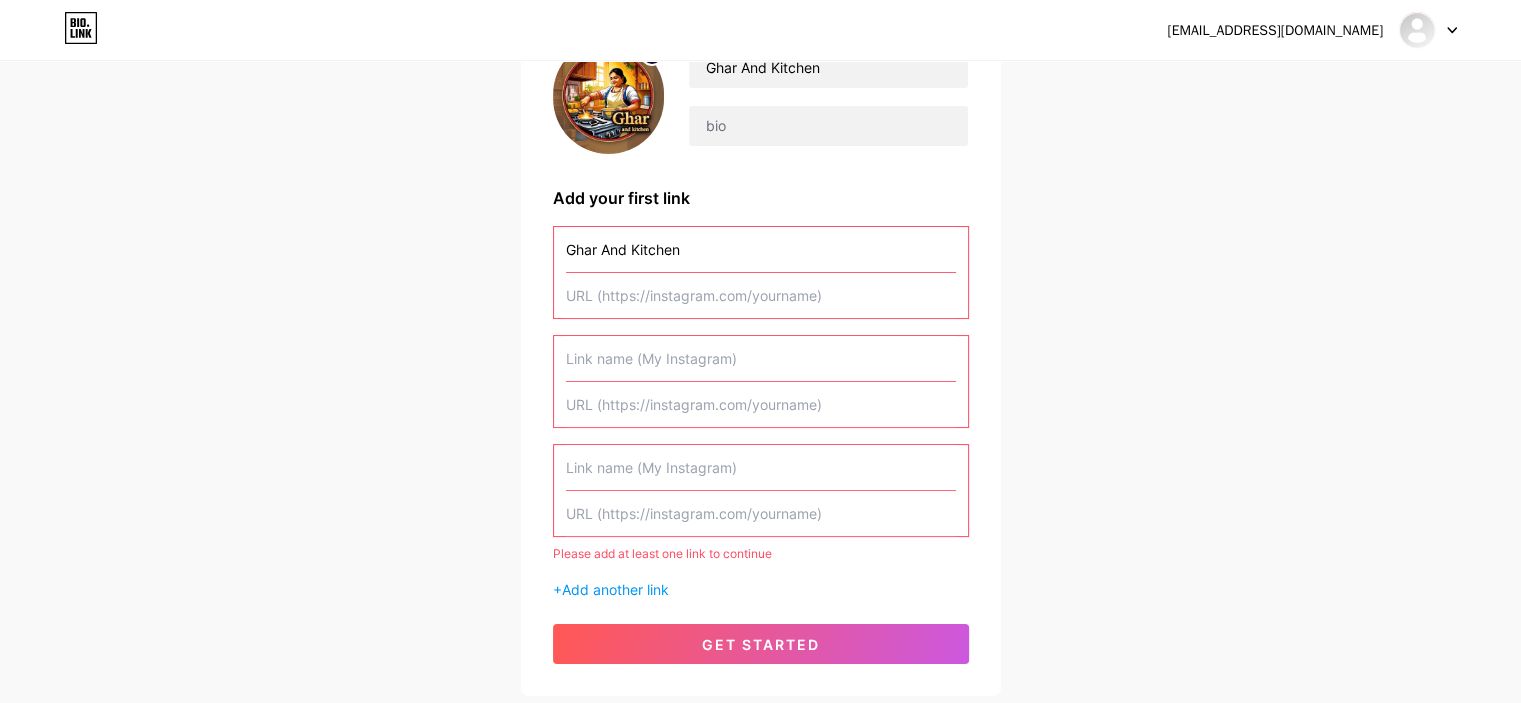 click on "Add your first link" at bounding box center [761, 198] 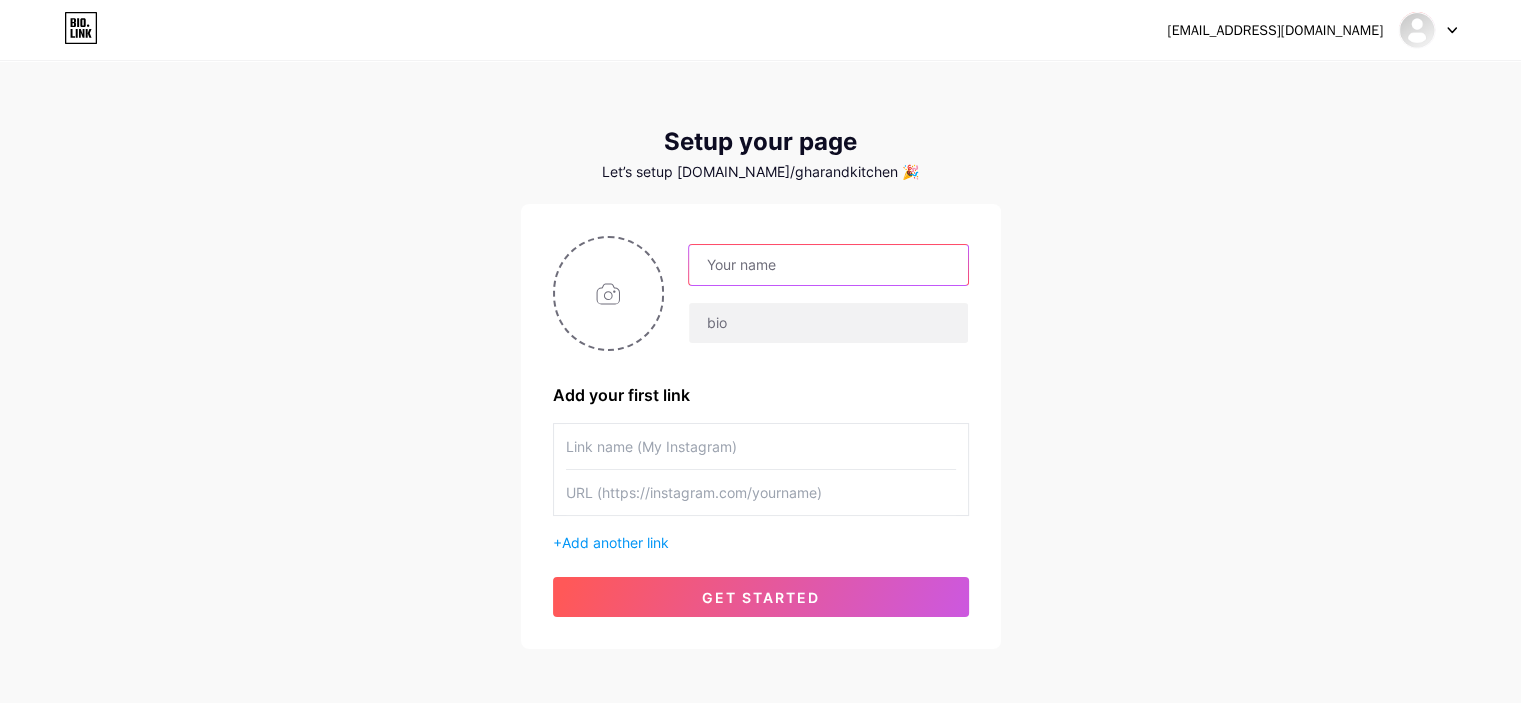 click at bounding box center (828, 265) 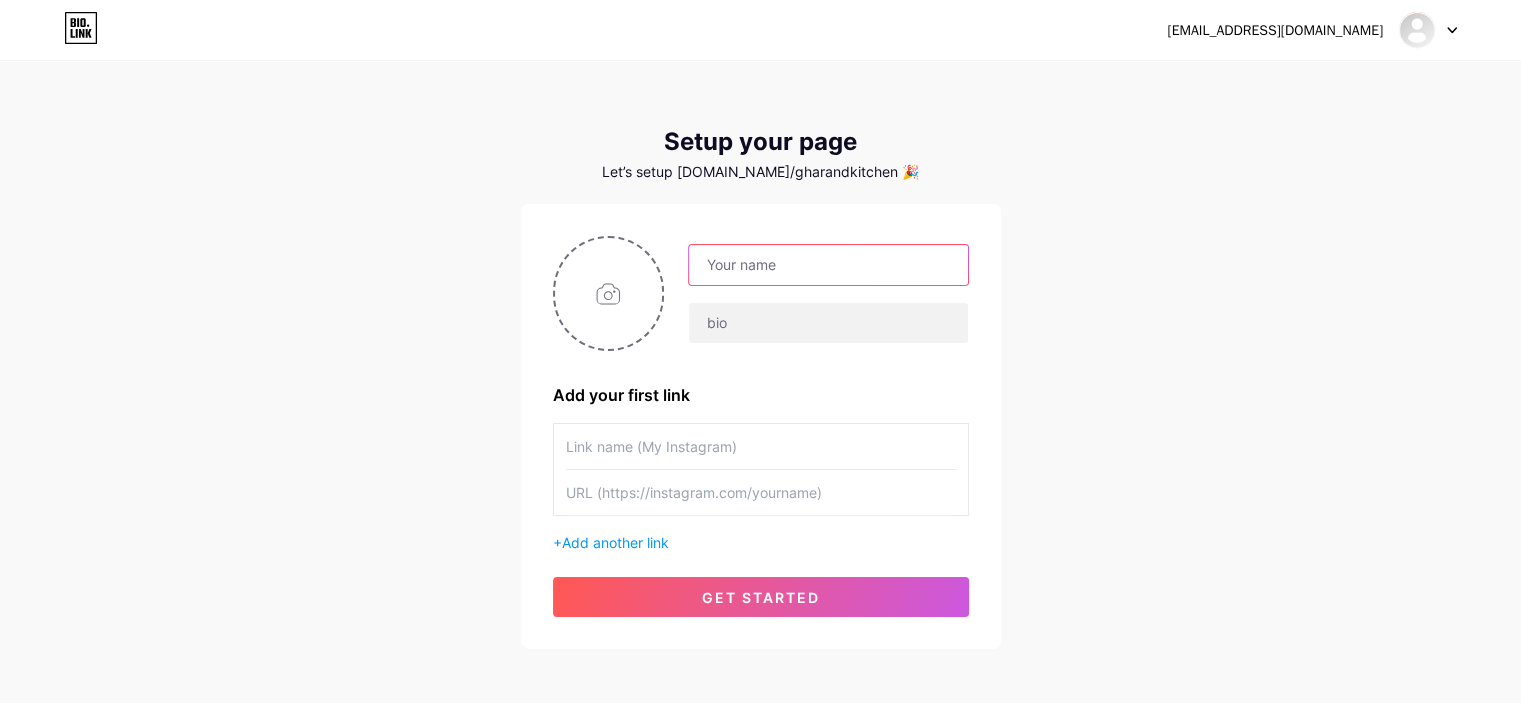 paste on "Ghar And Kitchen" 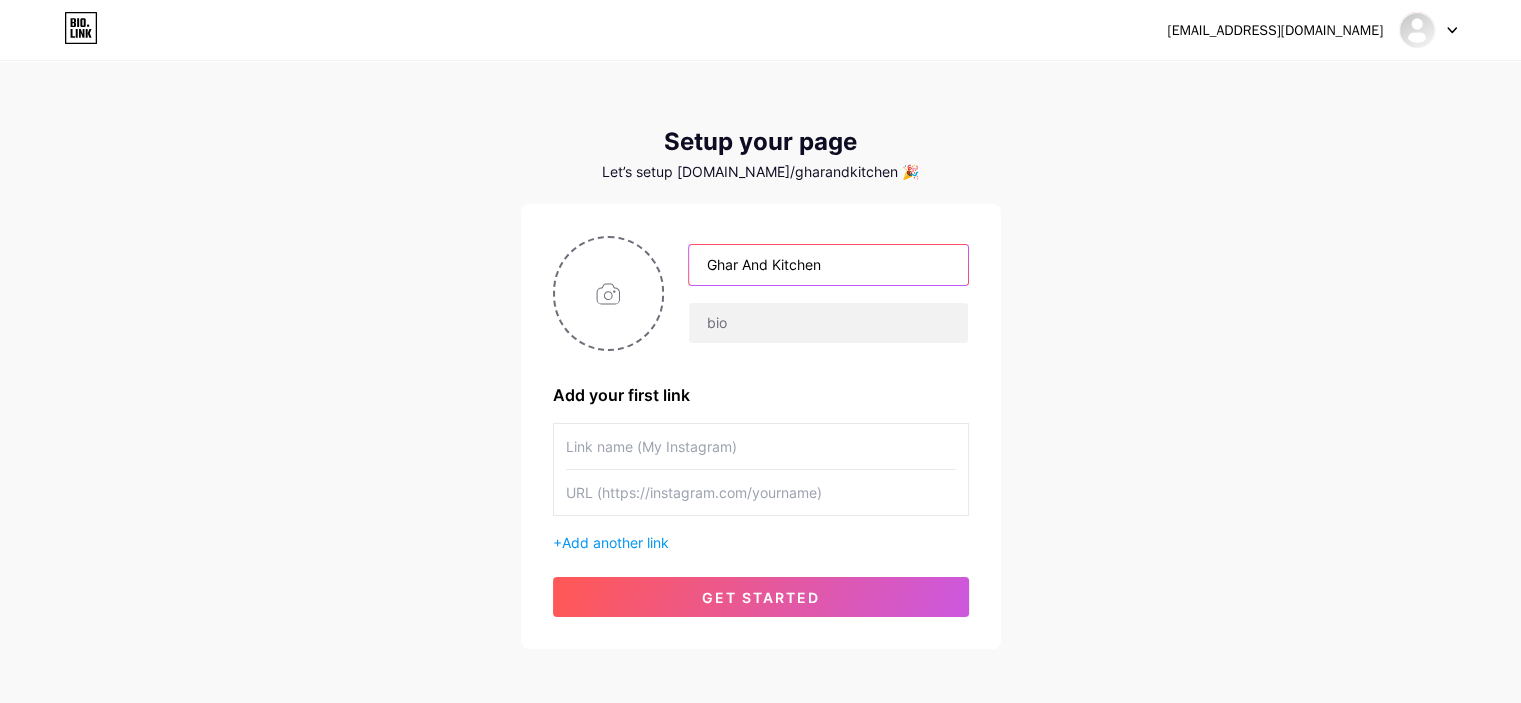type on "Ghar And Kitchen" 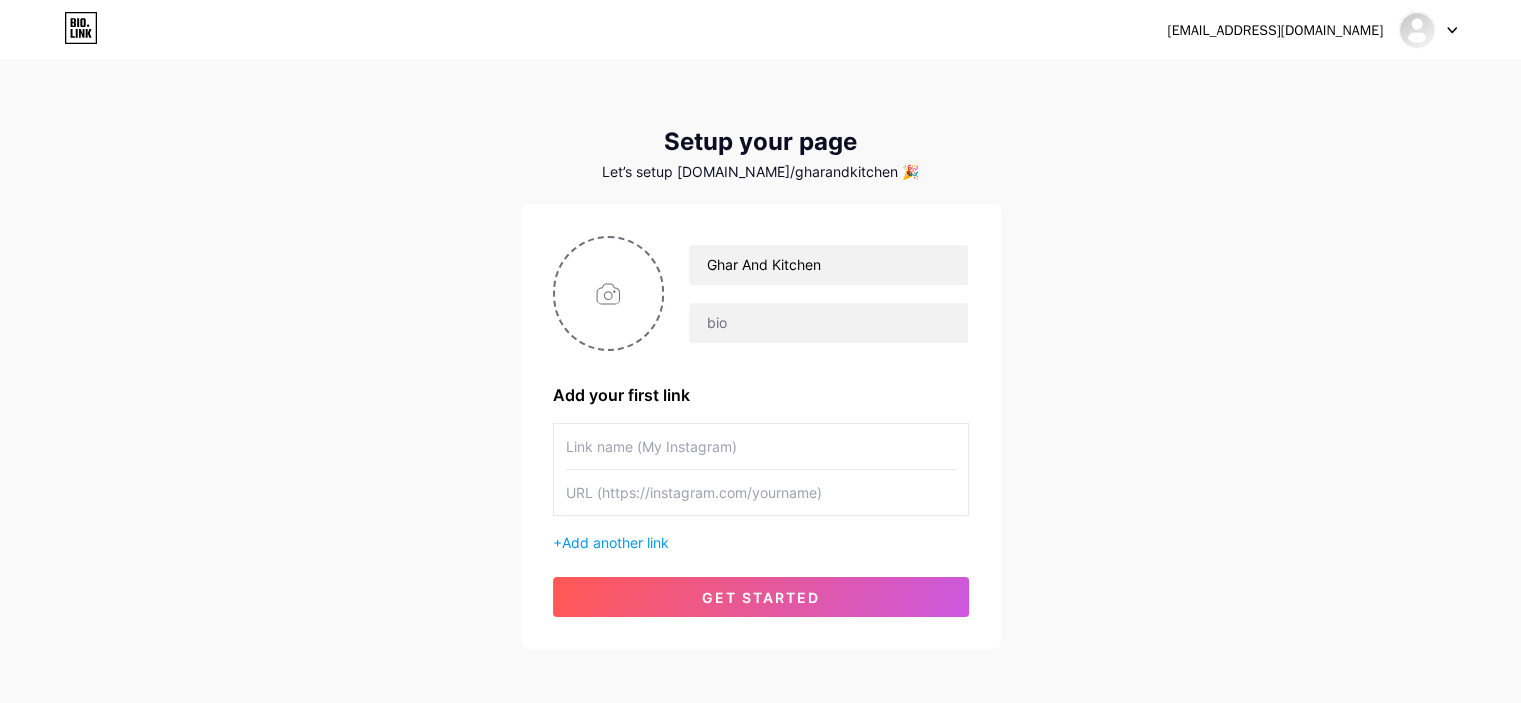 click at bounding box center (761, 446) 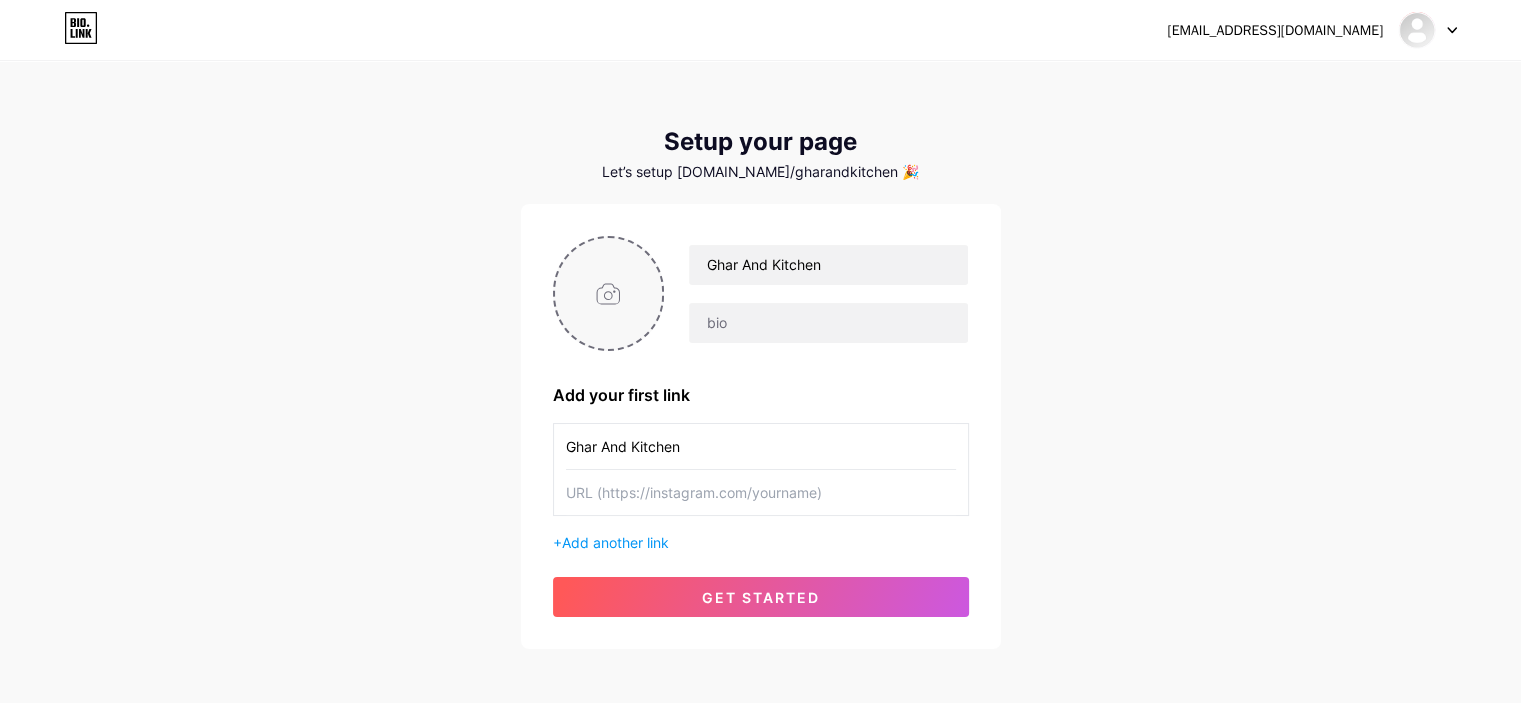 type on "Ghar And Kitchen" 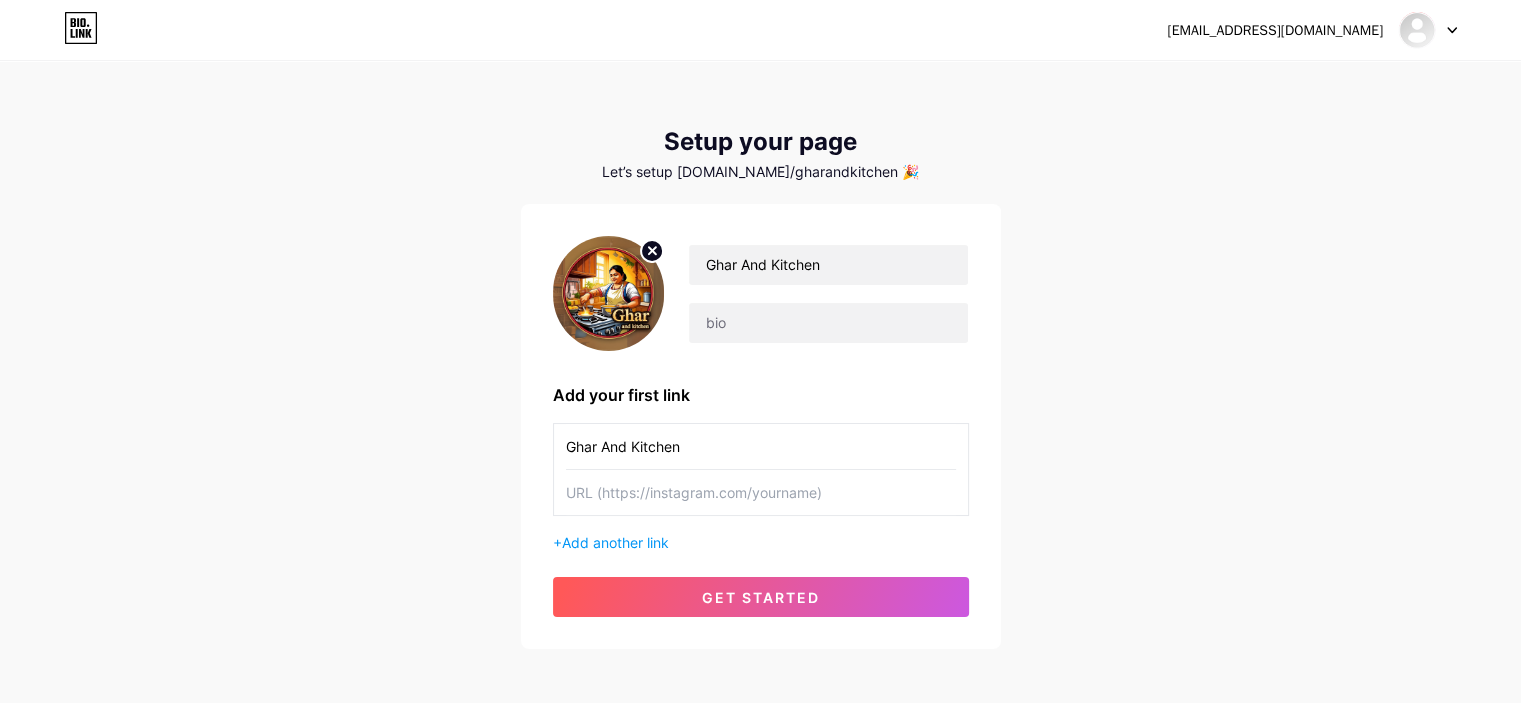 click at bounding box center (761, 492) 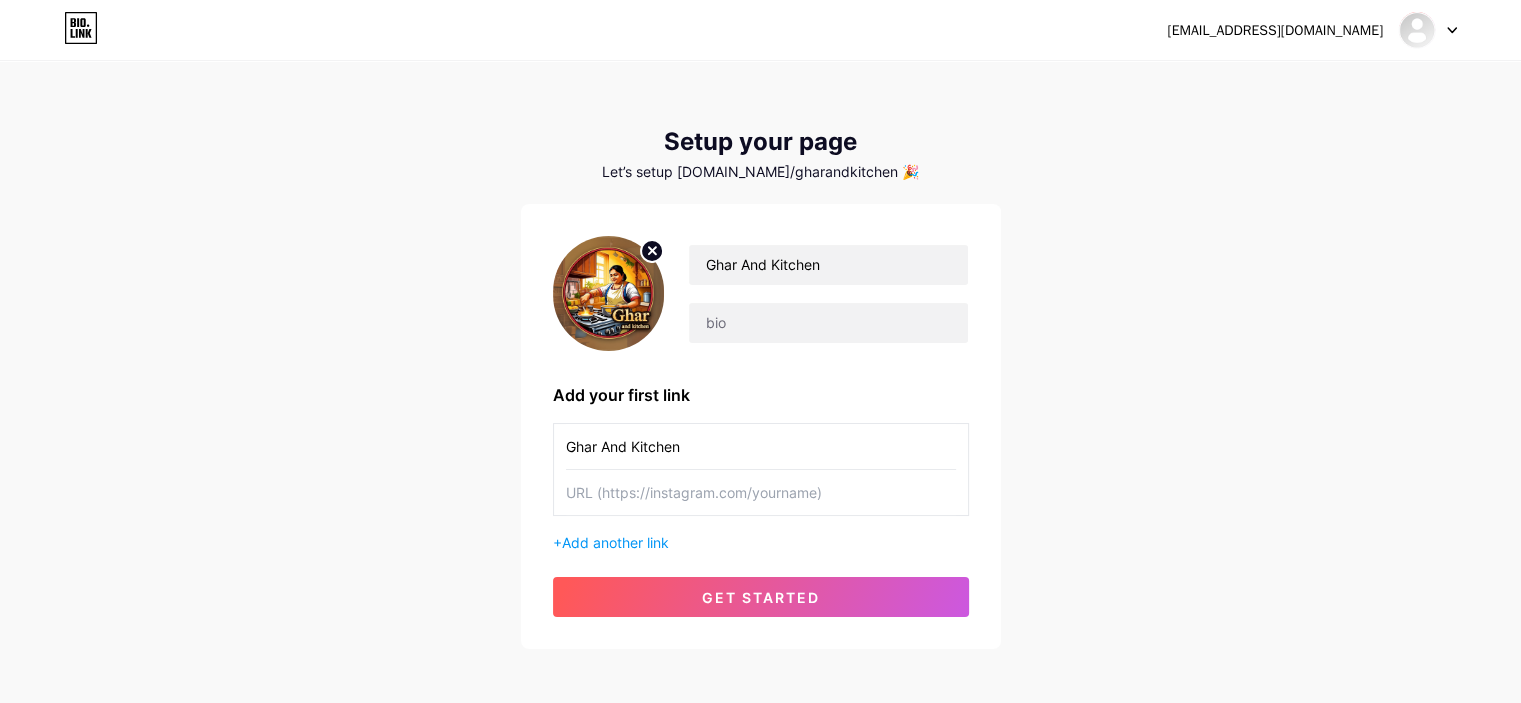 paste on "[URL][DOMAIN_NAME]" 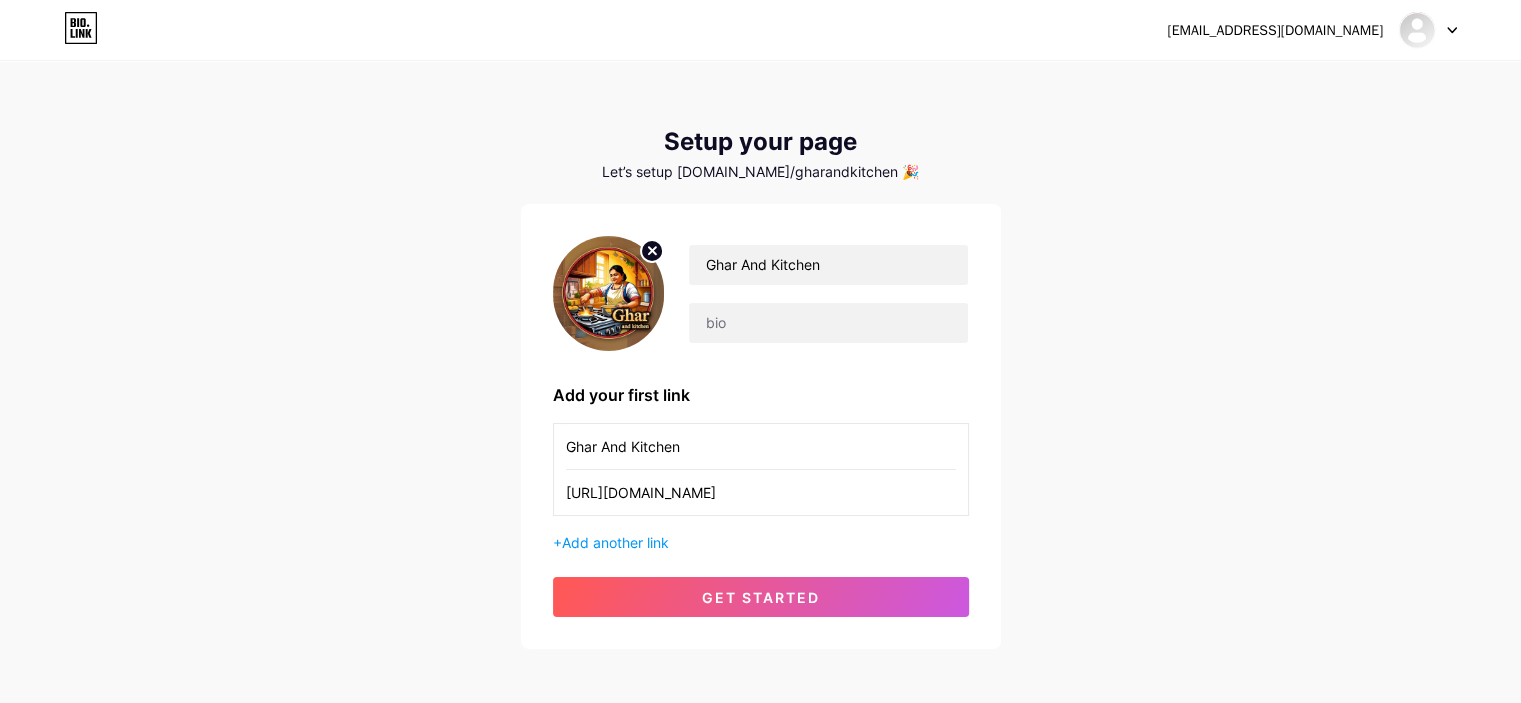 type on "[URL][DOMAIN_NAME]" 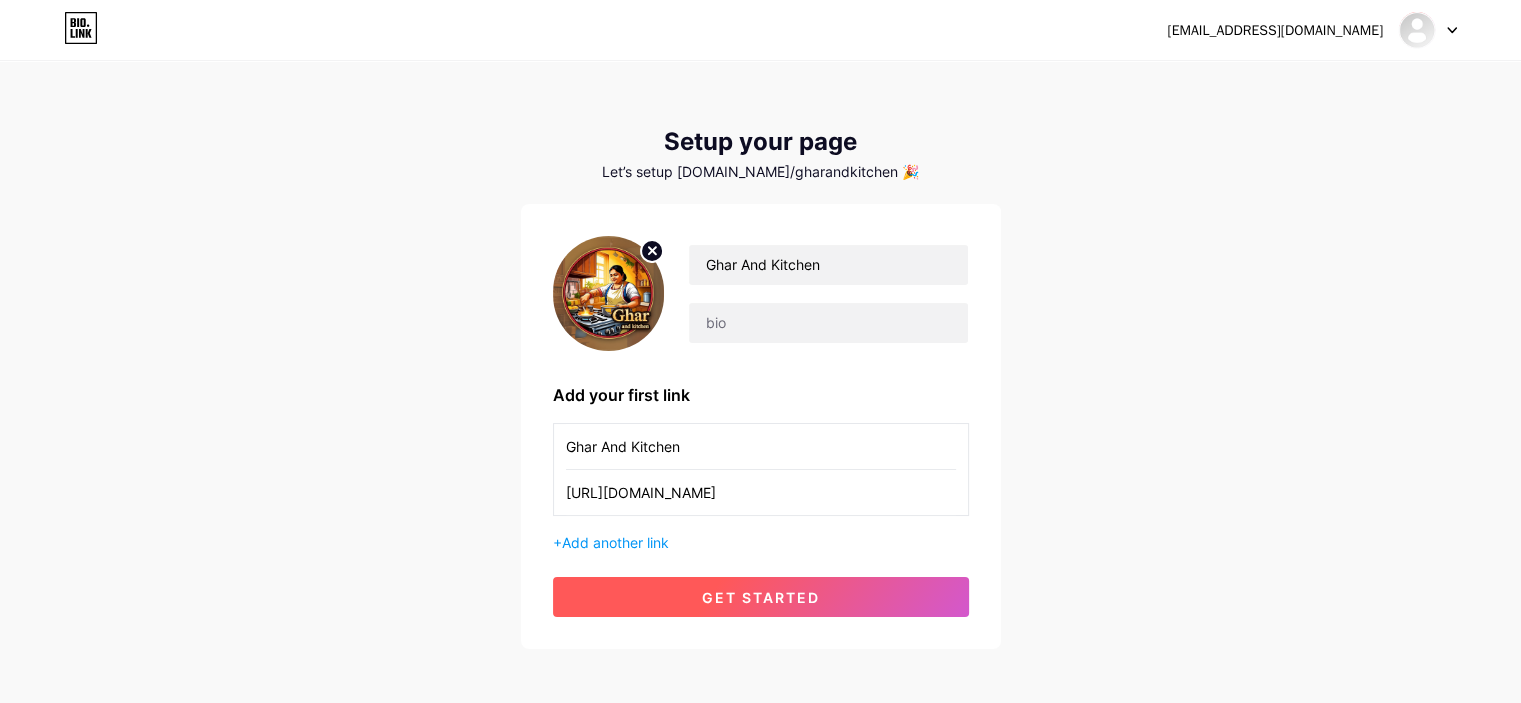 click on "get started" at bounding box center (761, 597) 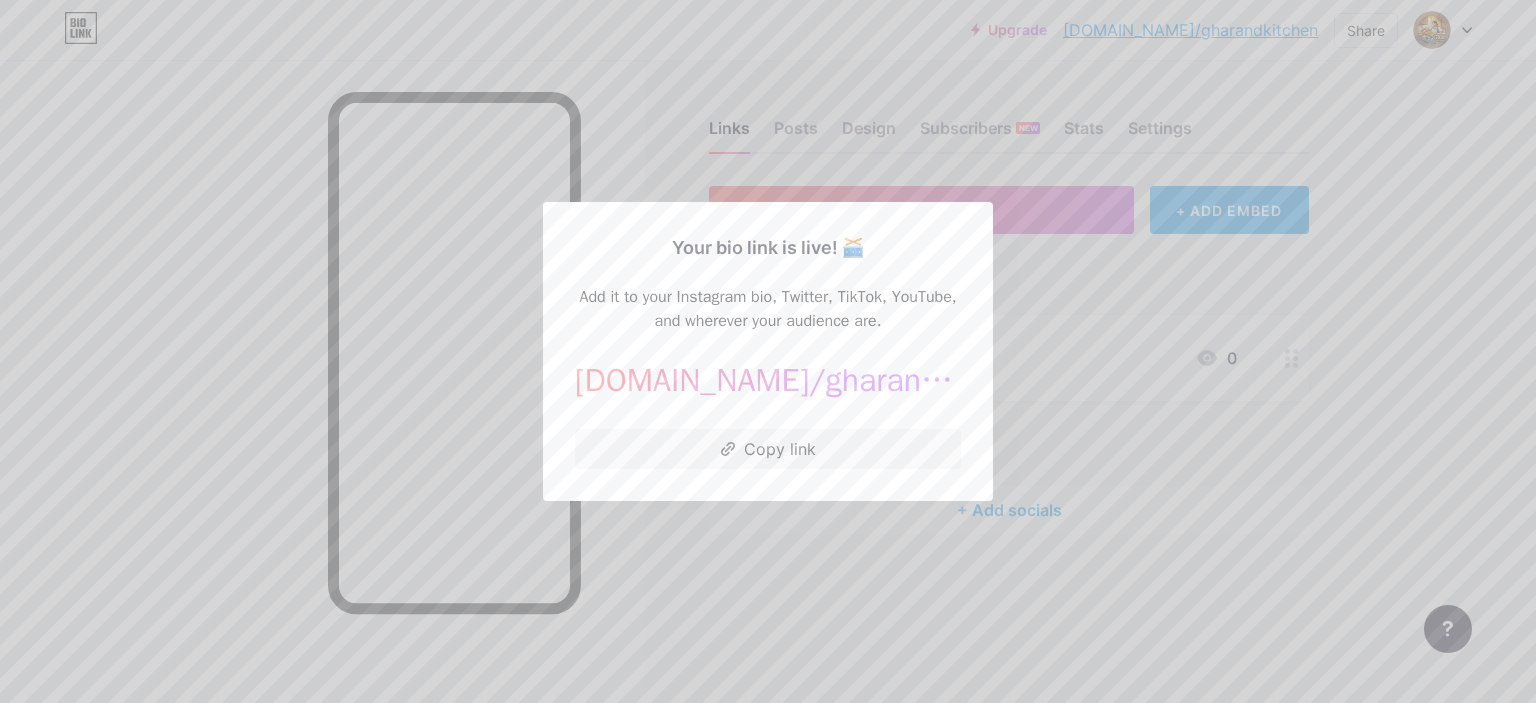 click at bounding box center (768, 351) 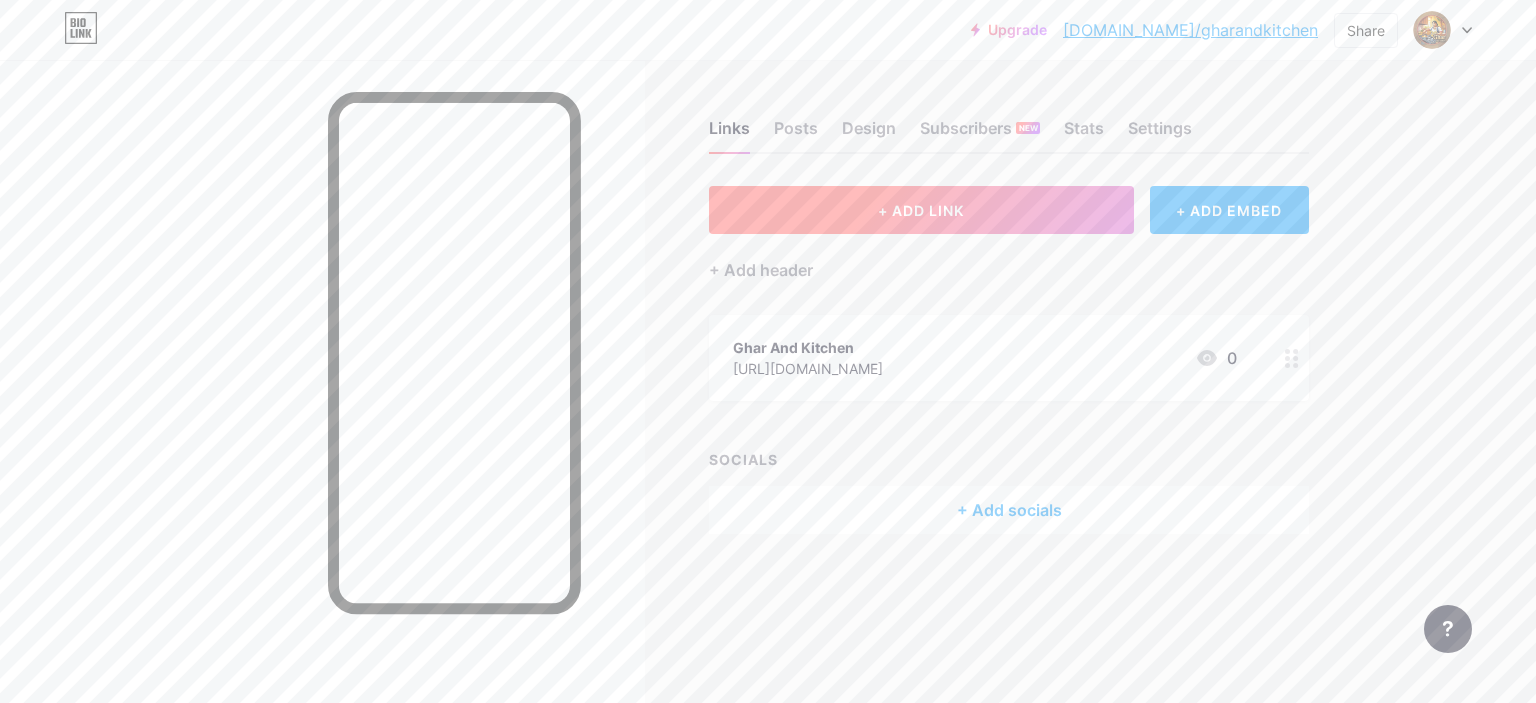 click on "+ ADD LINK" at bounding box center (921, 210) 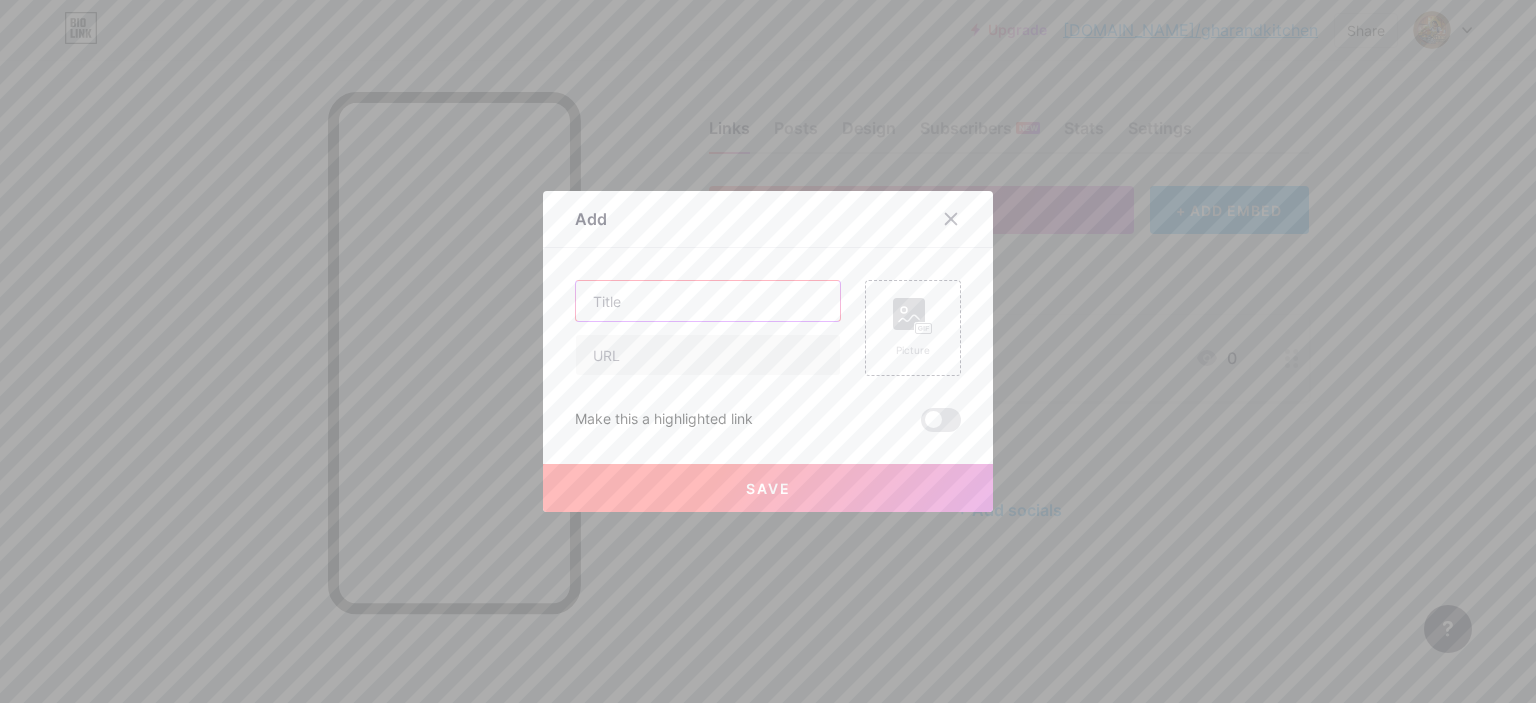 click at bounding box center (708, 301) 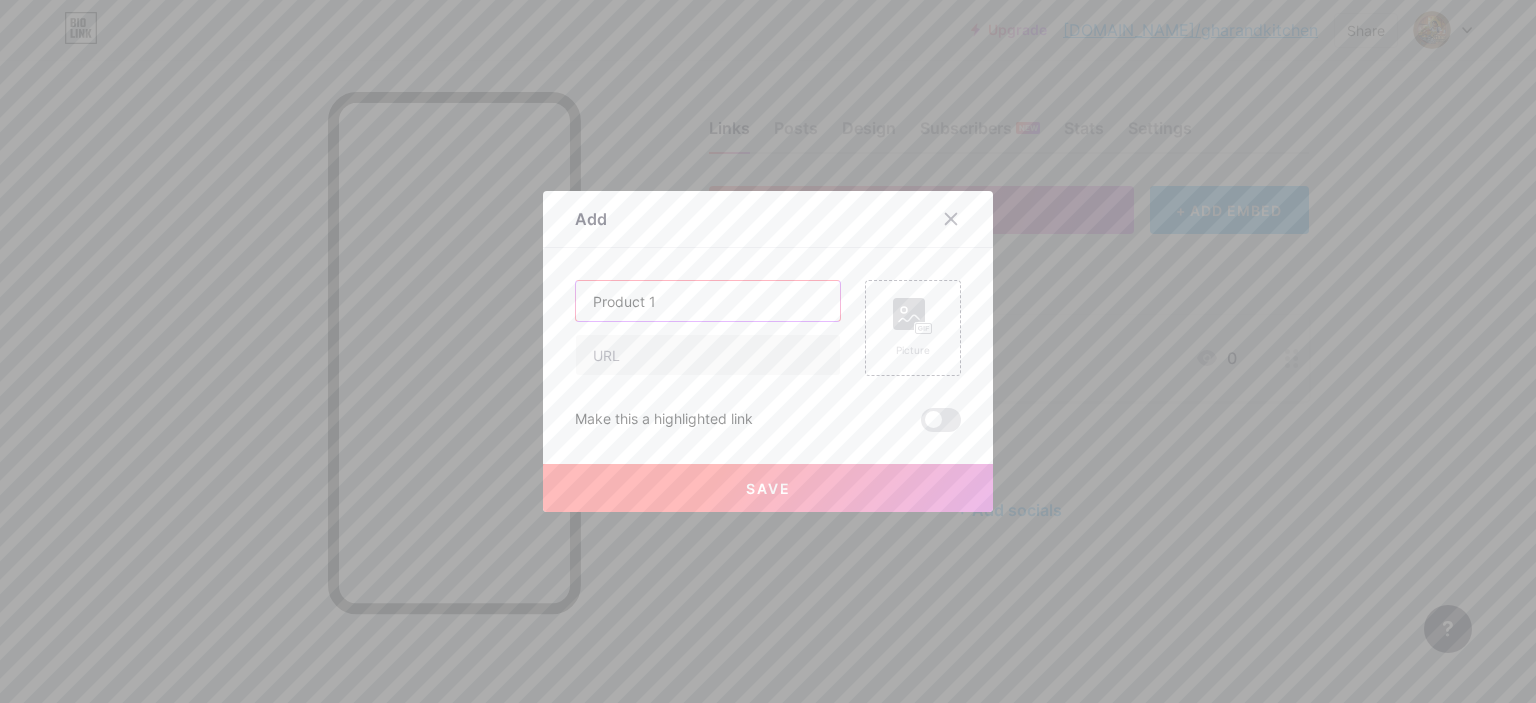 type on "Product 1" 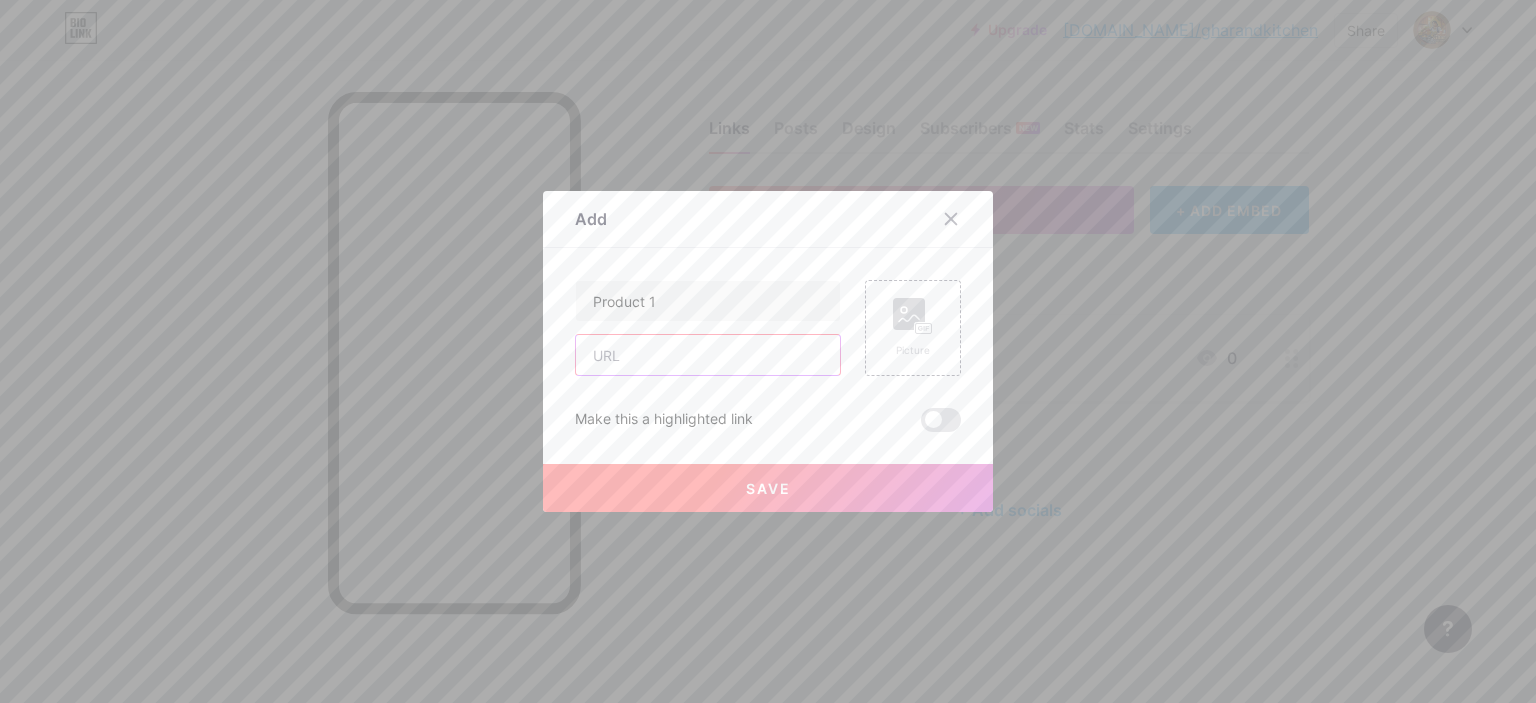 click at bounding box center (708, 355) 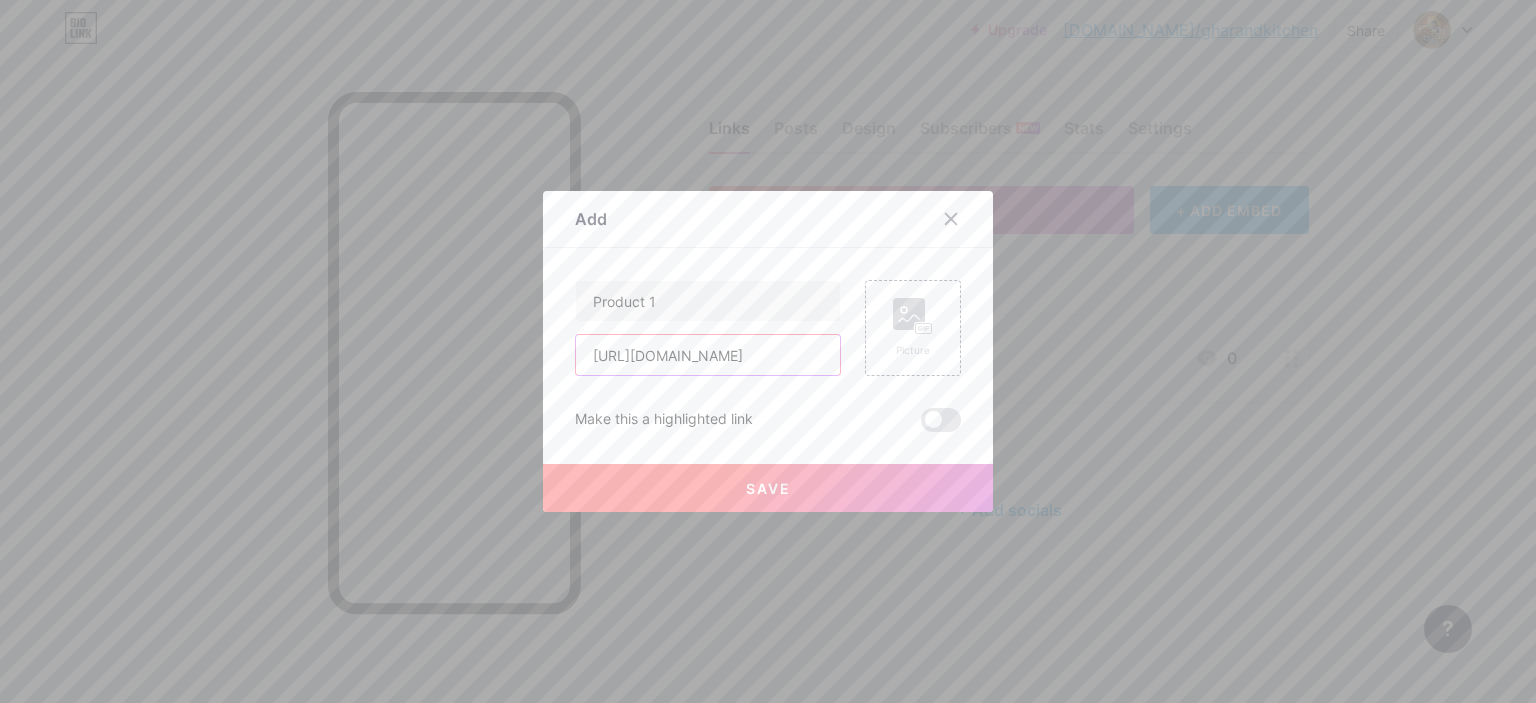 type on "[URL][DOMAIN_NAME]" 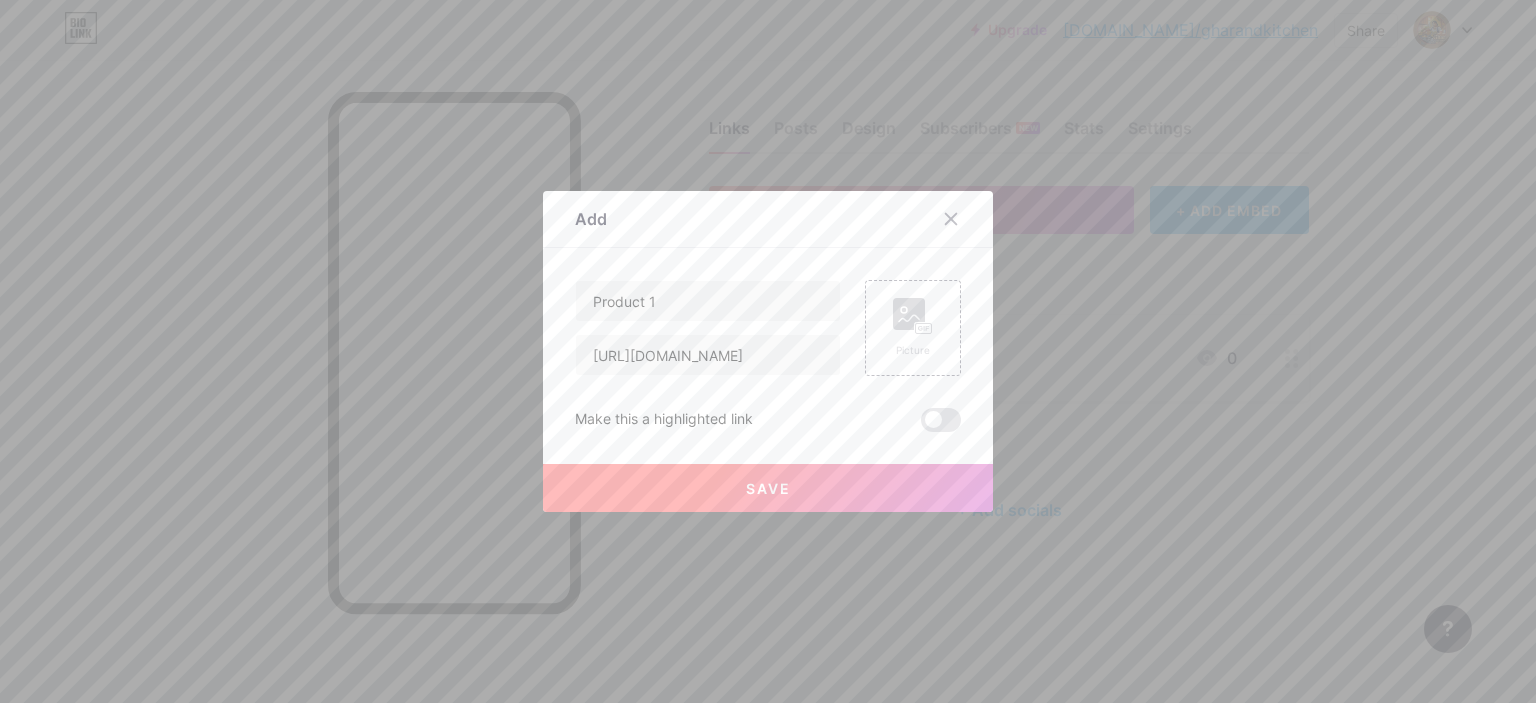click on "Make this a highlighted link" at bounding box center (768, 420) 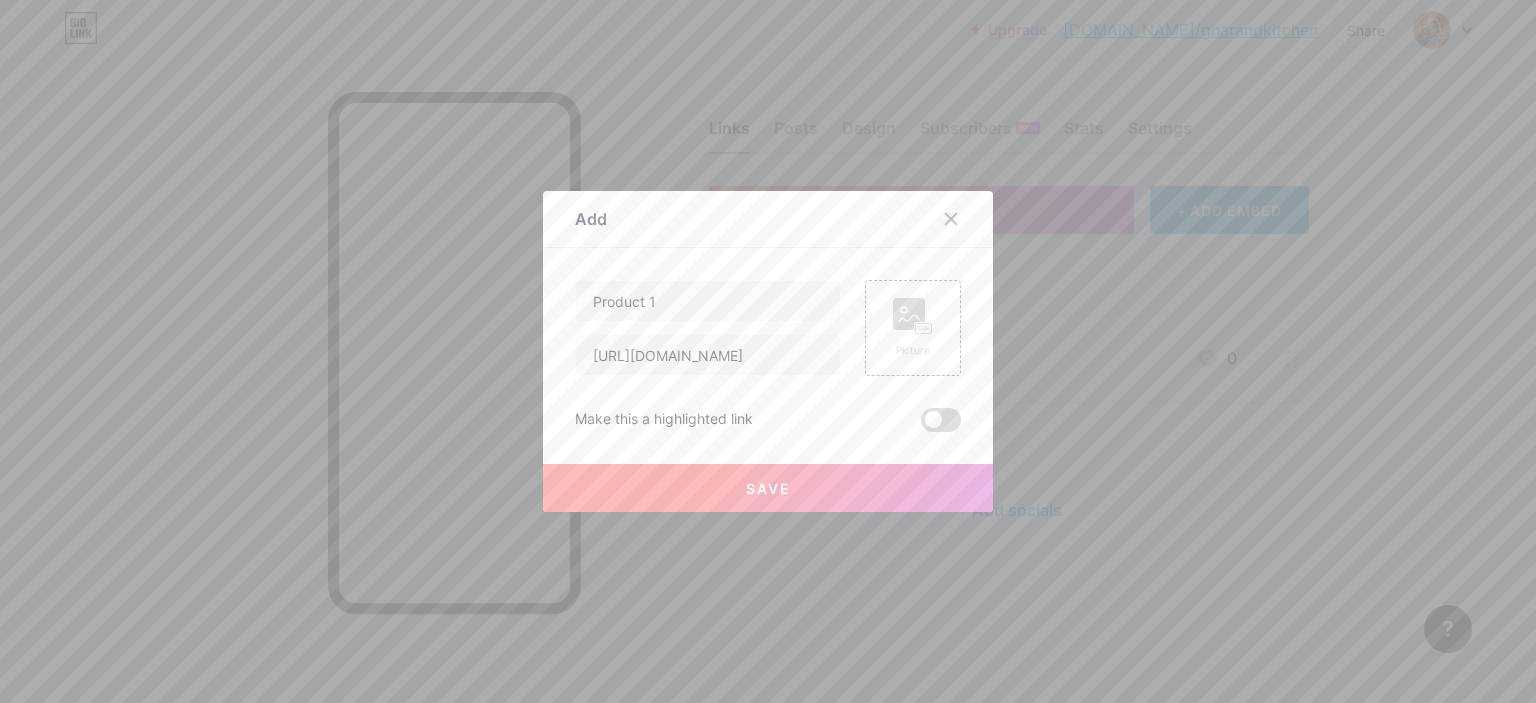 click at bounding box center [941, 420] 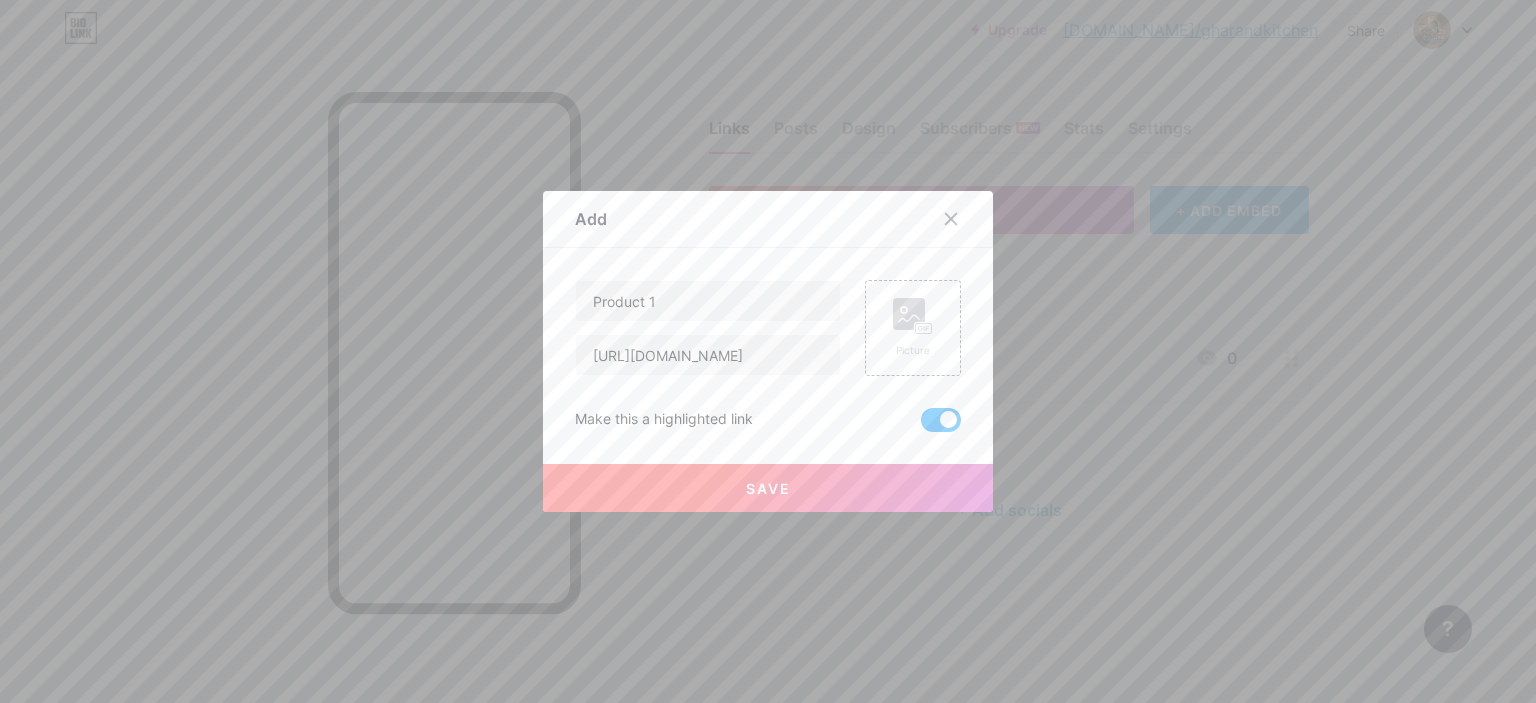click on "Save" at bounding box center [768, 488] 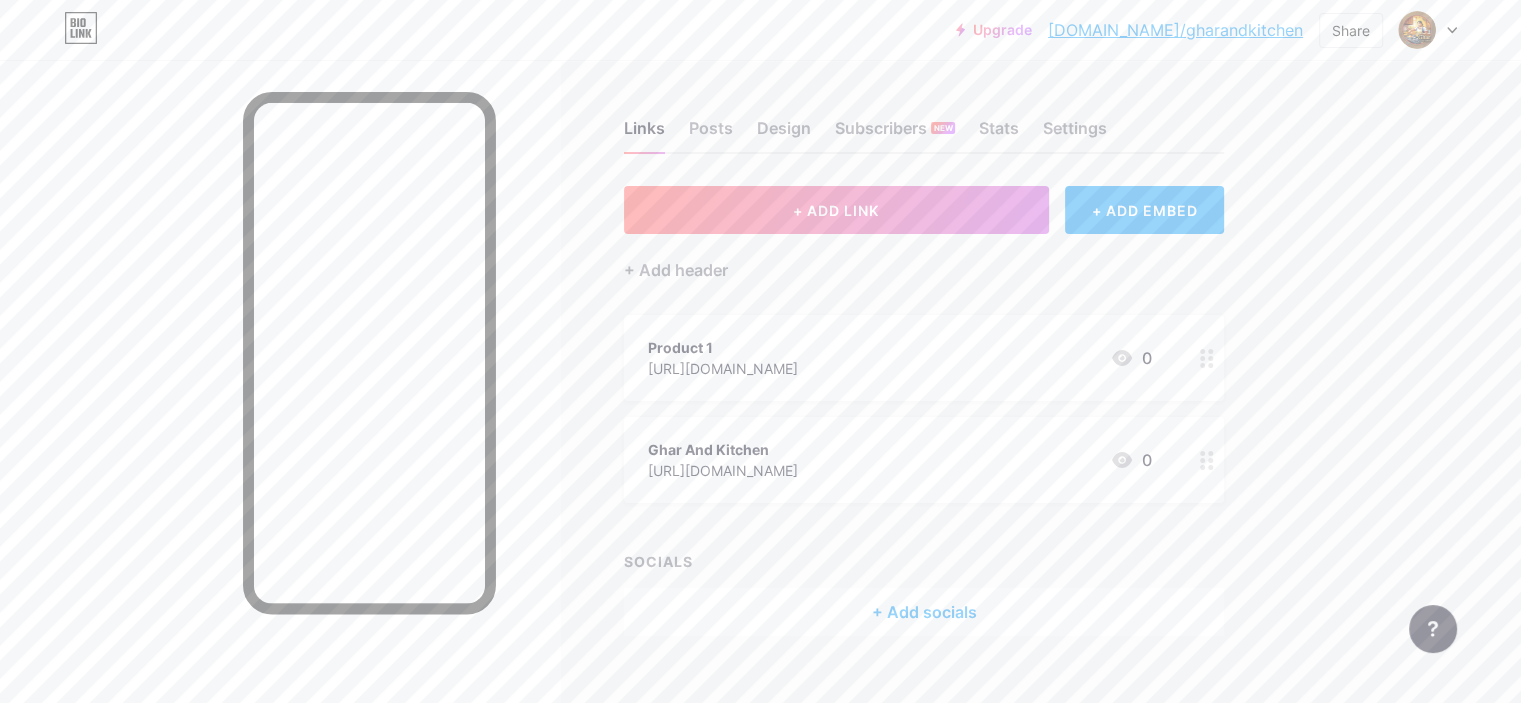 click at bounding box center (1207, 358) 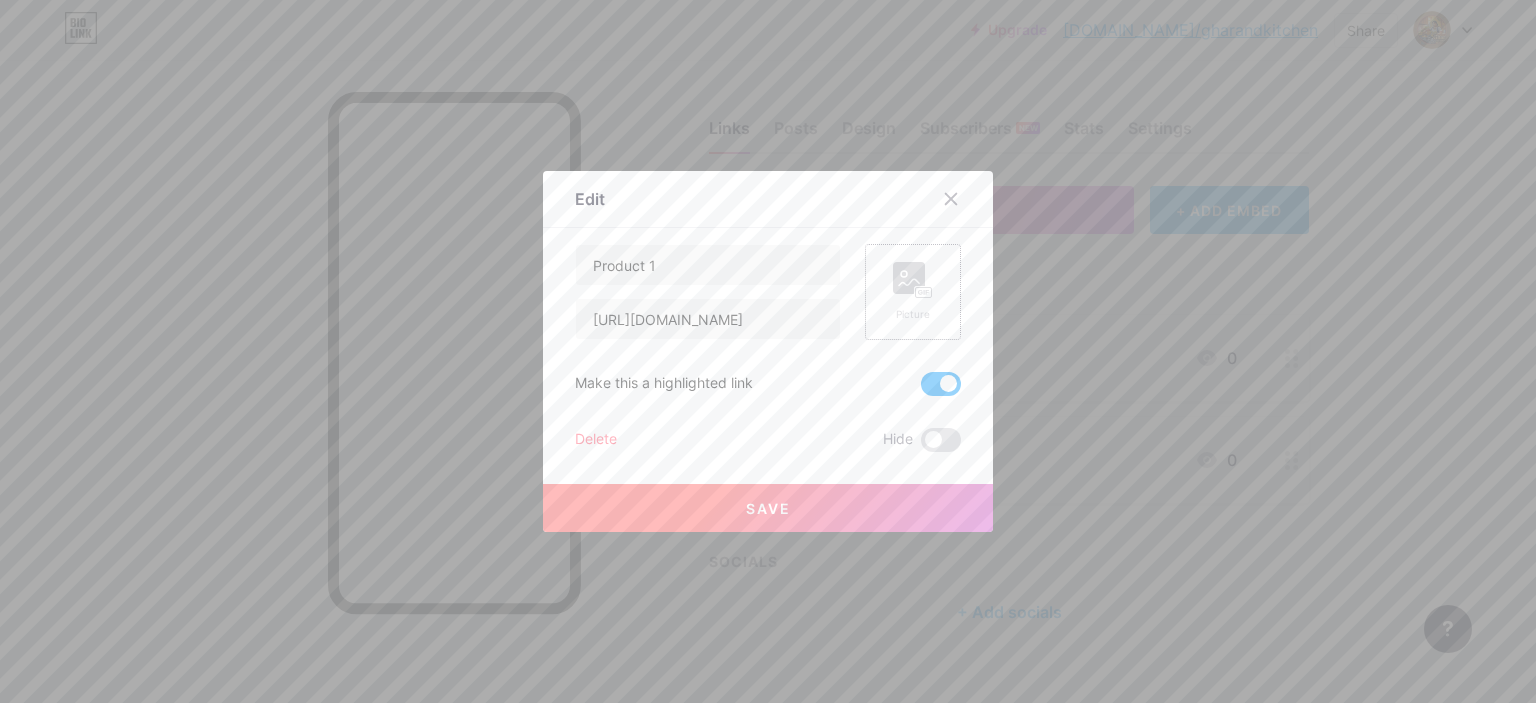 click on "Picture" at bounding box center (913, 292) 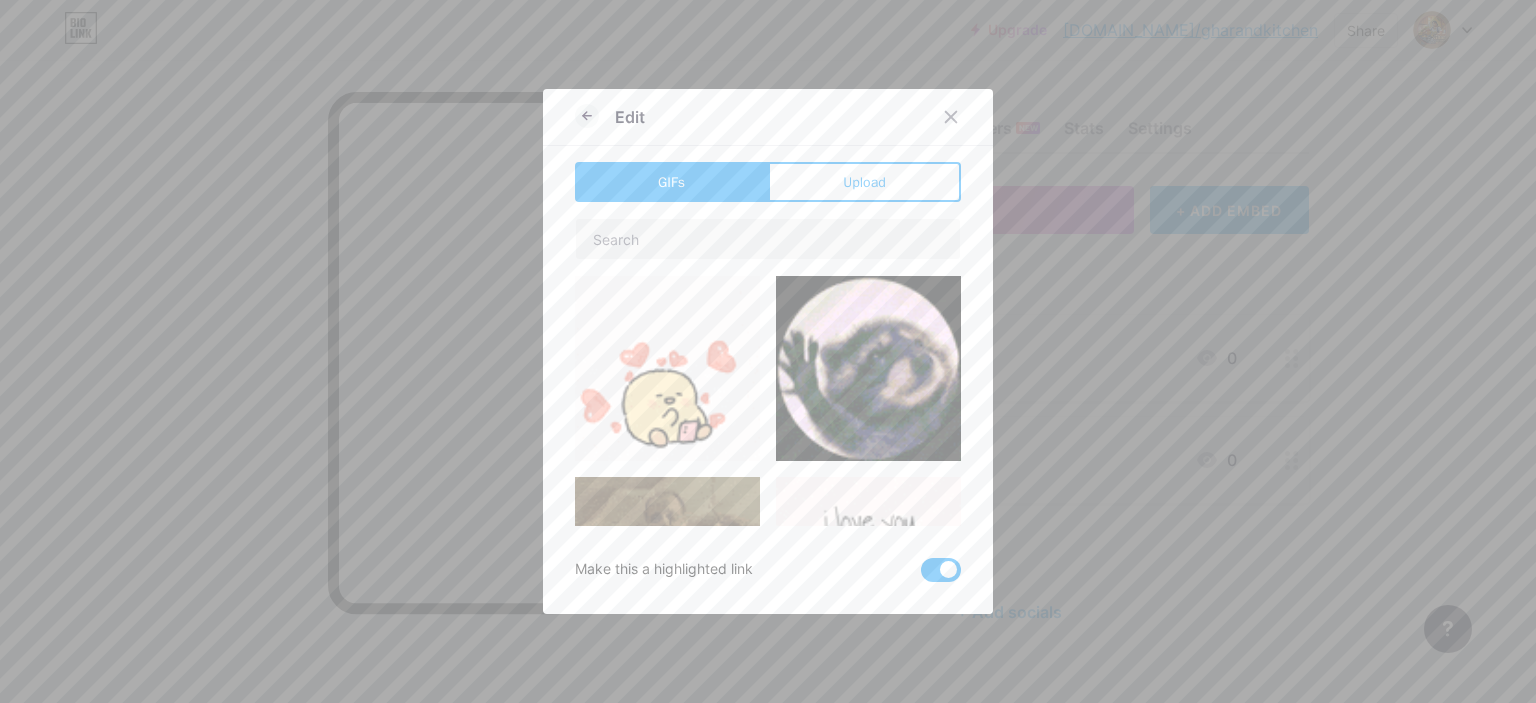click at bounding box center [868, 368] 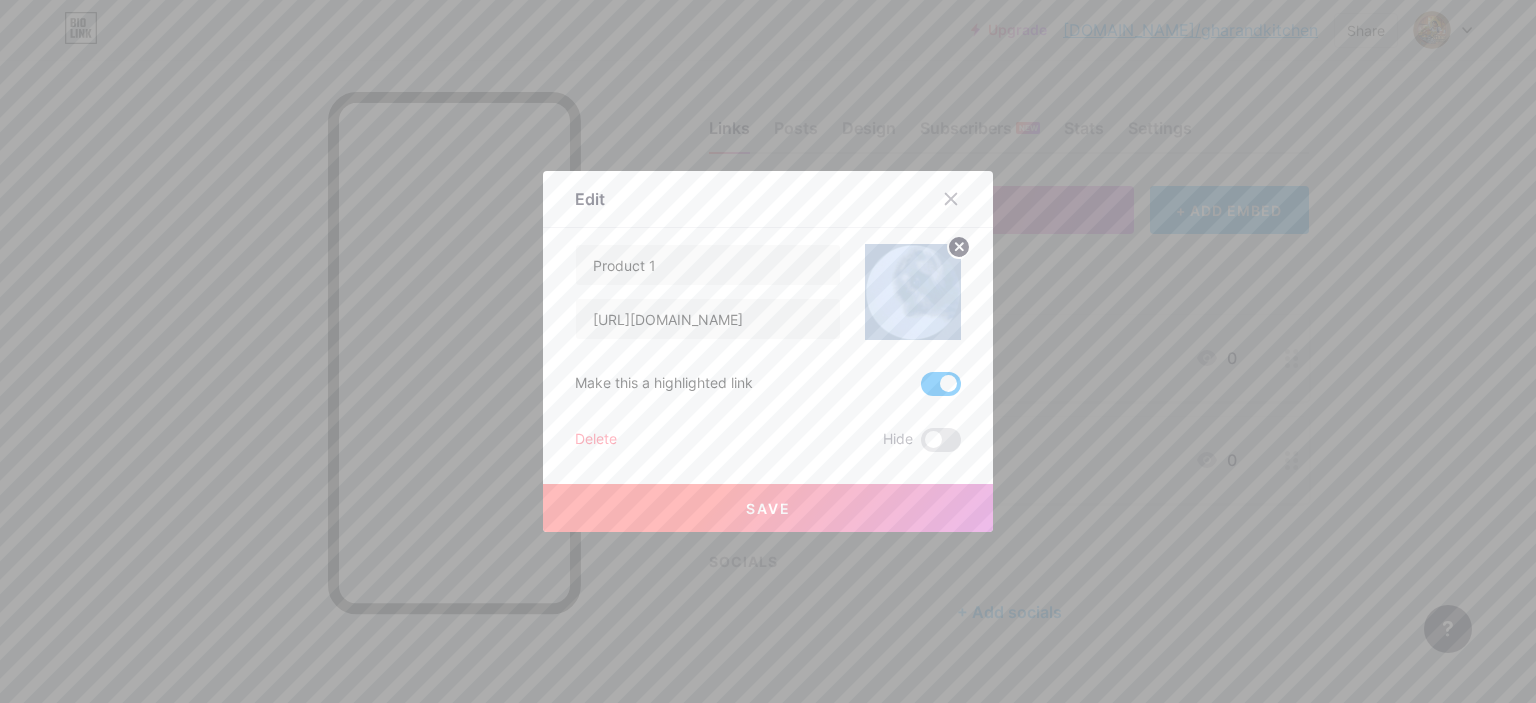 click on "Save" at bounding box center (768, 508) 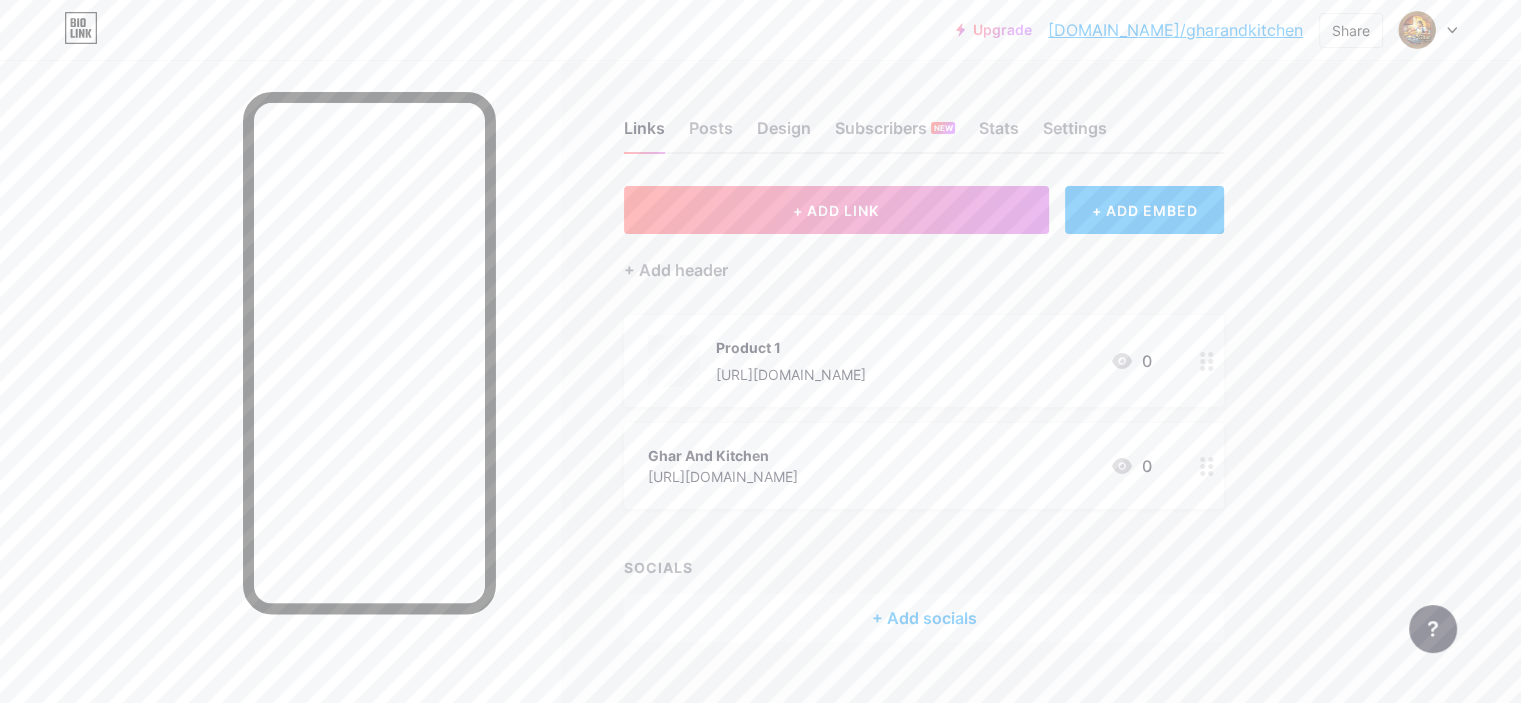 click at bounding box center [1207, 466] 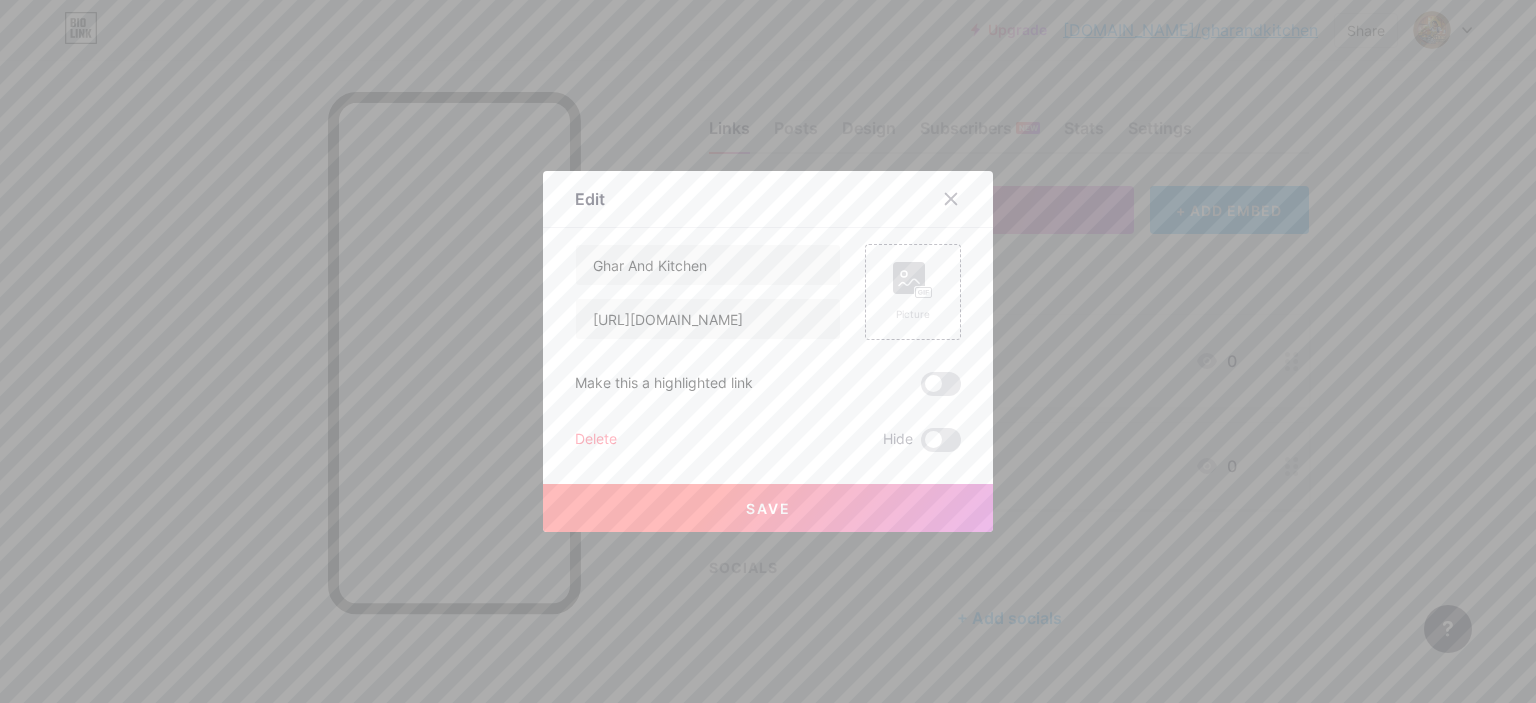 click on "Edit           Content
YouTube
Play YouTube video without leaving your page.
ADD
Vimeo
Play Vimeo video without leaving your page.
ADD
Tiktok
Grow your TikTok following
ADD
Tweet
Embed a tweet.
ADD
Reddit
Showcase your Reddit profile
ADD
Spotify
Embed Spotify to play the preview of a track.
ADD
Twitch
Play Twitch video without leaving your page.
ADD
SoundCloud" at bounding box center [768, 351] 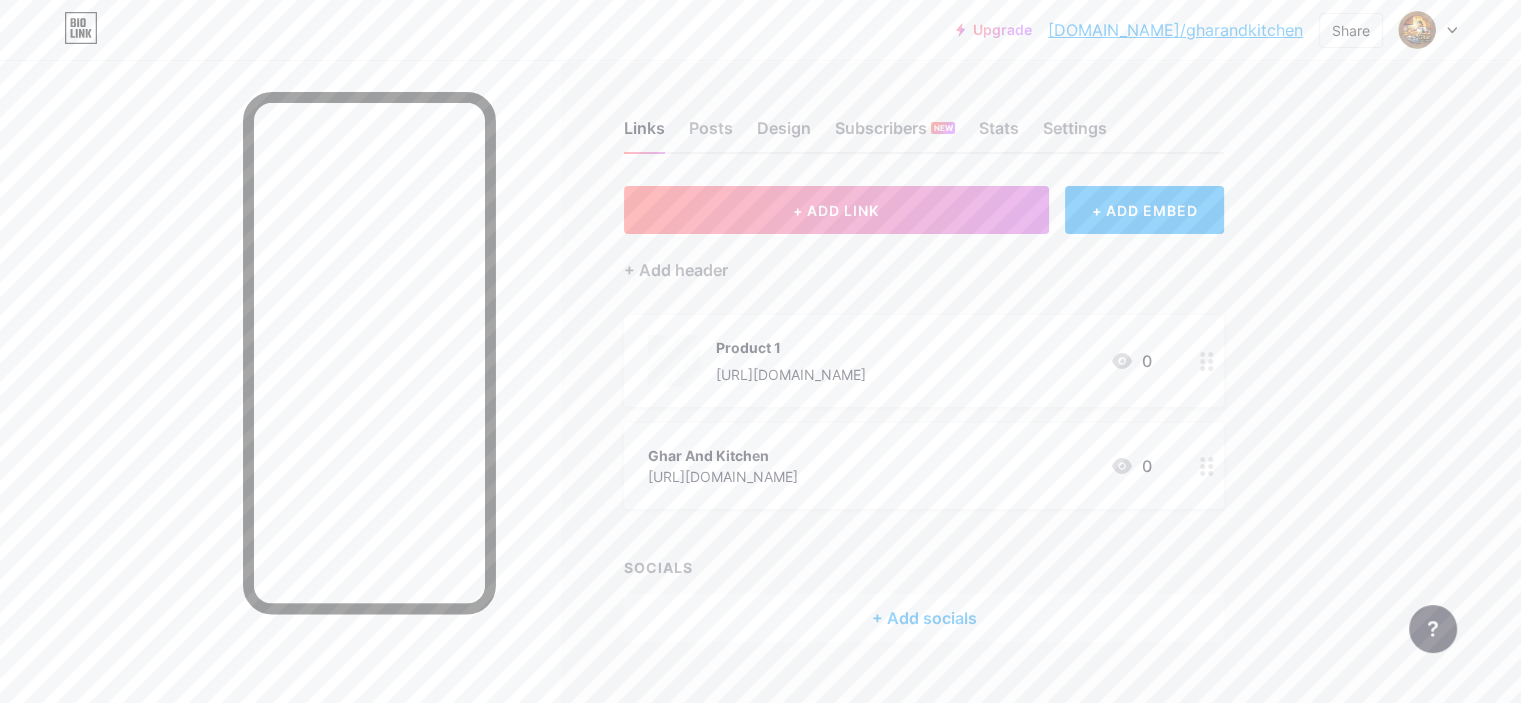 click on "Links
Posts
Design
Subscribers
NEW
Stats
Settings" at bounding box center (924, 119) 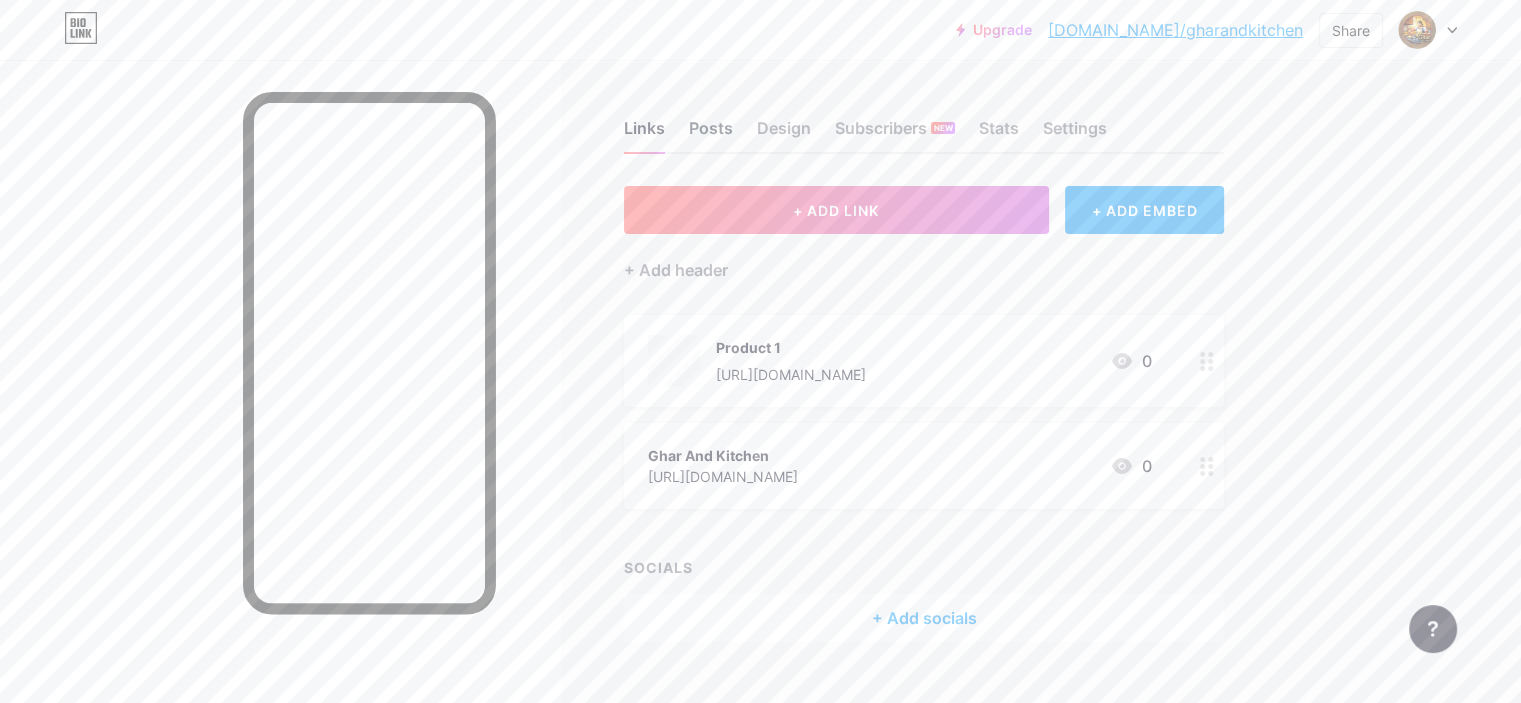 click on "Posts" at bounding box center (711, 134) 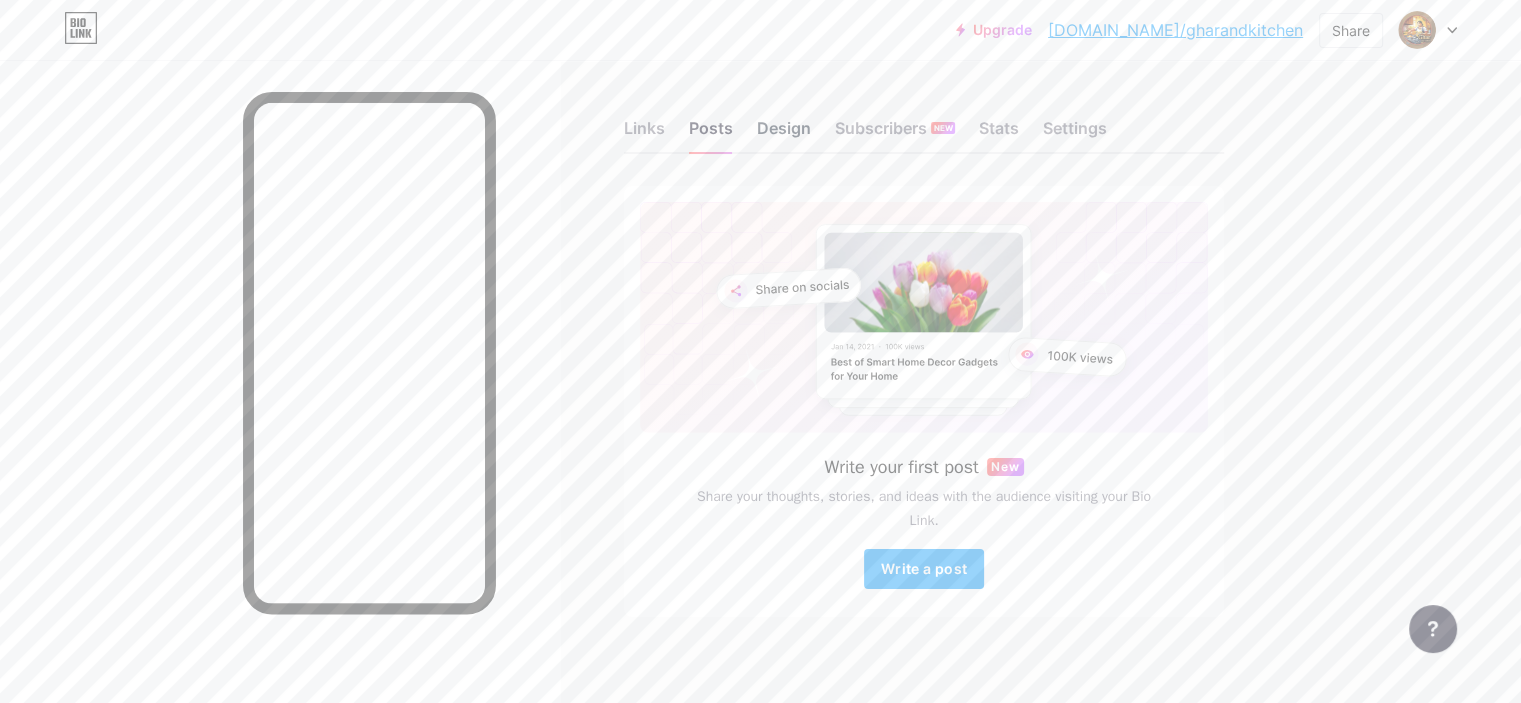 click on "Design" at bounding box center (784, 134) 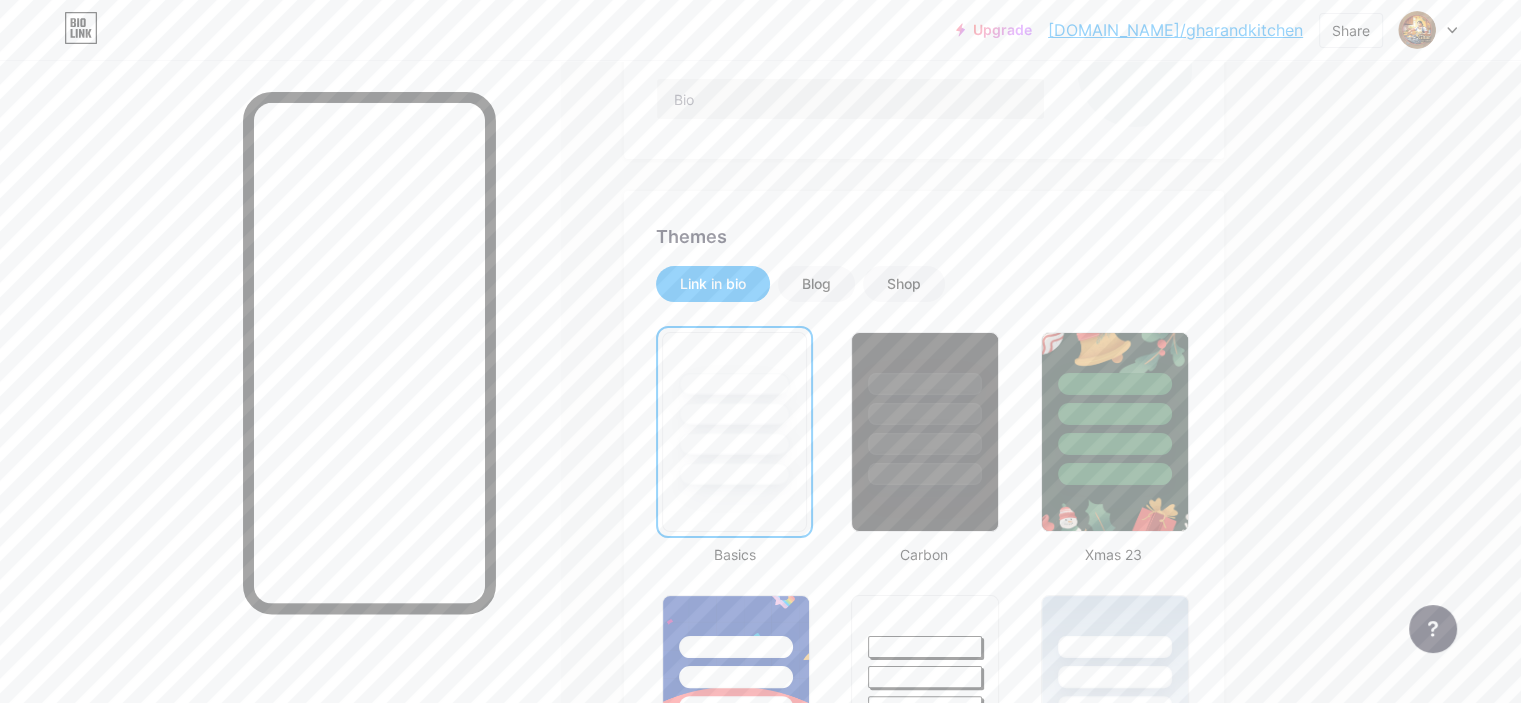 scroll, scrollTop: 269, scrollLeft: 0, axis: vertical 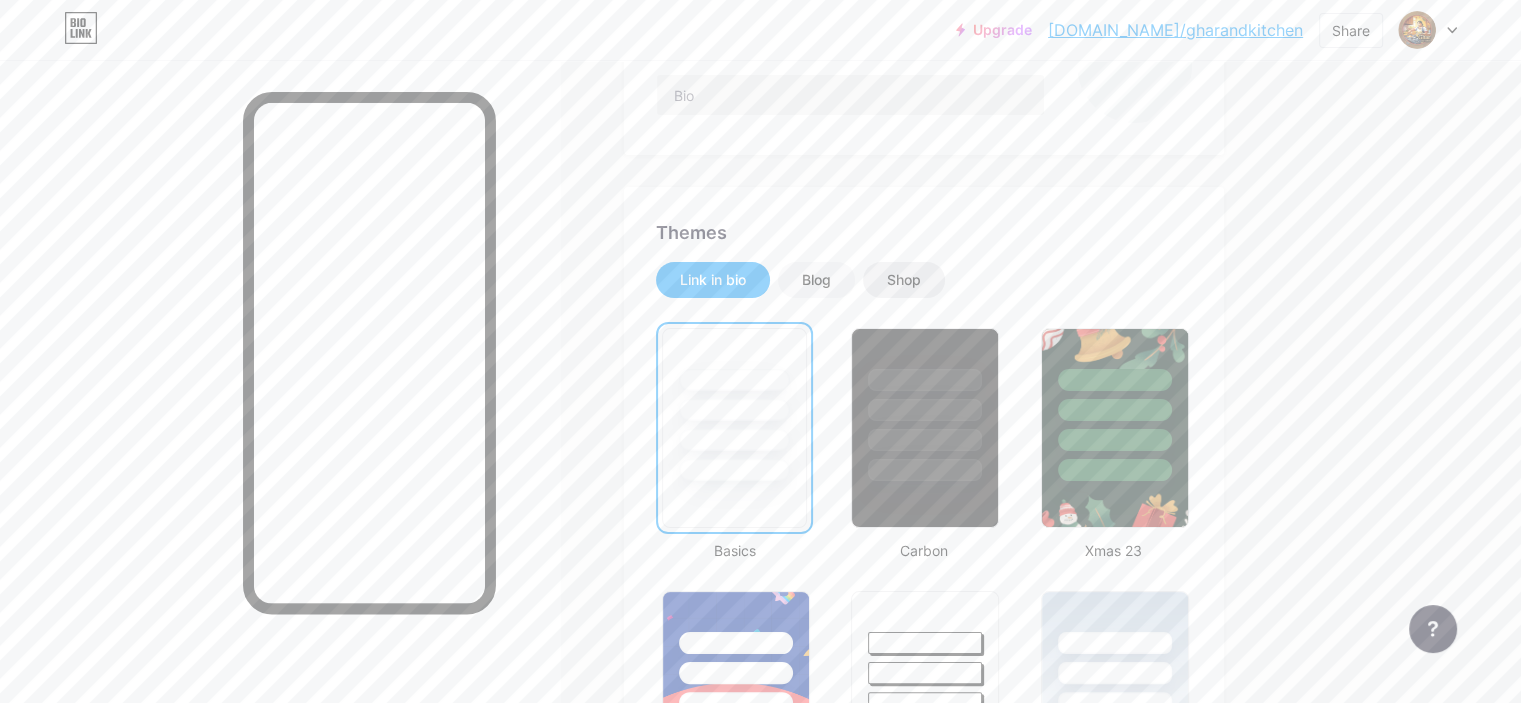 click on "Shop" at bounding box center [904, 280] 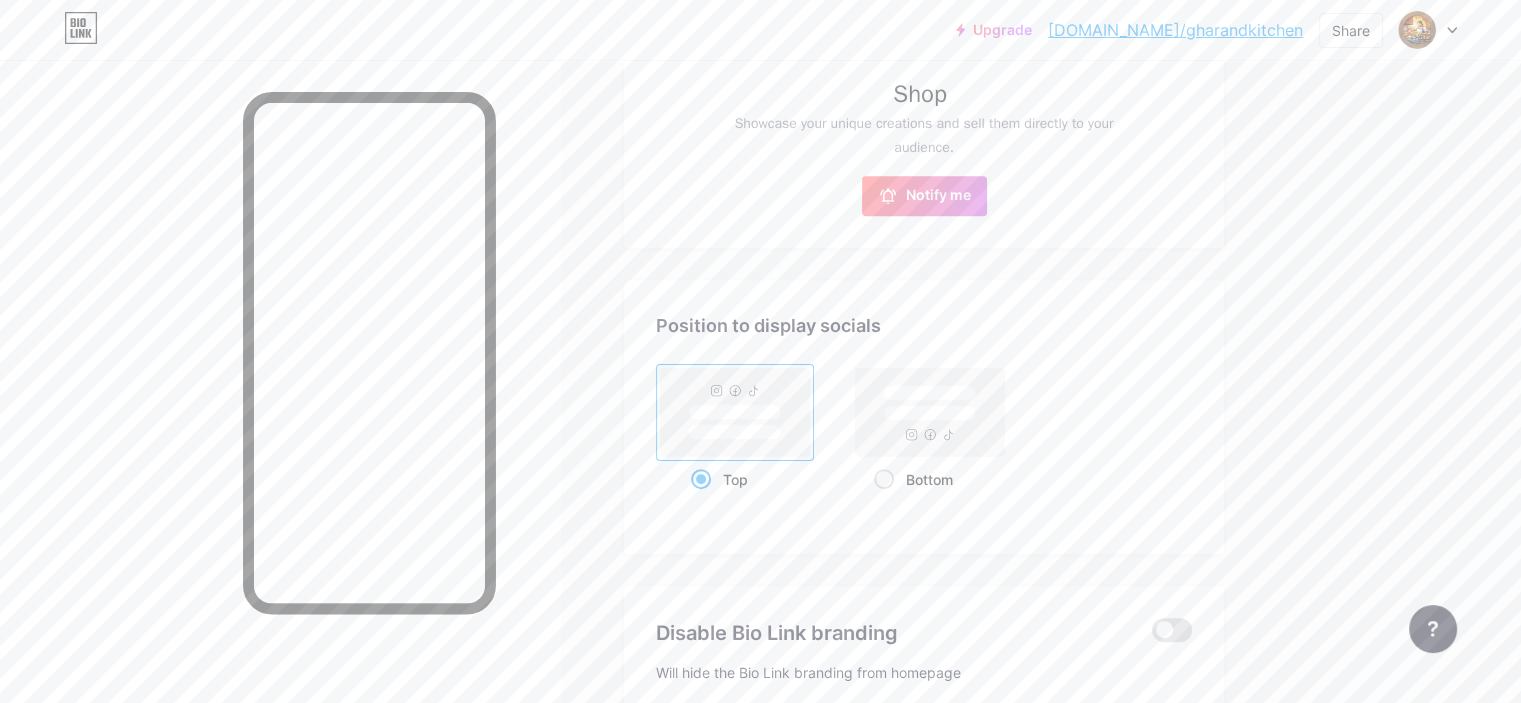 scroll, scrollTop: 827, scrollLeft: 0, axis: vertical 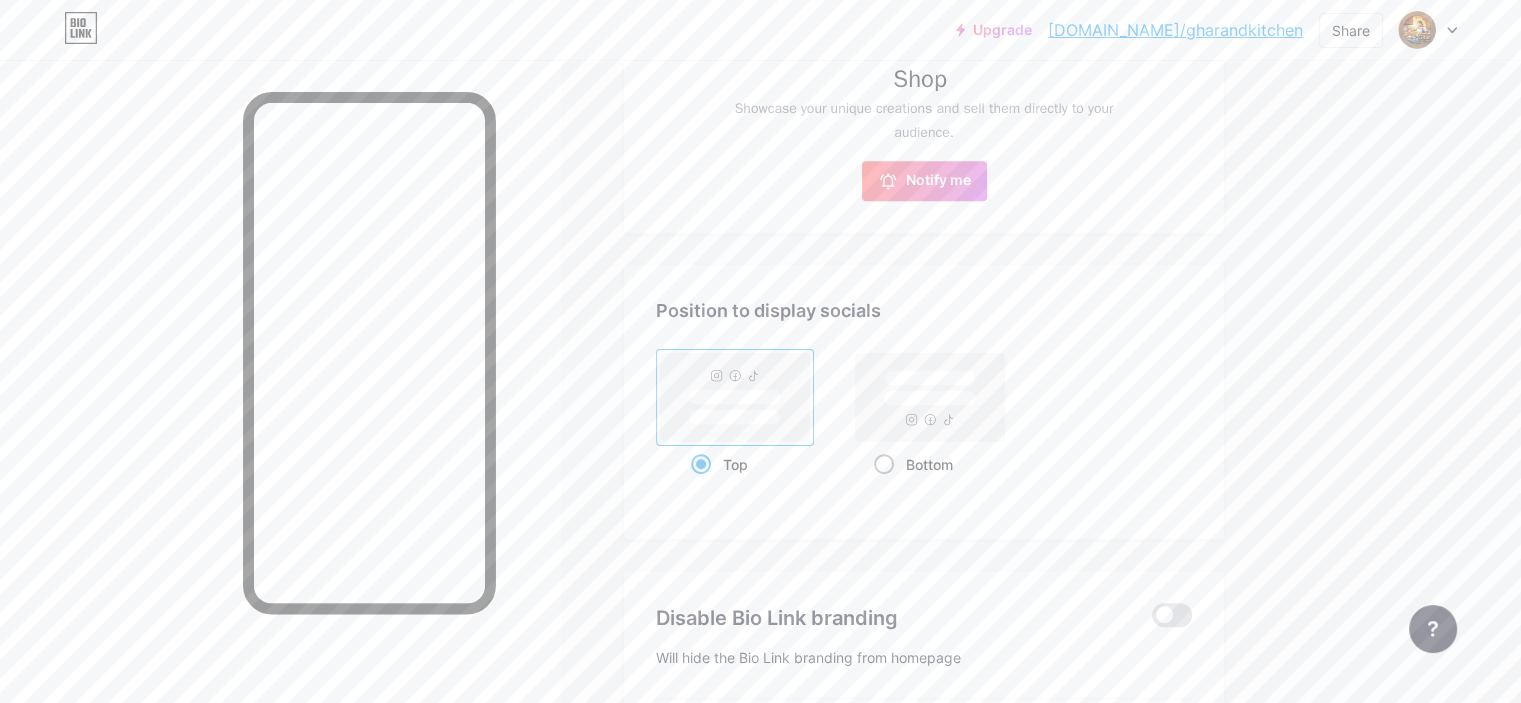 click at bounding box center (884, 464) 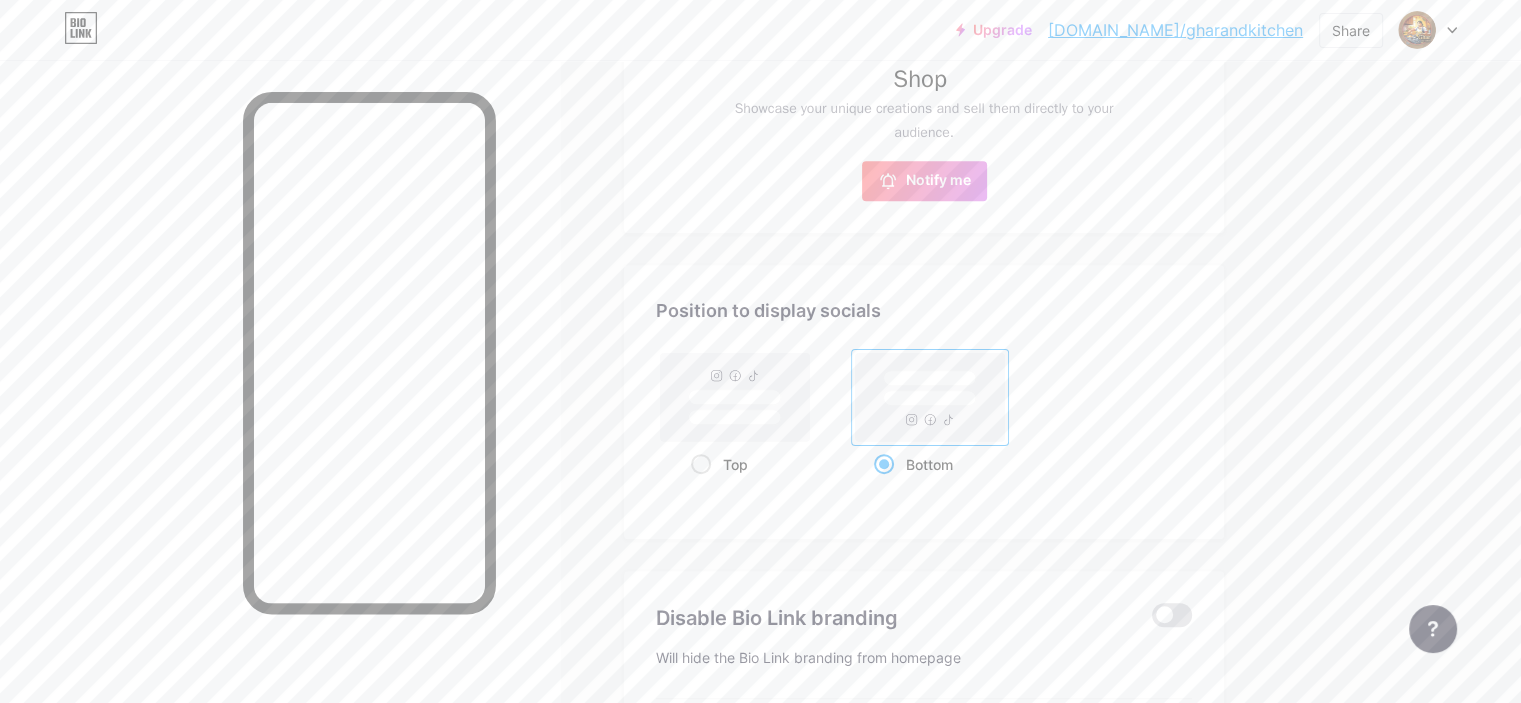 click on "Top                     Bottom" at bounding box center [924, 415] 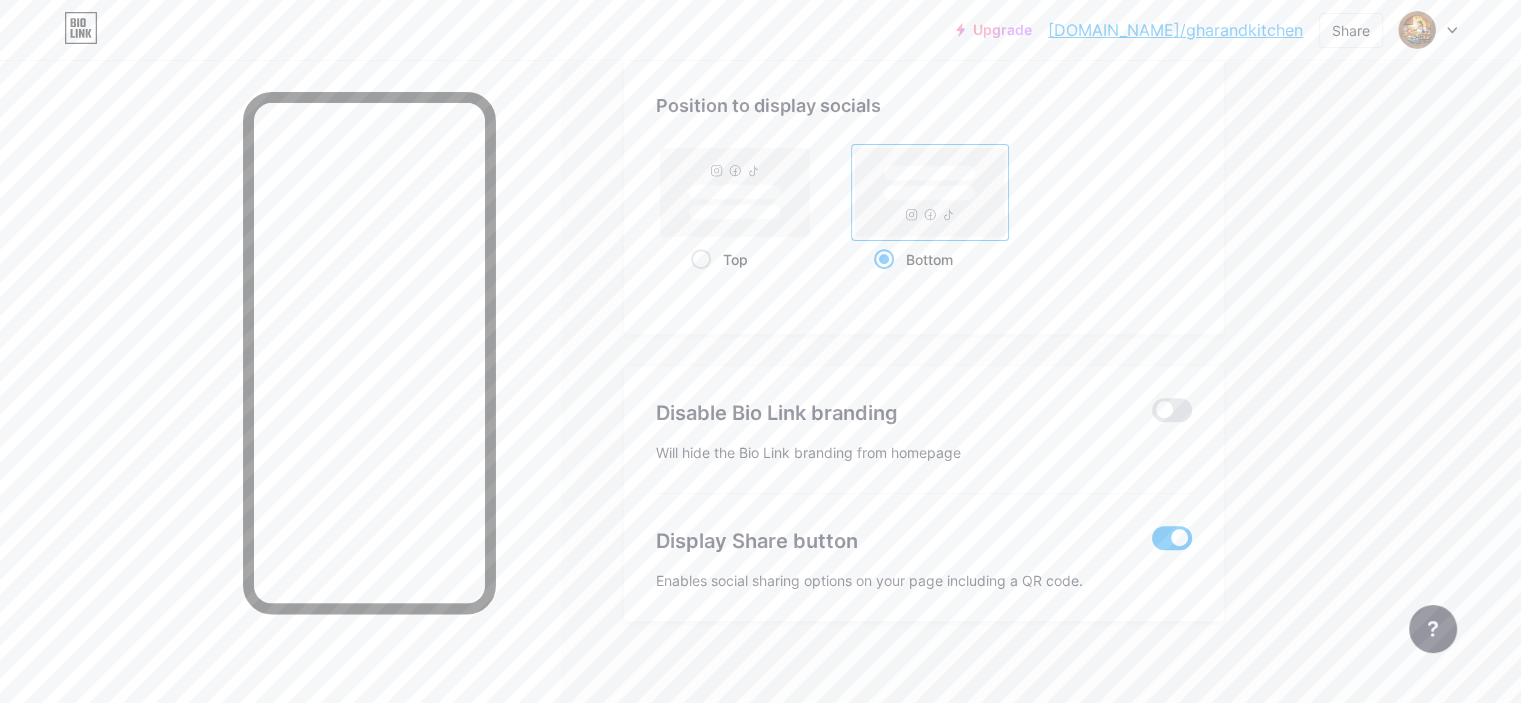 scroll, scrollTop: 1040, scrollLeft: 0, axis: vertical 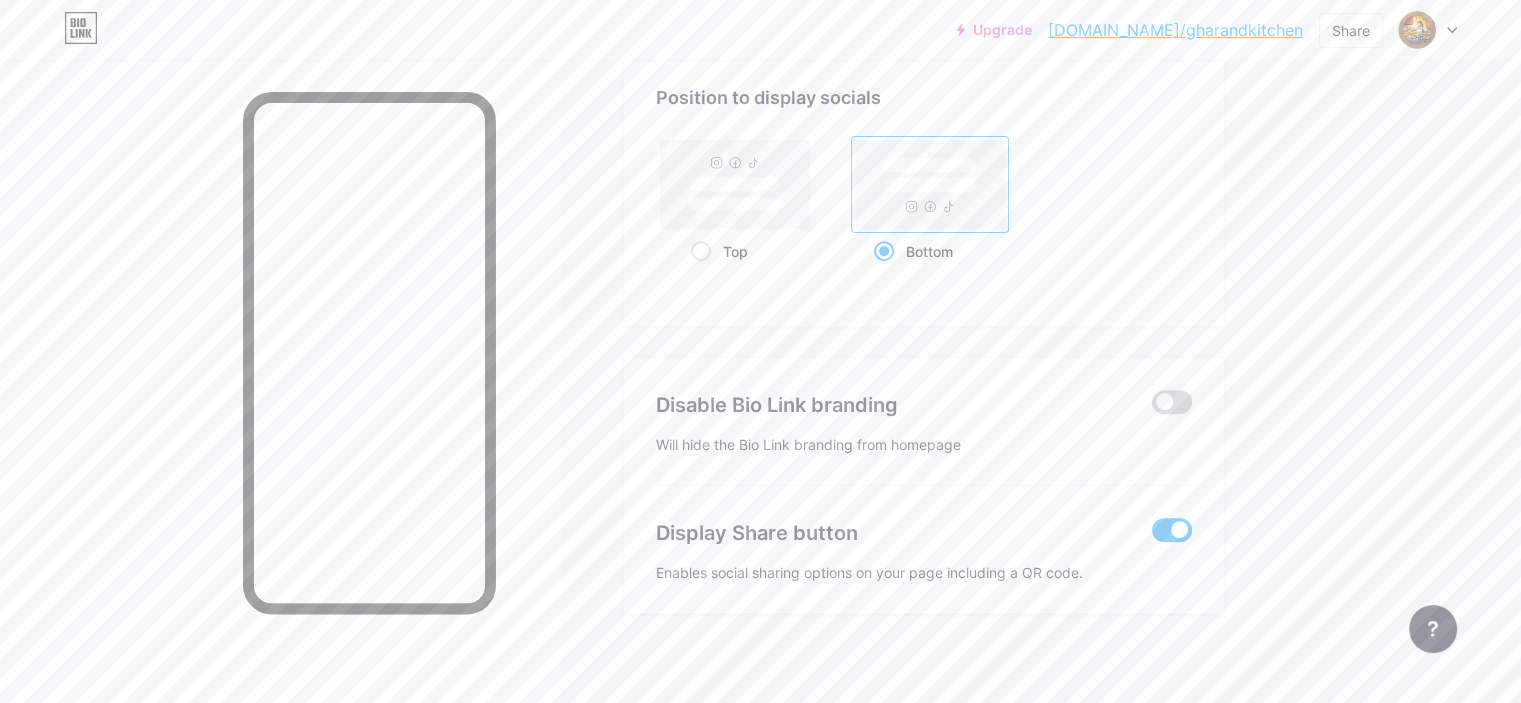click at bounding box center [1172, 402] 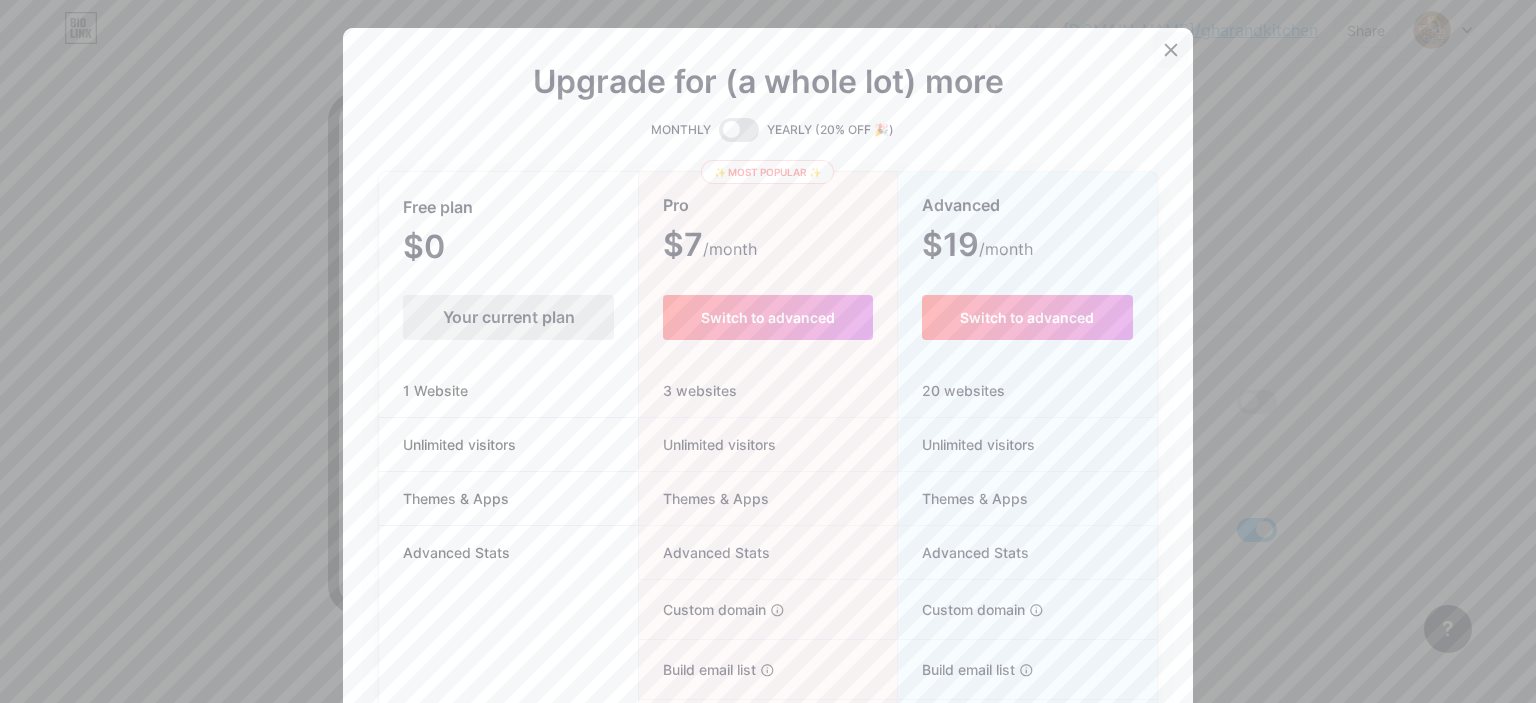 click at bounding box center [1171, 50] 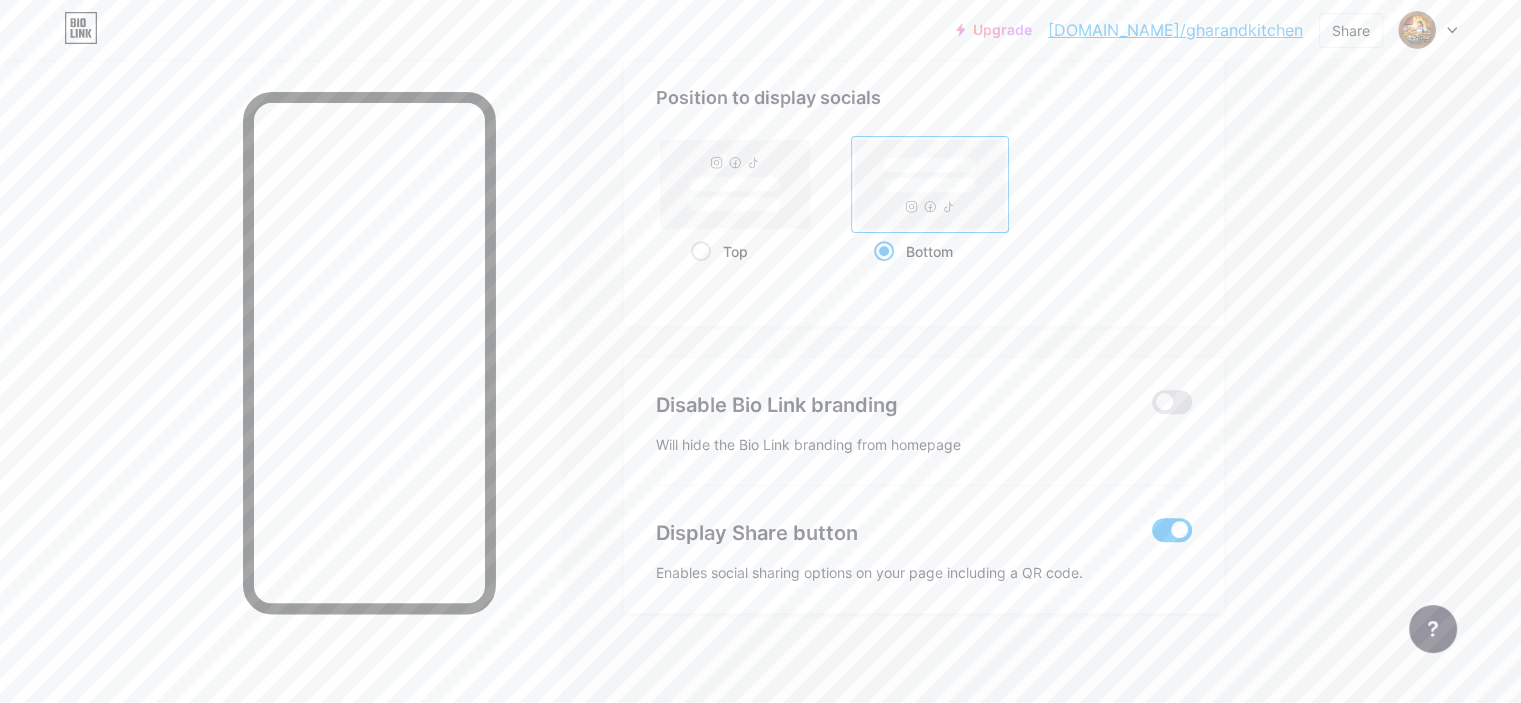 scroll, scrollTop: 1049, scrollLeft: 0, axis: vertical 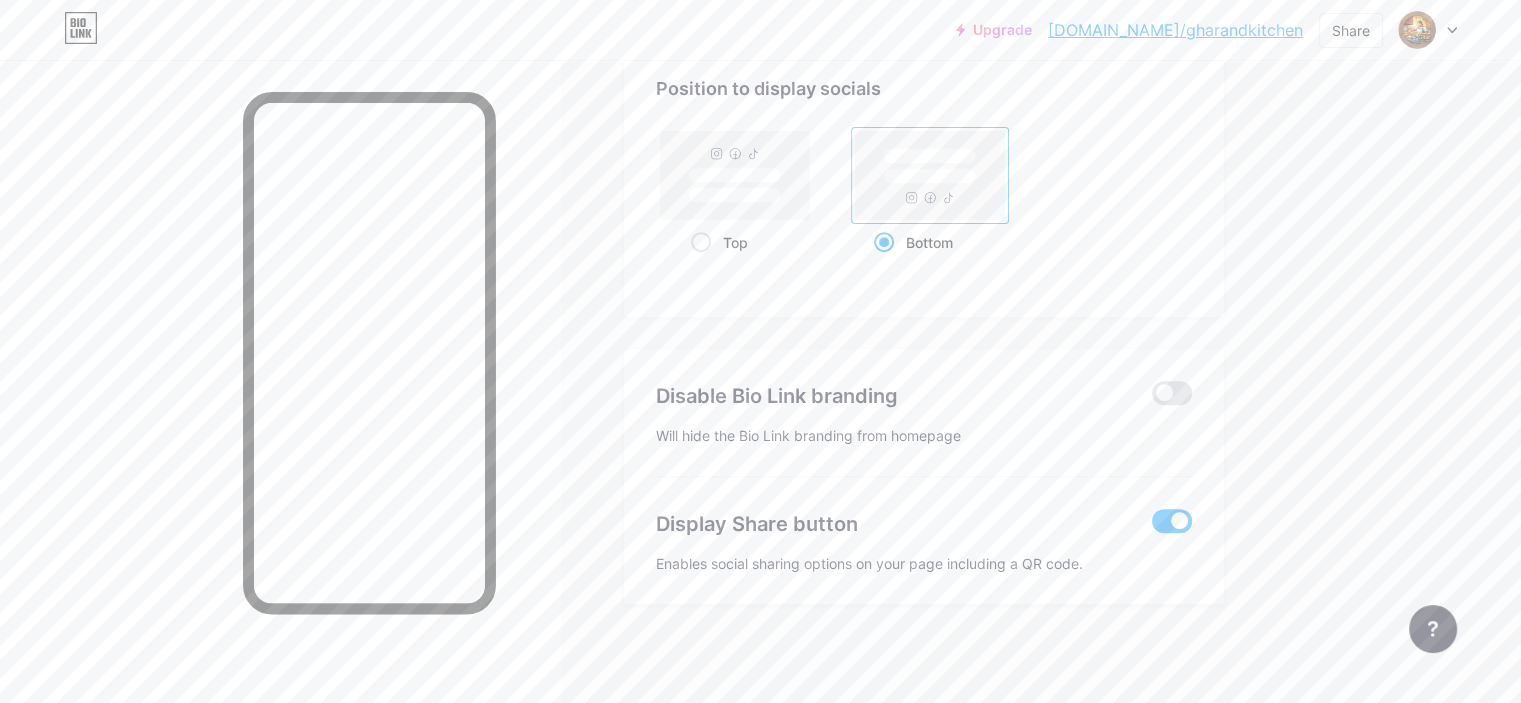 click at bounding box center [1172, 521] 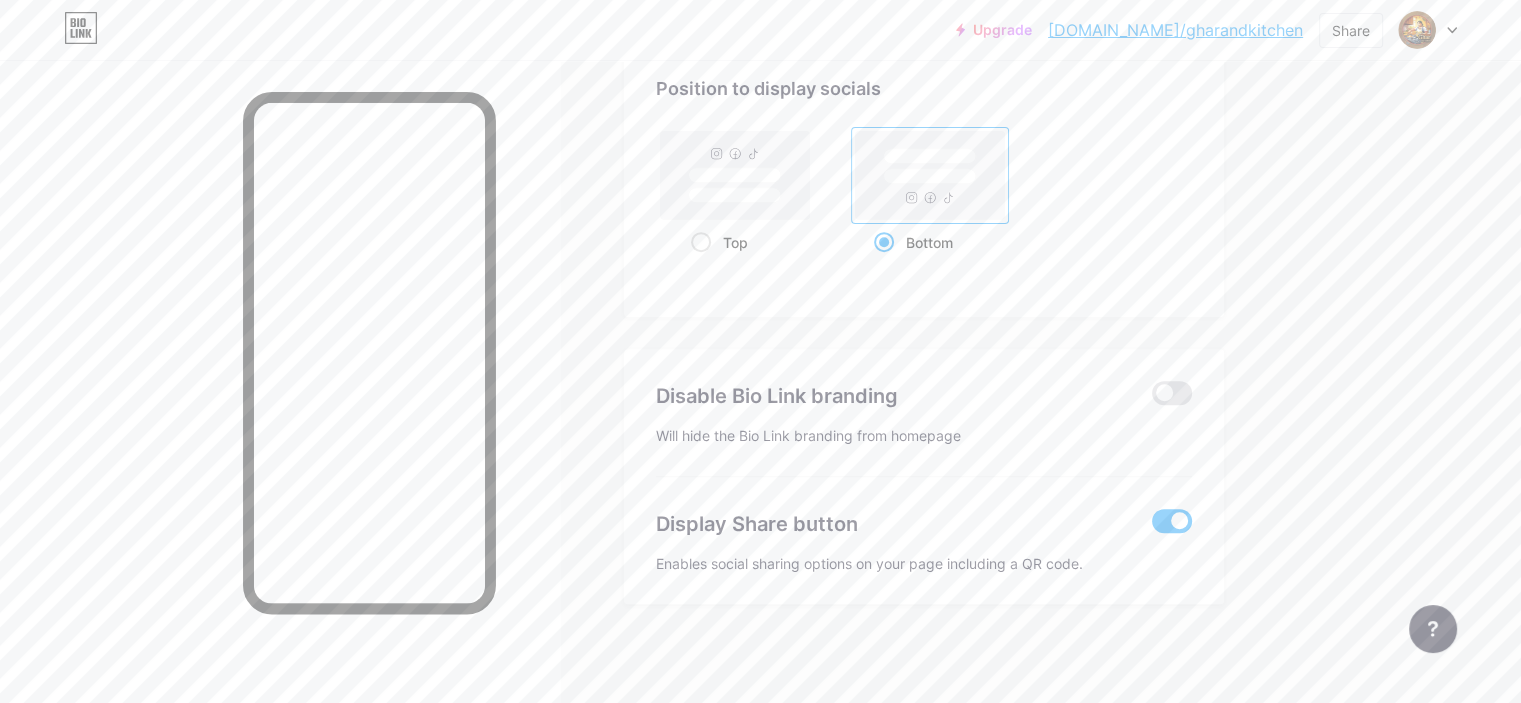 click at bounding box center [1152, 526] 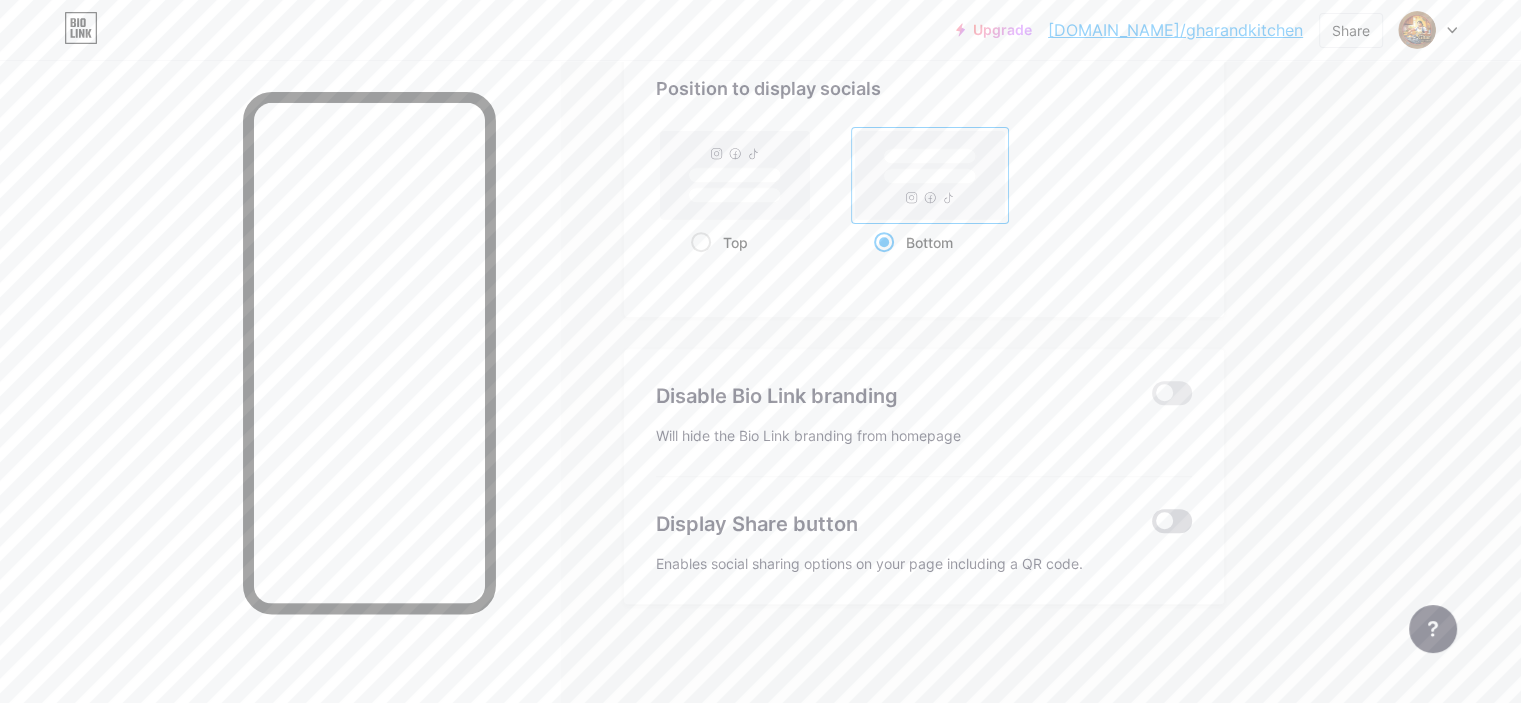 click at bounding box center (1172, 521) 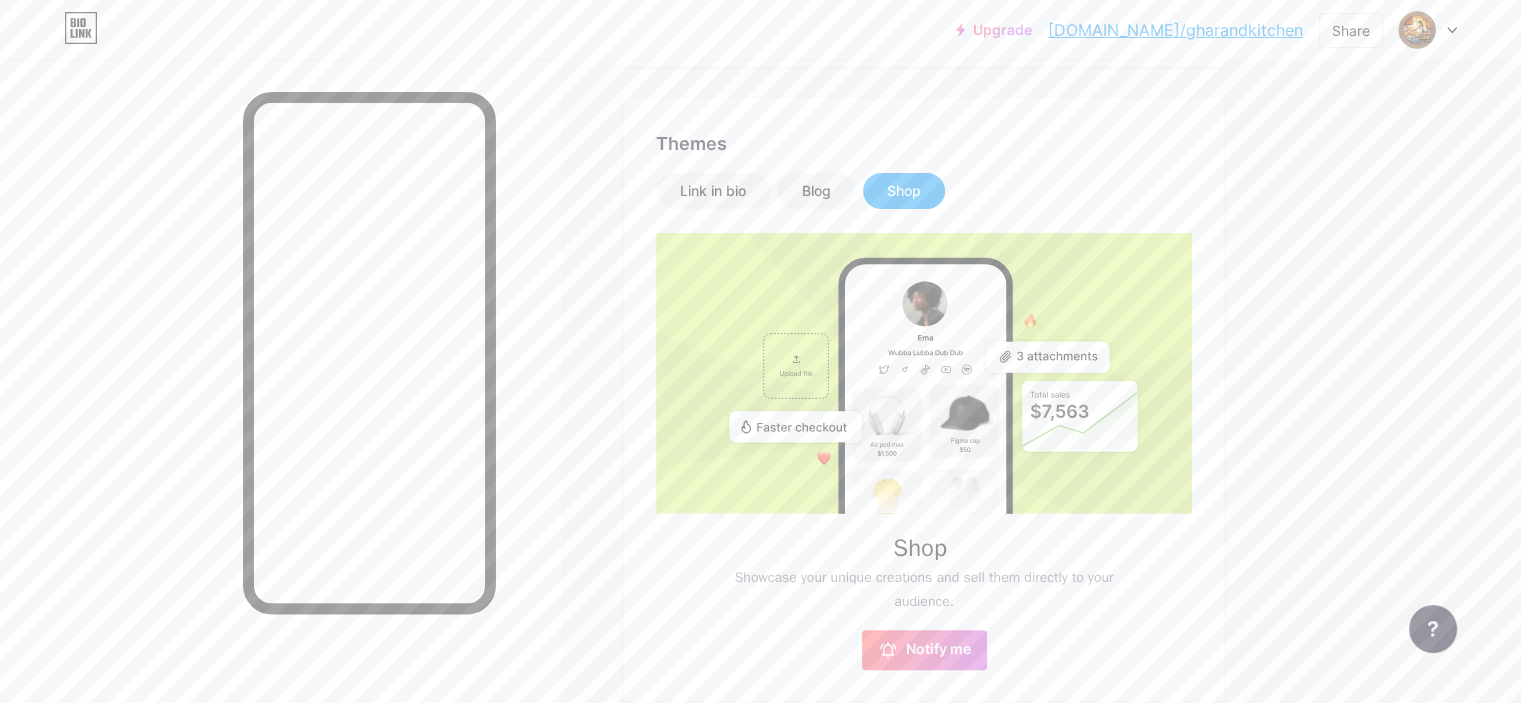 scroll, scrollTop: 343, scrollLeft: 0, axis: vertical 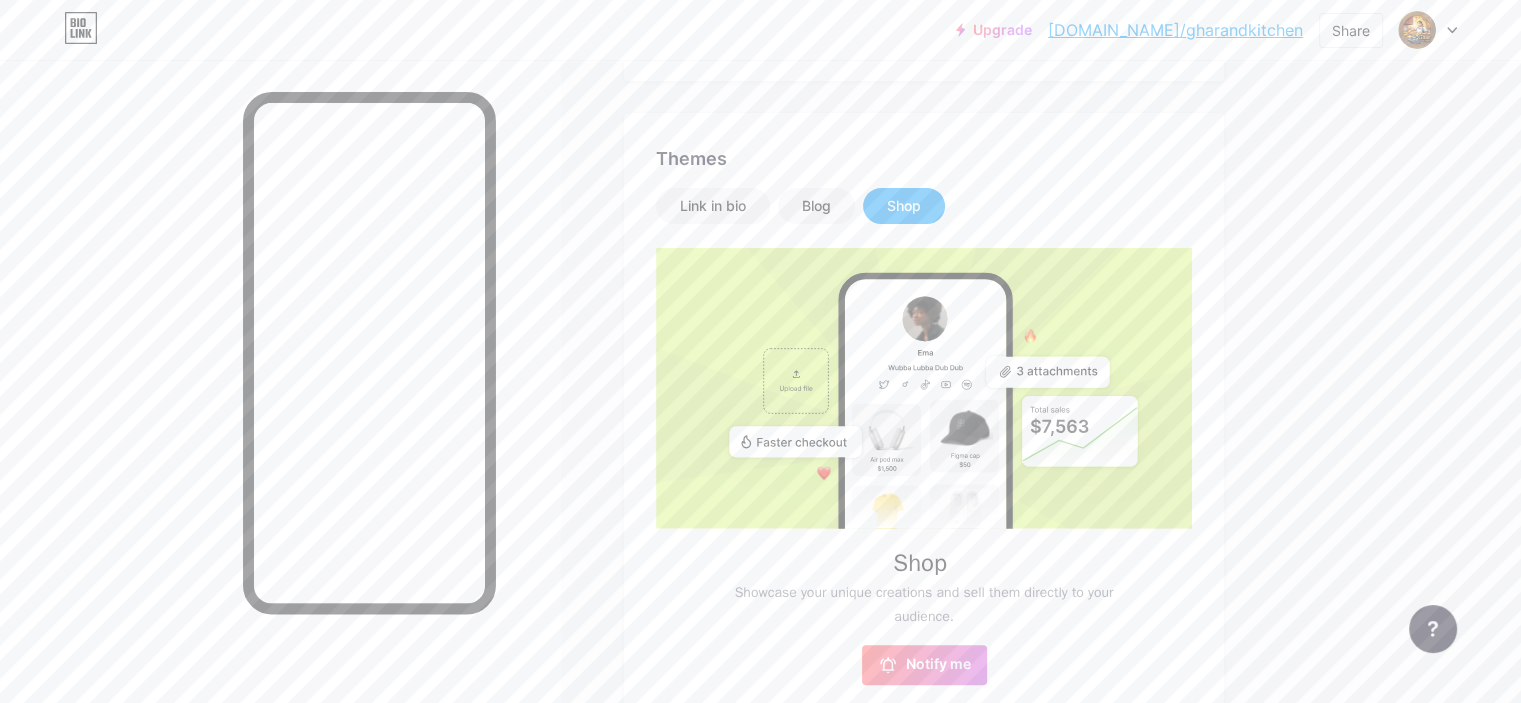 click on "Themes   Link in bio   Blog   Shop                                                                                                                                                                                                                                                                                                                                   Shop
Showcase your unique creations and sell them directly to your audience.
Notify me         Changes saved" at bounding box center [924, 415] 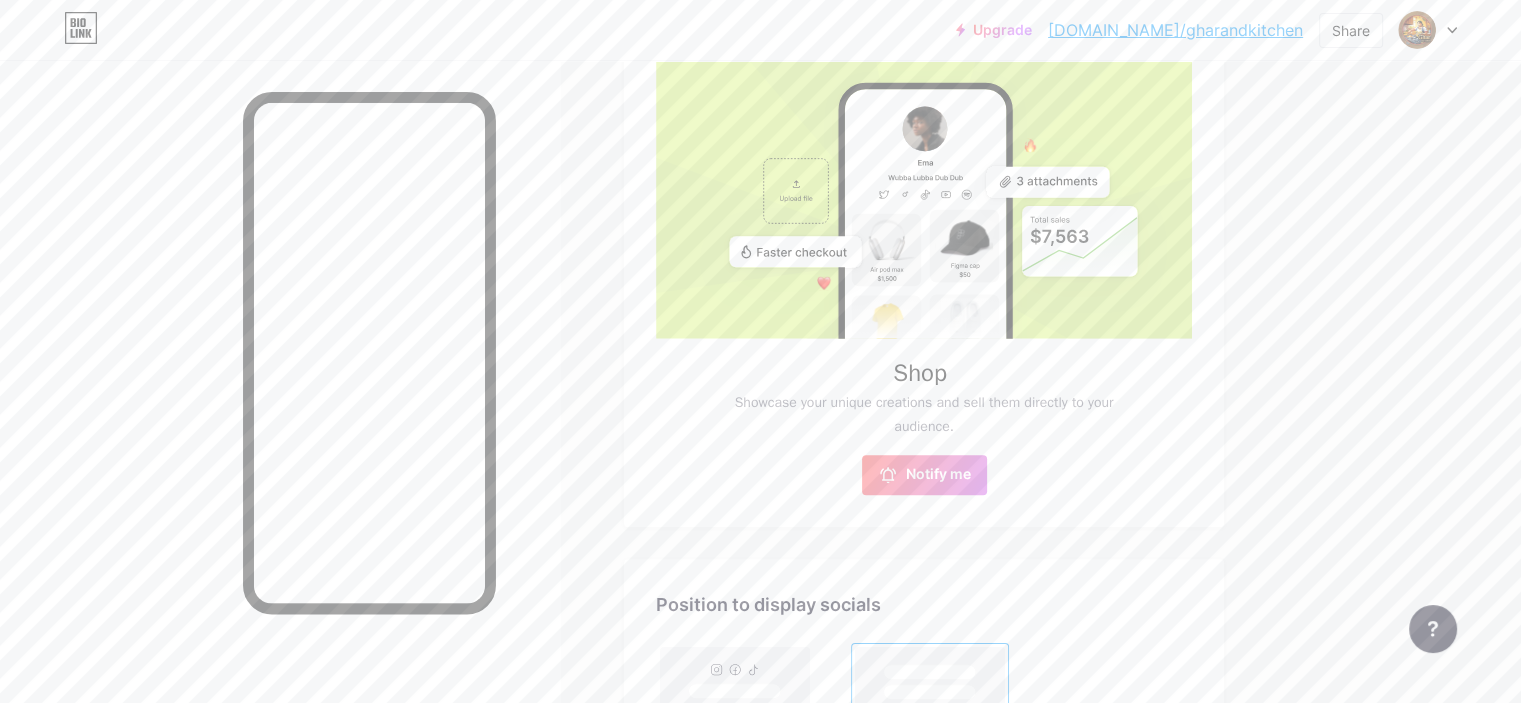 scroll, scrollTop: 528, scrollLeft: 0, axis: vertical 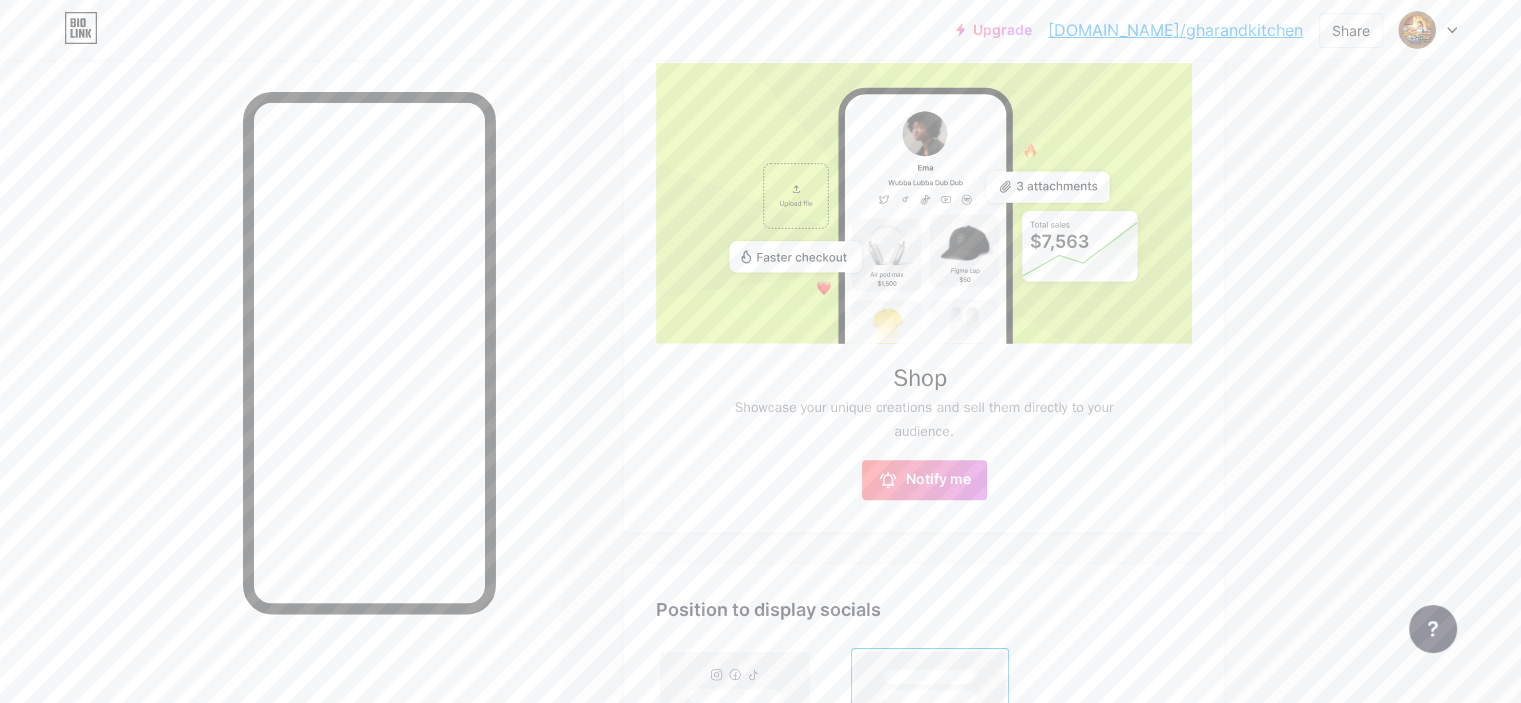 click on "Shop" at bounding box center (920, 378) 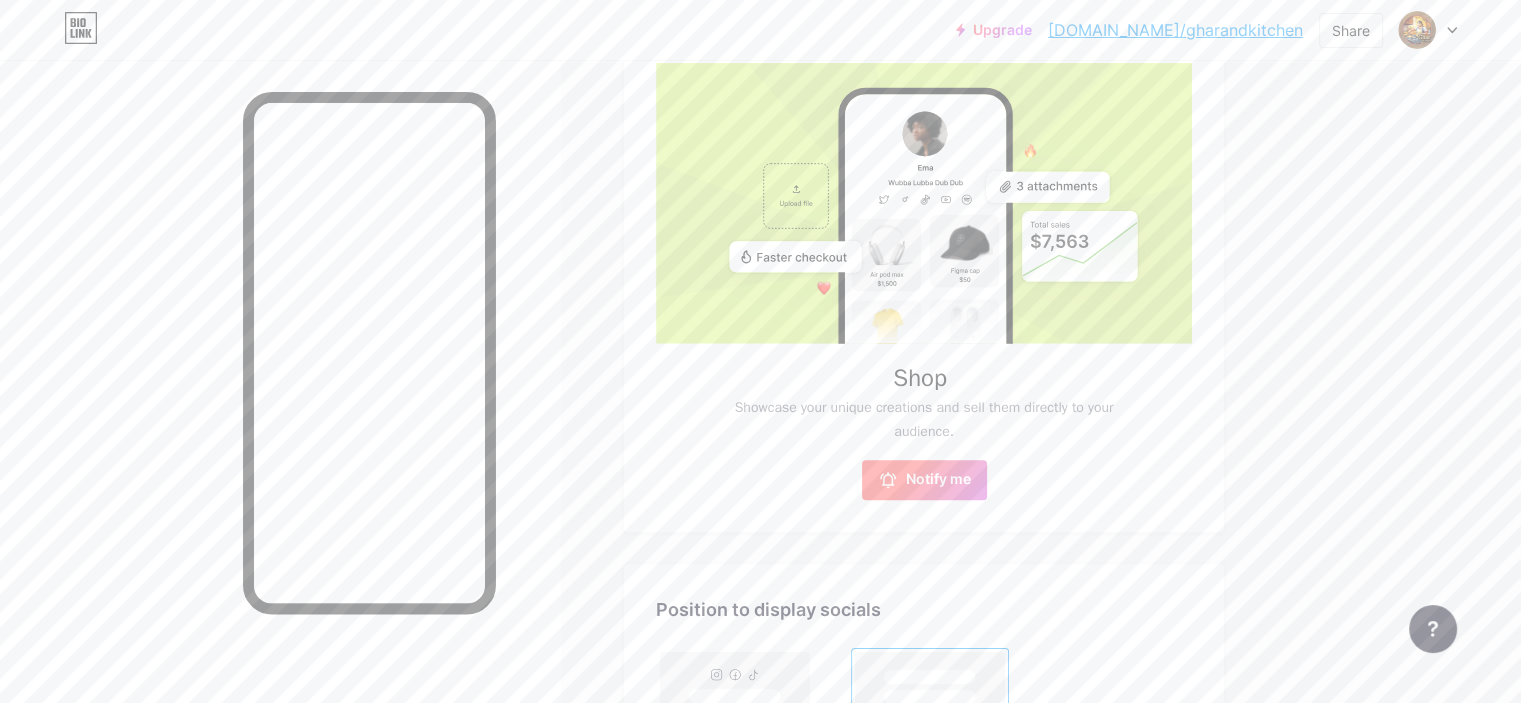 click on "Notify me" at bounding box center [924, 480] 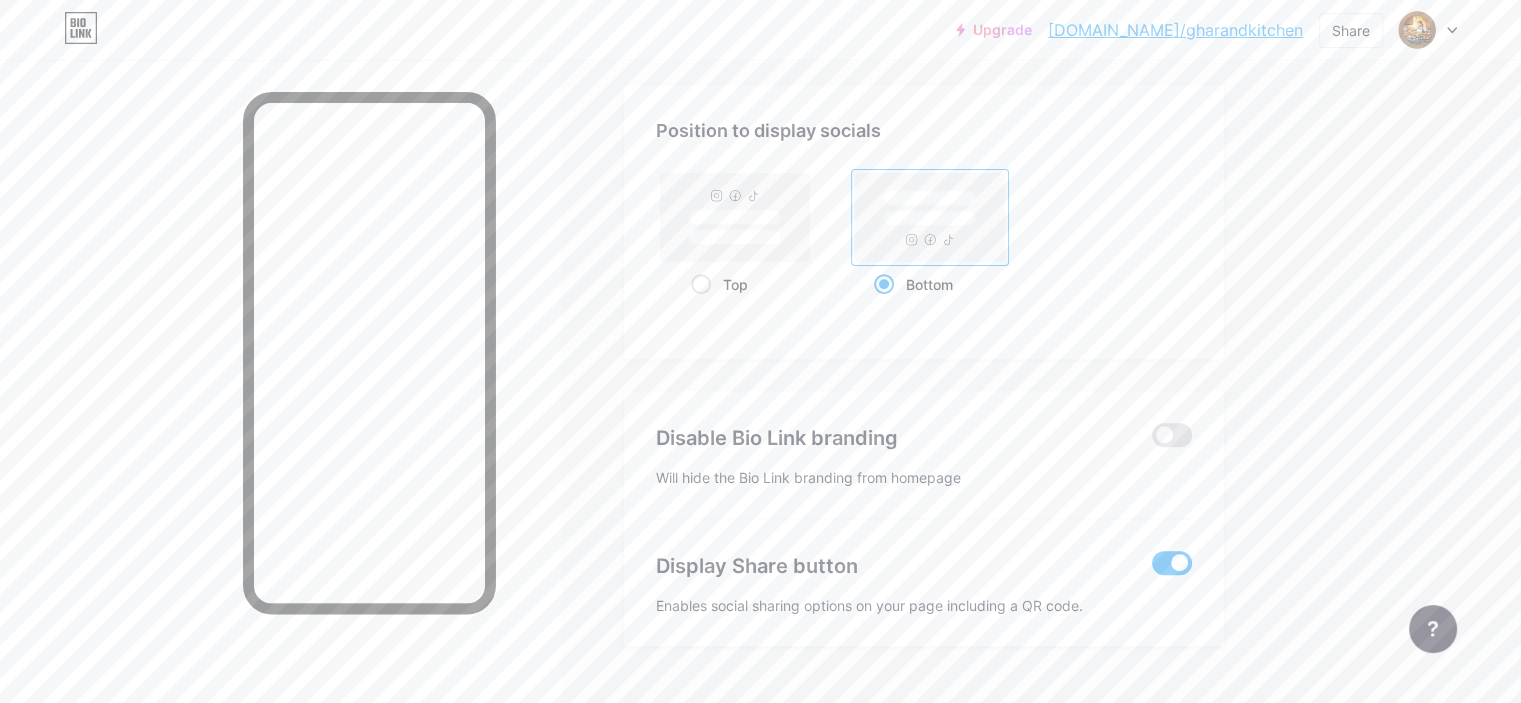 scroll, scrollTop: 1013, scrollLeft: 0, axis: vertical 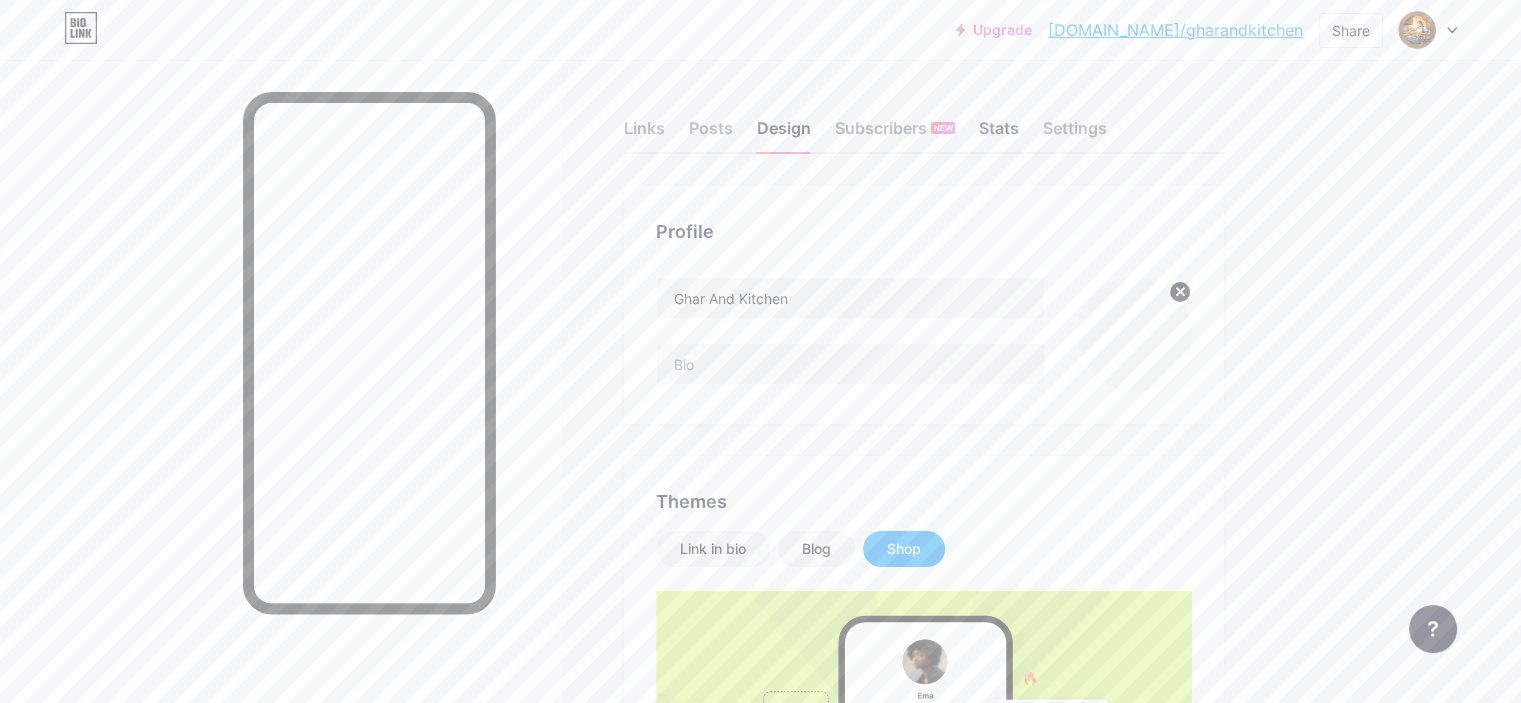 click on "Stats" at bounding box center (999, 134) 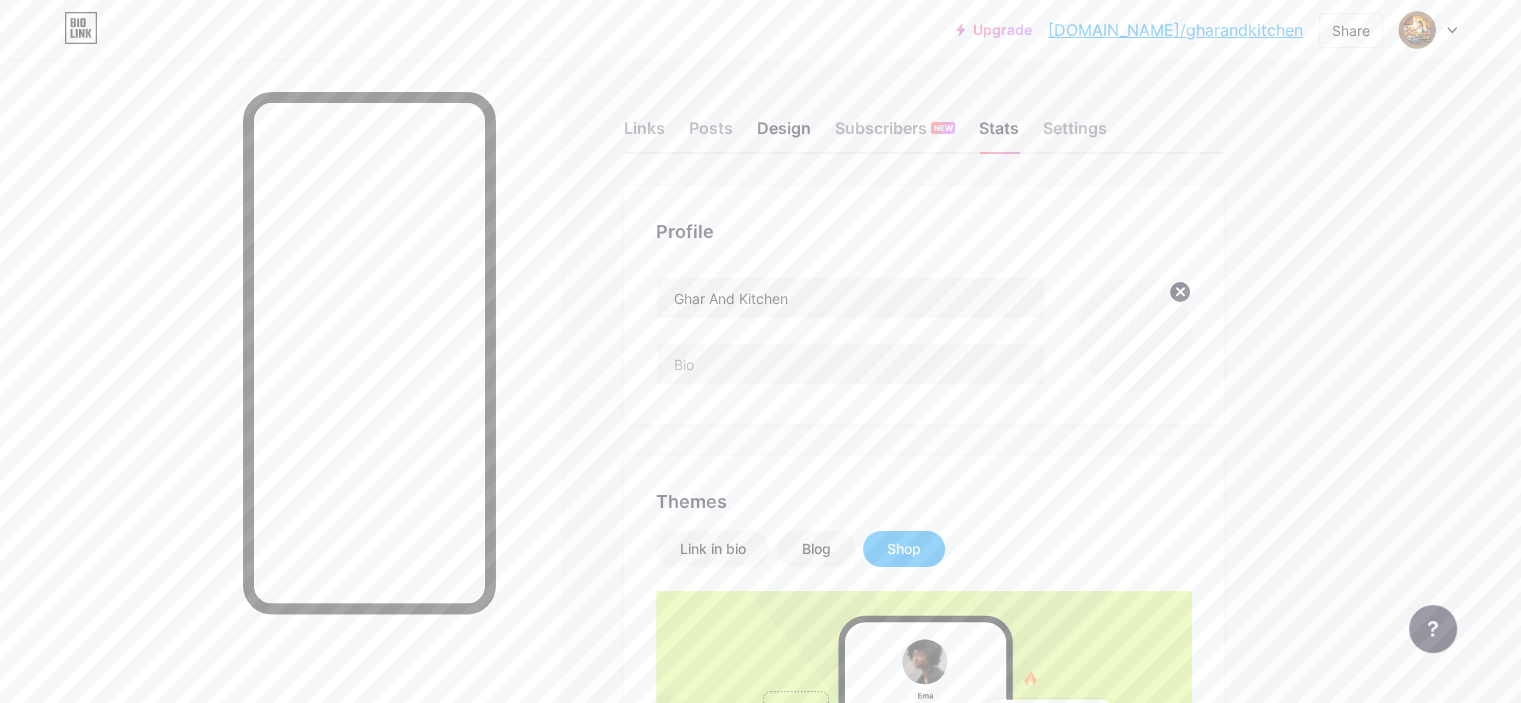 click 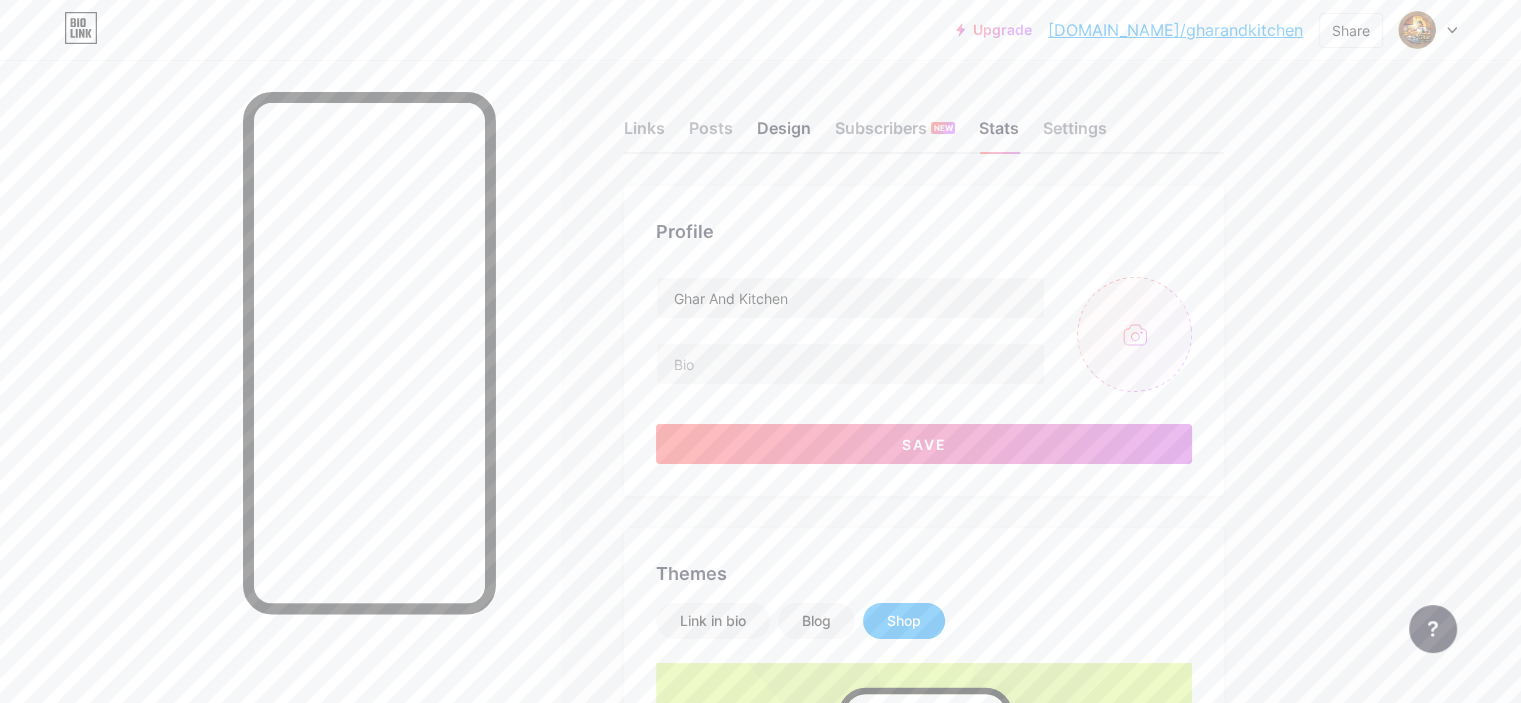 click at bounding box center (1134, 334) 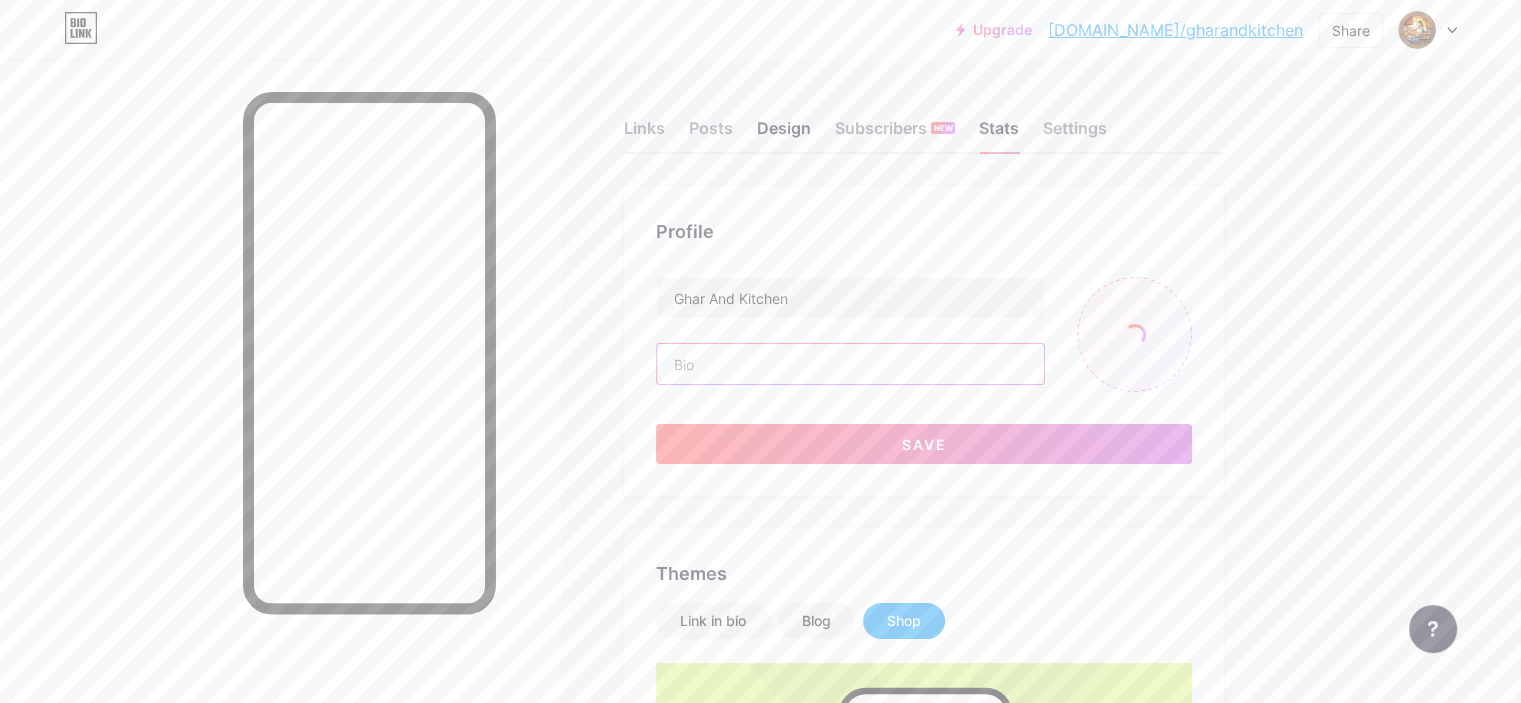 click at bounding box center [850, 364] 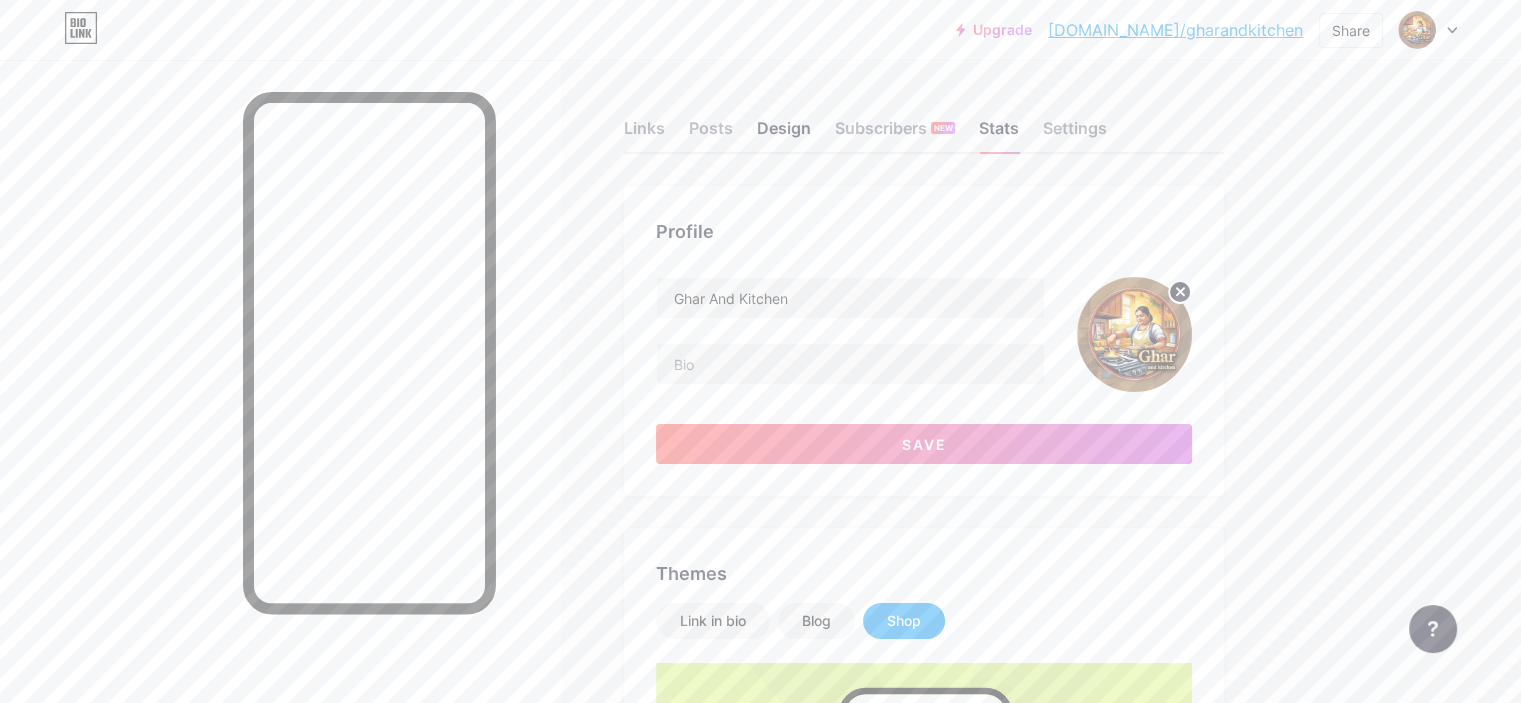 click on "Upgrade   bio.link/gharan...   bio.link/gharandkitchen   Share               Switch accounts     Ghar And Kitchen   bio.link/gharandkitchen       + Add a new page        Account settings   Logout   Link Copied
Links
Posts
Design
Subscribers
NEW
Stats
Settings     Profile   Ghar And Kitchen                       Save     Themes   Link in bio   Blog   Shop                                                                                                                                                                                                                                                                                                                                   Shop
Showcase your unique creations and sell them directly to your audience.
Notify me         Changes saved       Position to display socials                 Top" at bounding box center [760, 913] 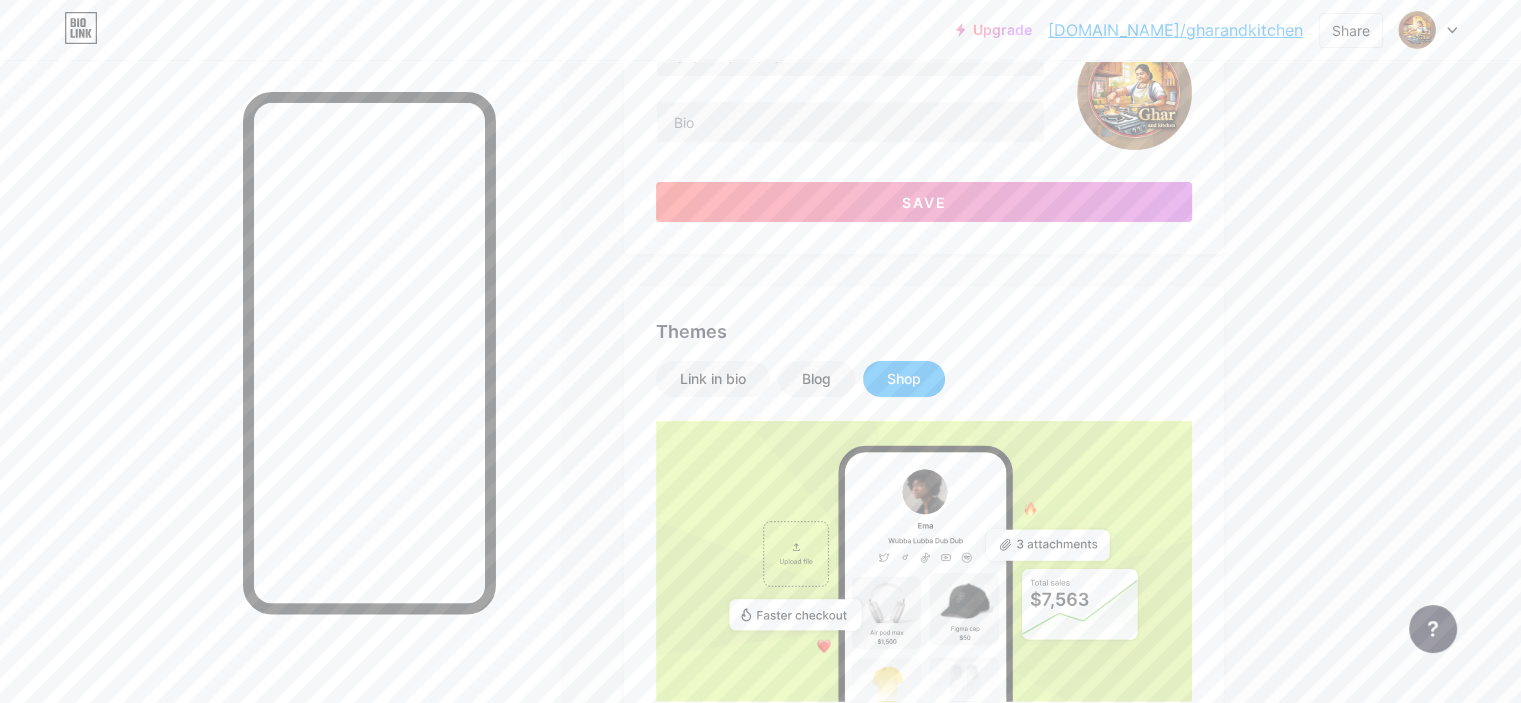 scroll, scrollTop: 255, scrollLeft: 0, axis: vertical 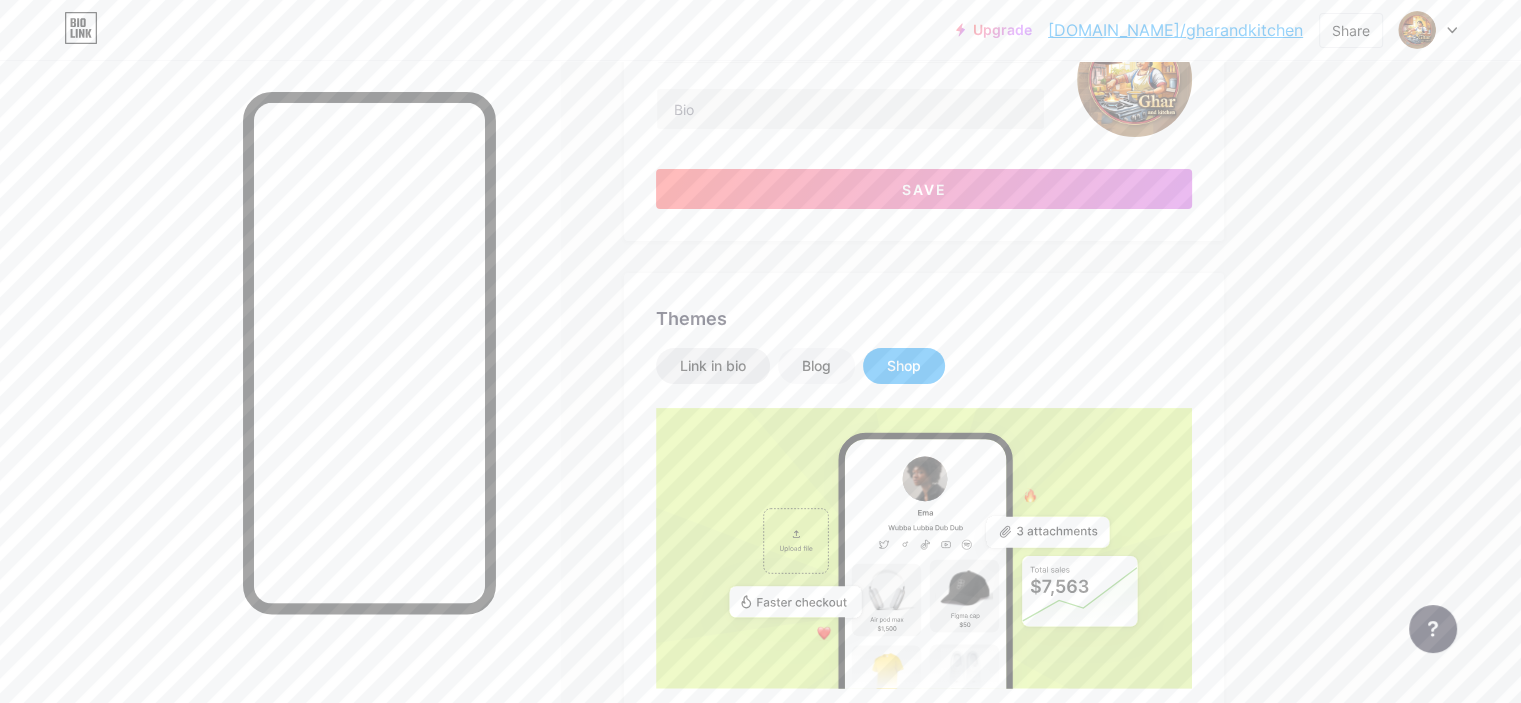 click on "Link in bio" at bounding box center (713, 366) 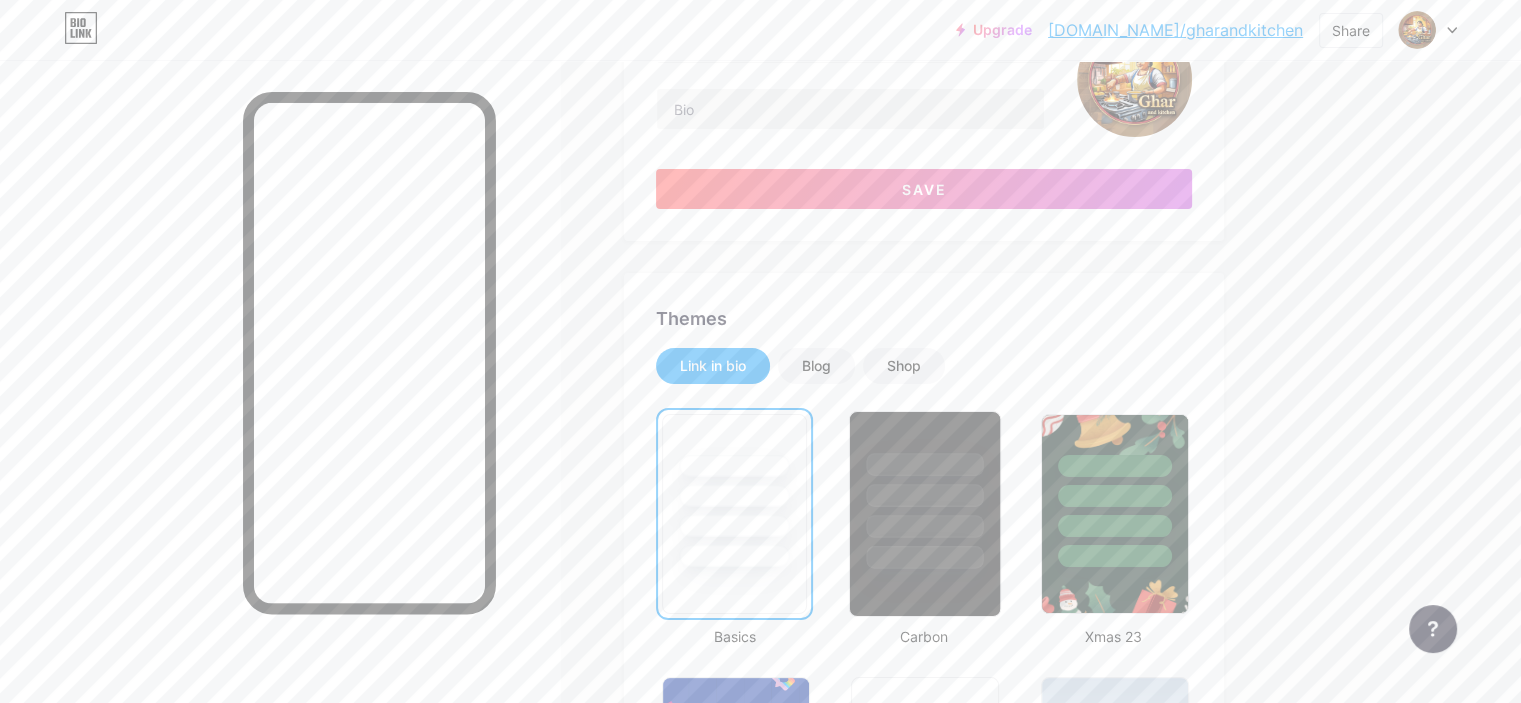 click at bounding box center [925, 490] 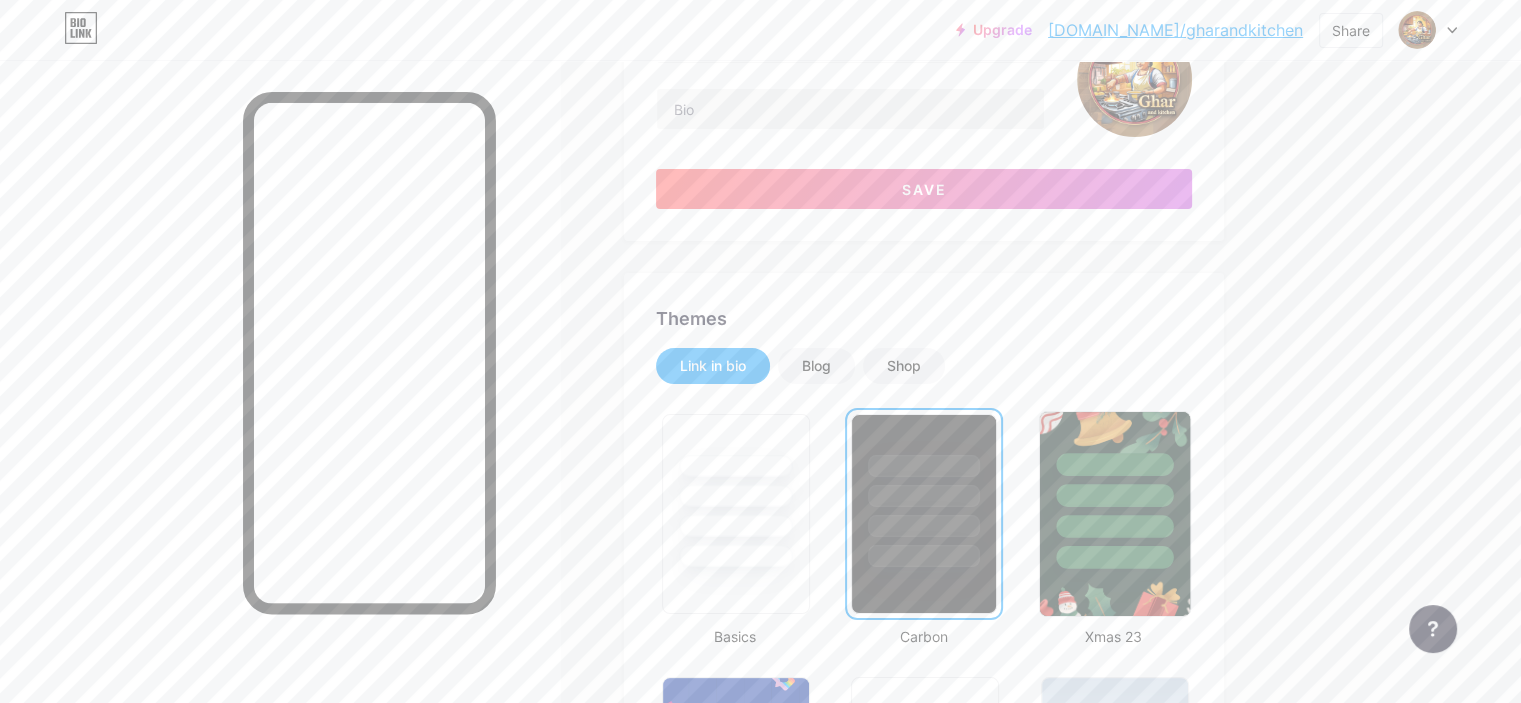 click at bounding box center (1114, 464) 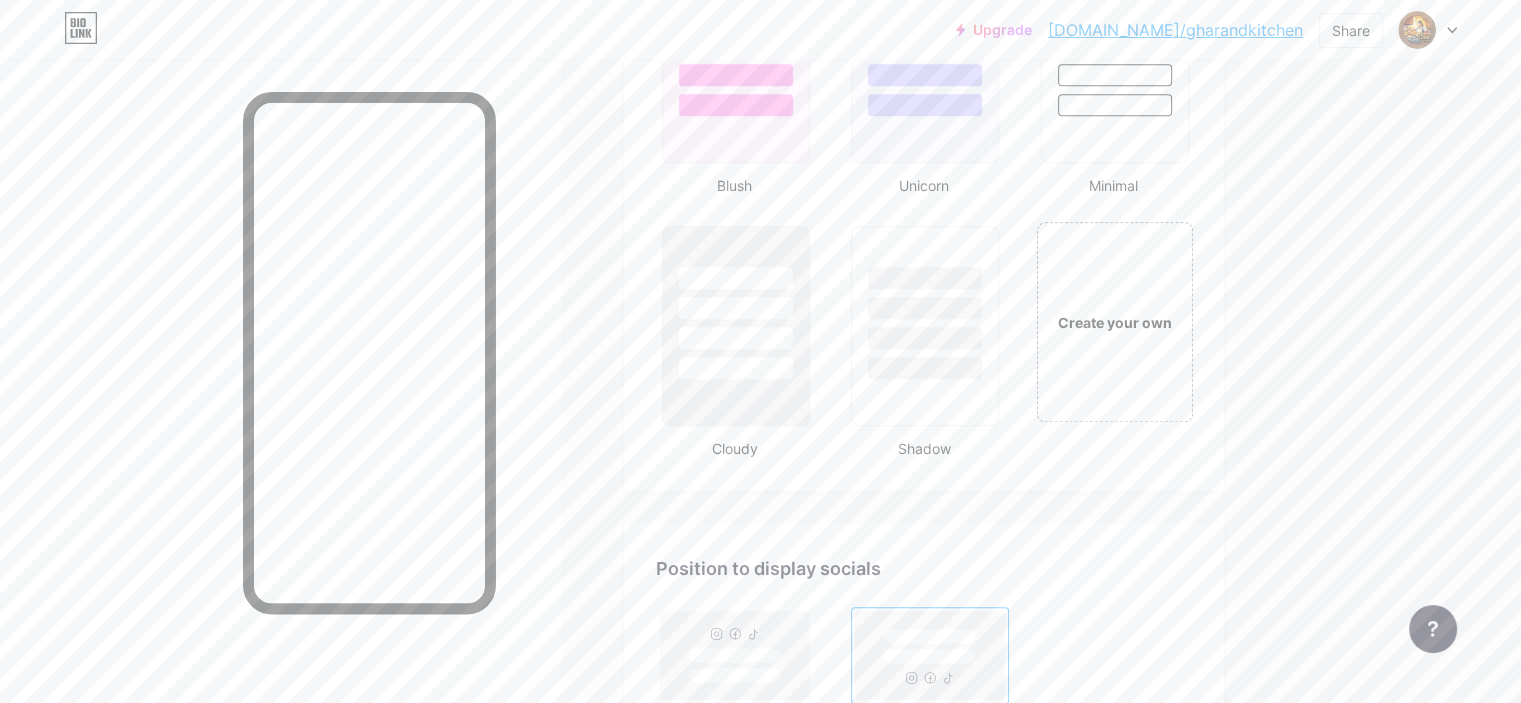 scroll, scrollTop: 2272, scrollLeft: 0, axis: vertical 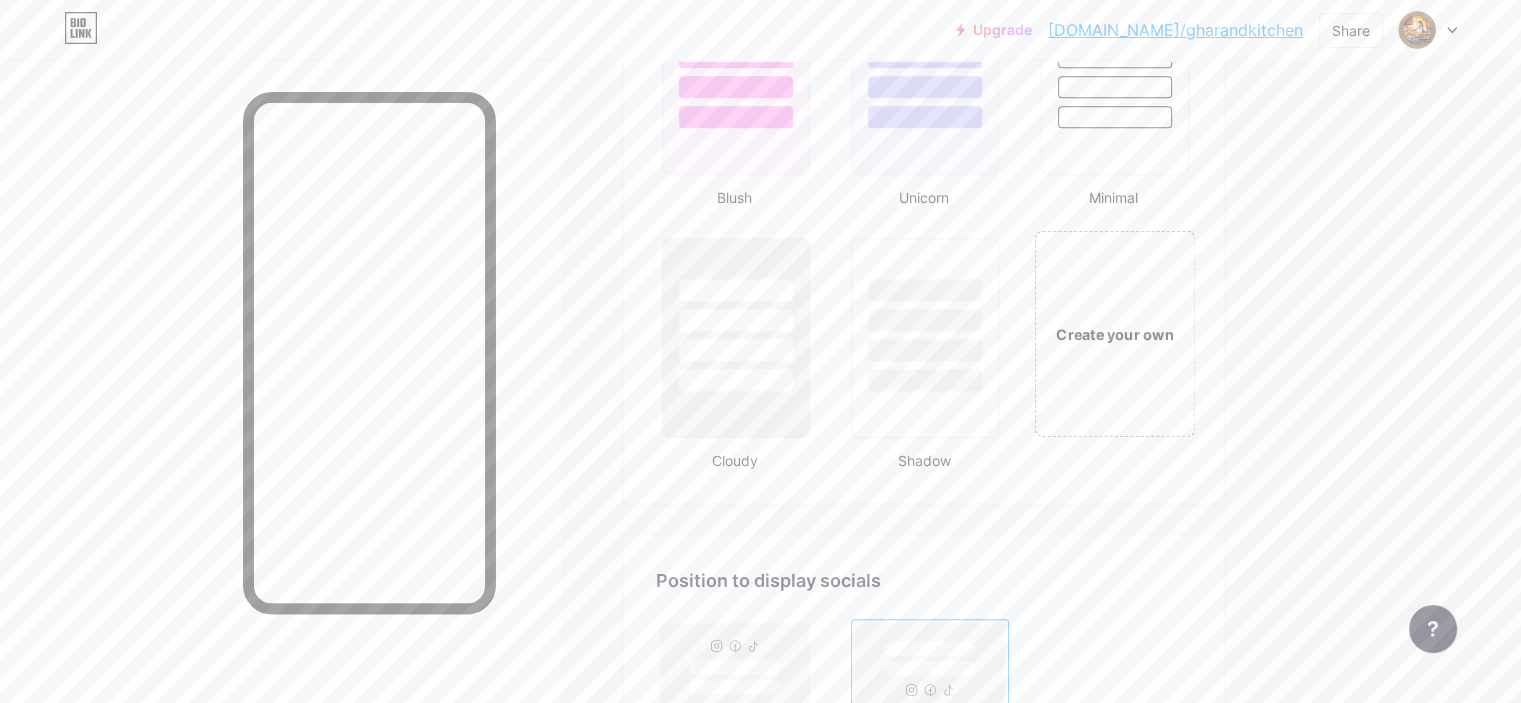 click on "Create your own" at bounding box center (1114, 333) 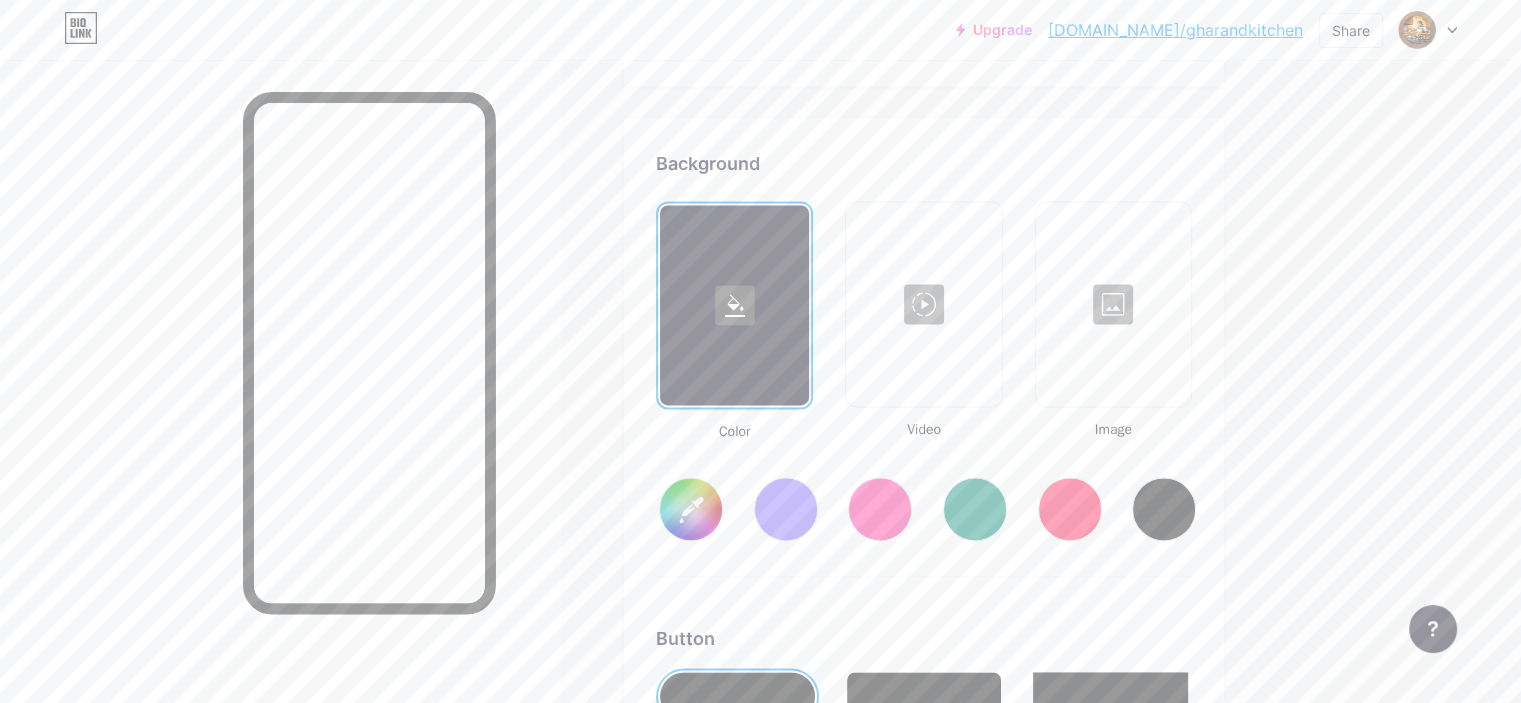 scroll, scrollTop: 2720, scrollLeft: 0, axis: vertical 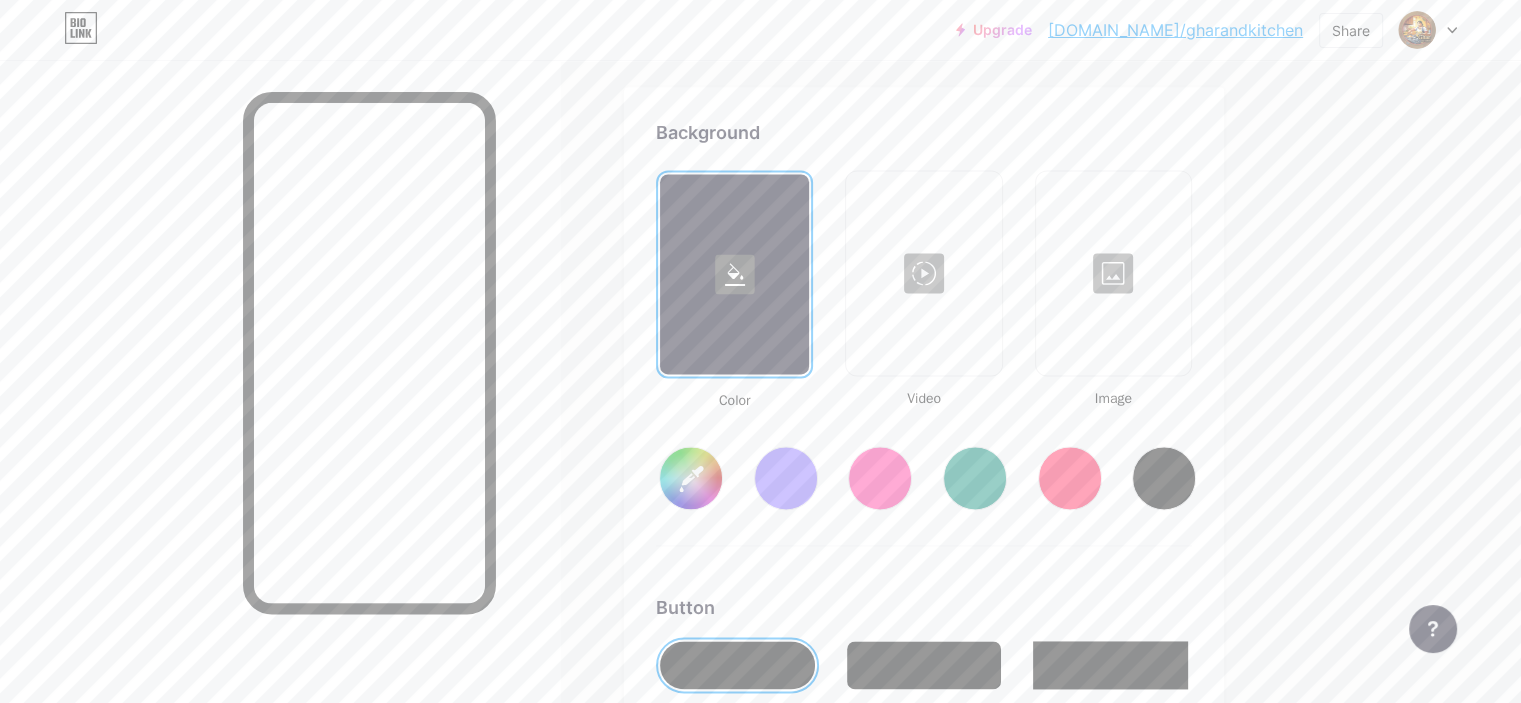 click at bounding box center (786, 478) 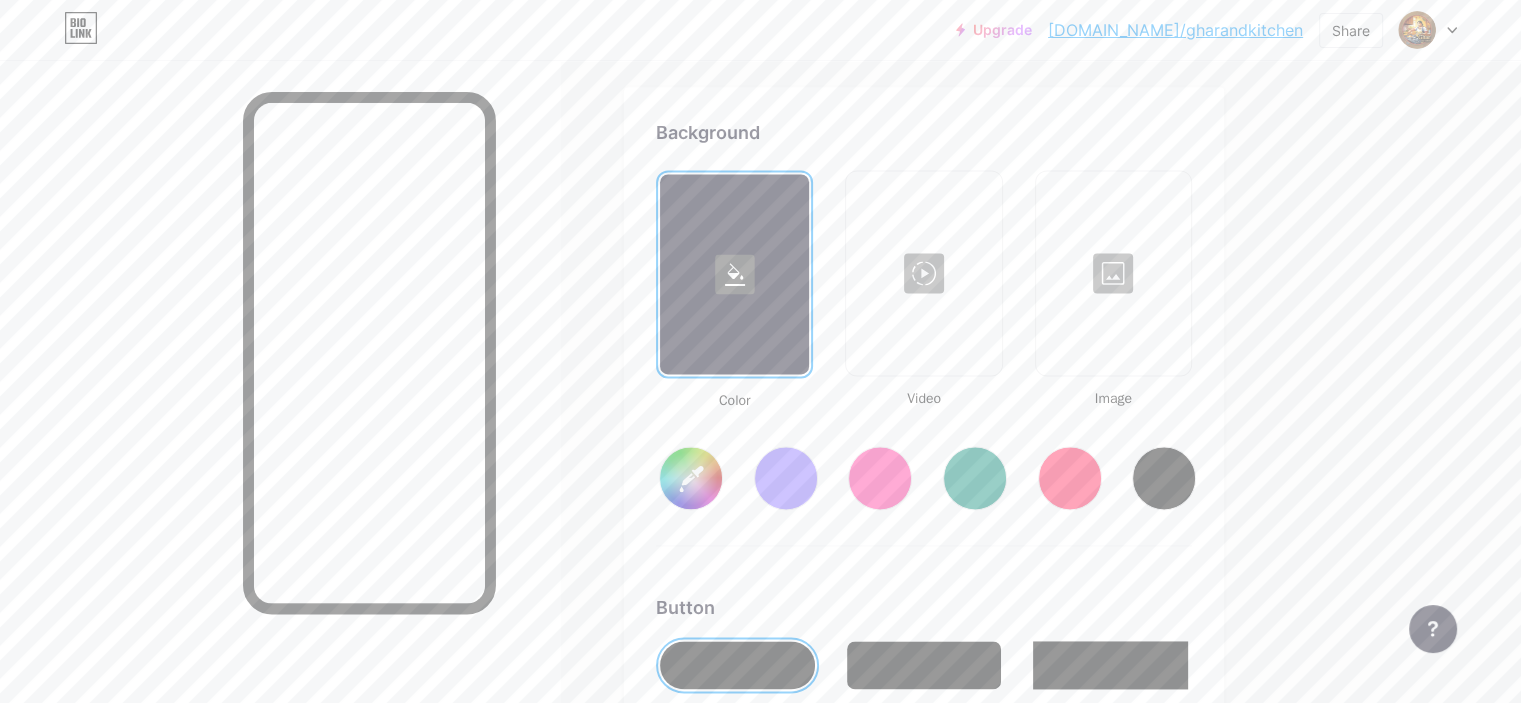 type on "#856bff" 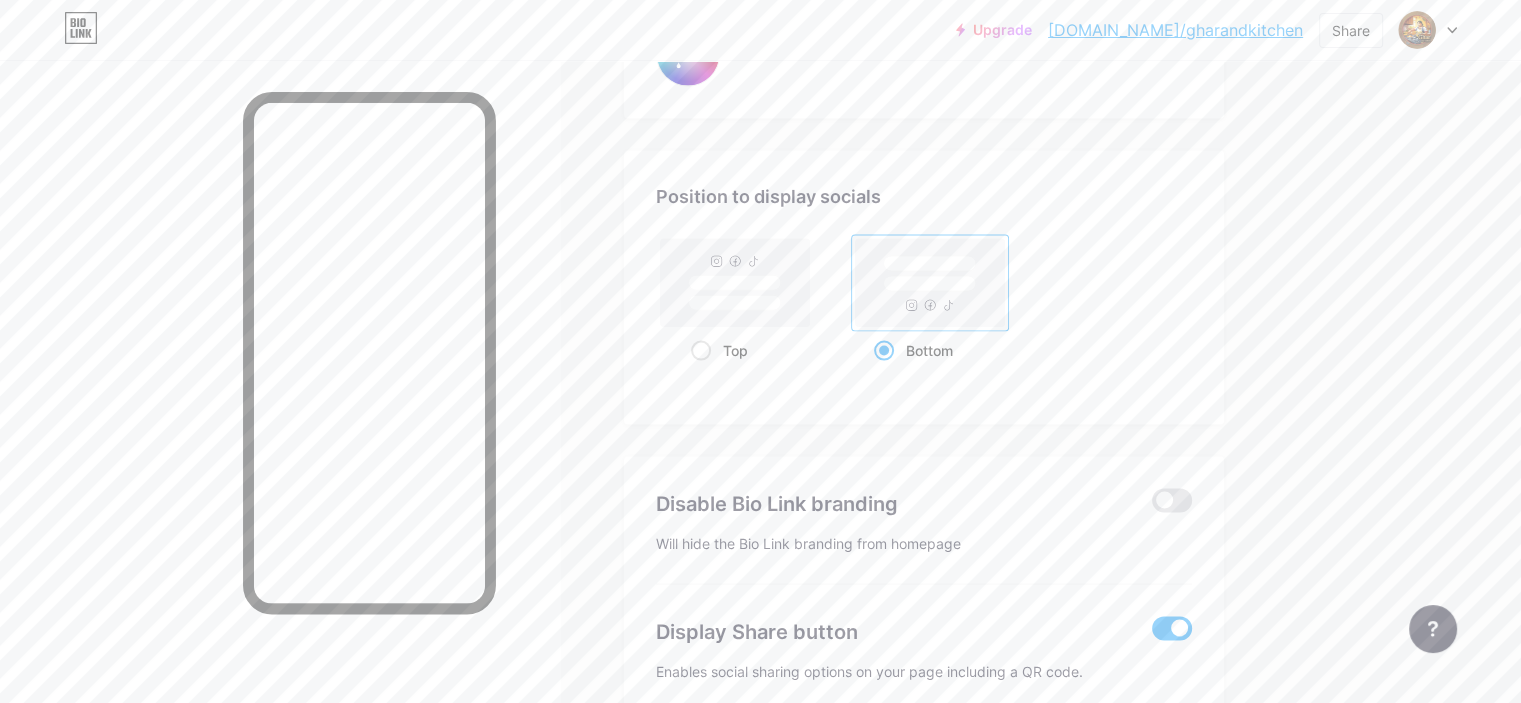 scroll, scrollTop: 3856, scrollLeft: 0, axis: vertical 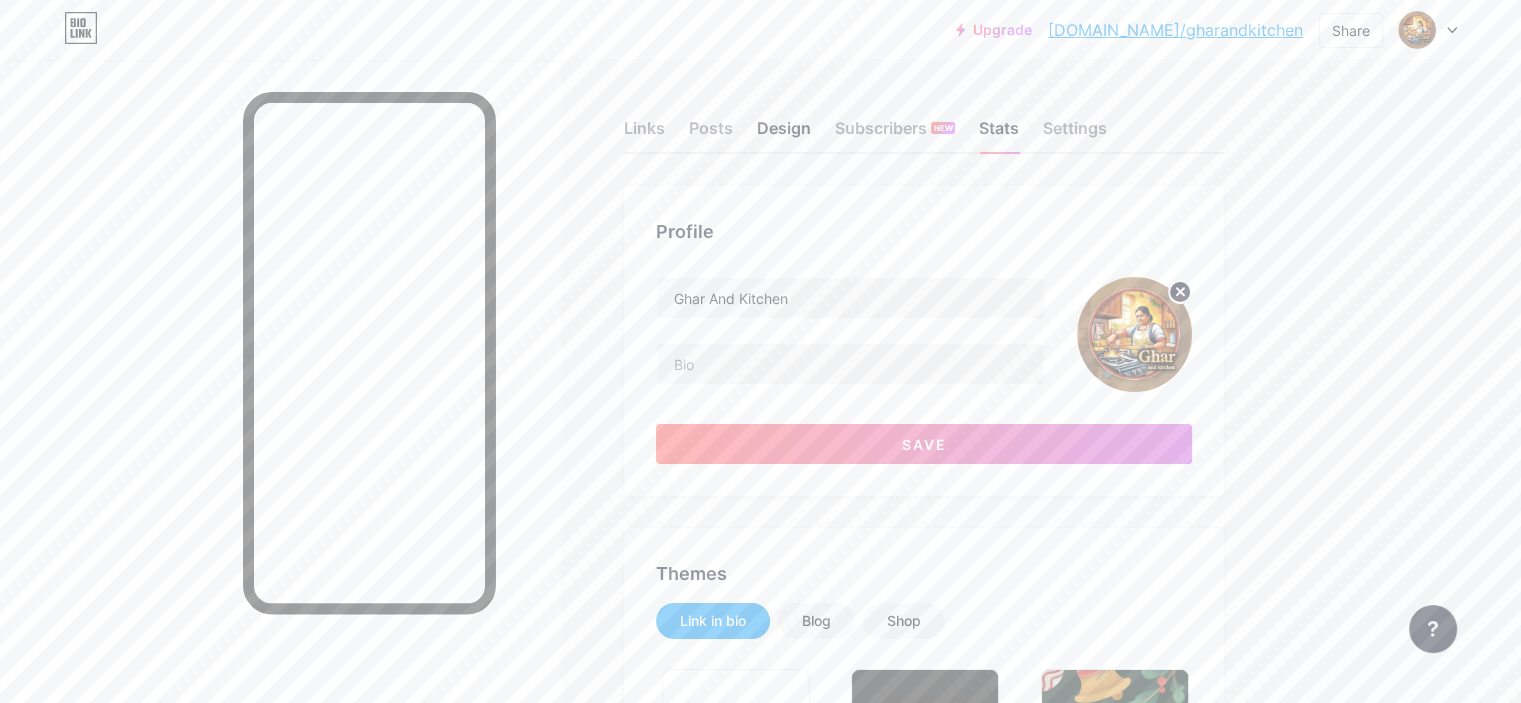 type on "#856bff" 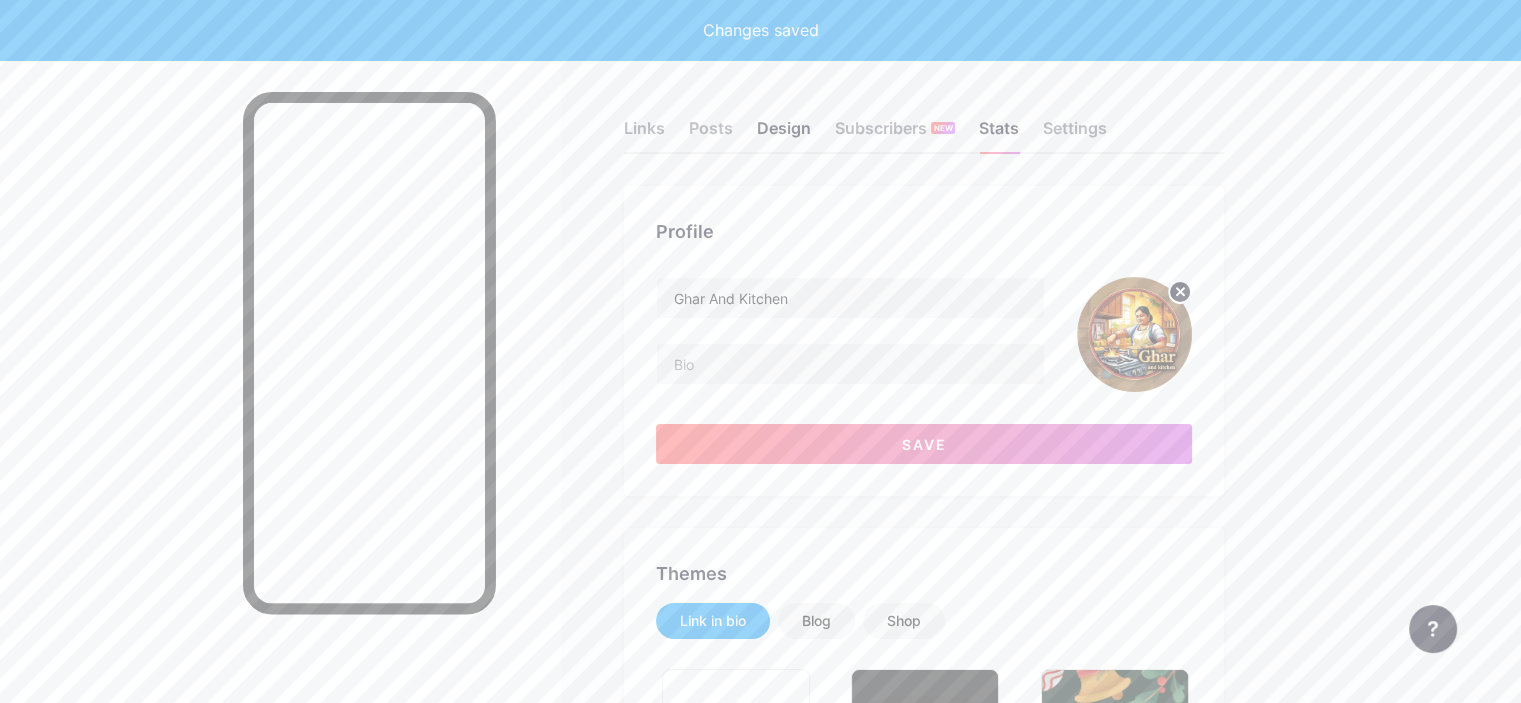 type on "#ffffff" 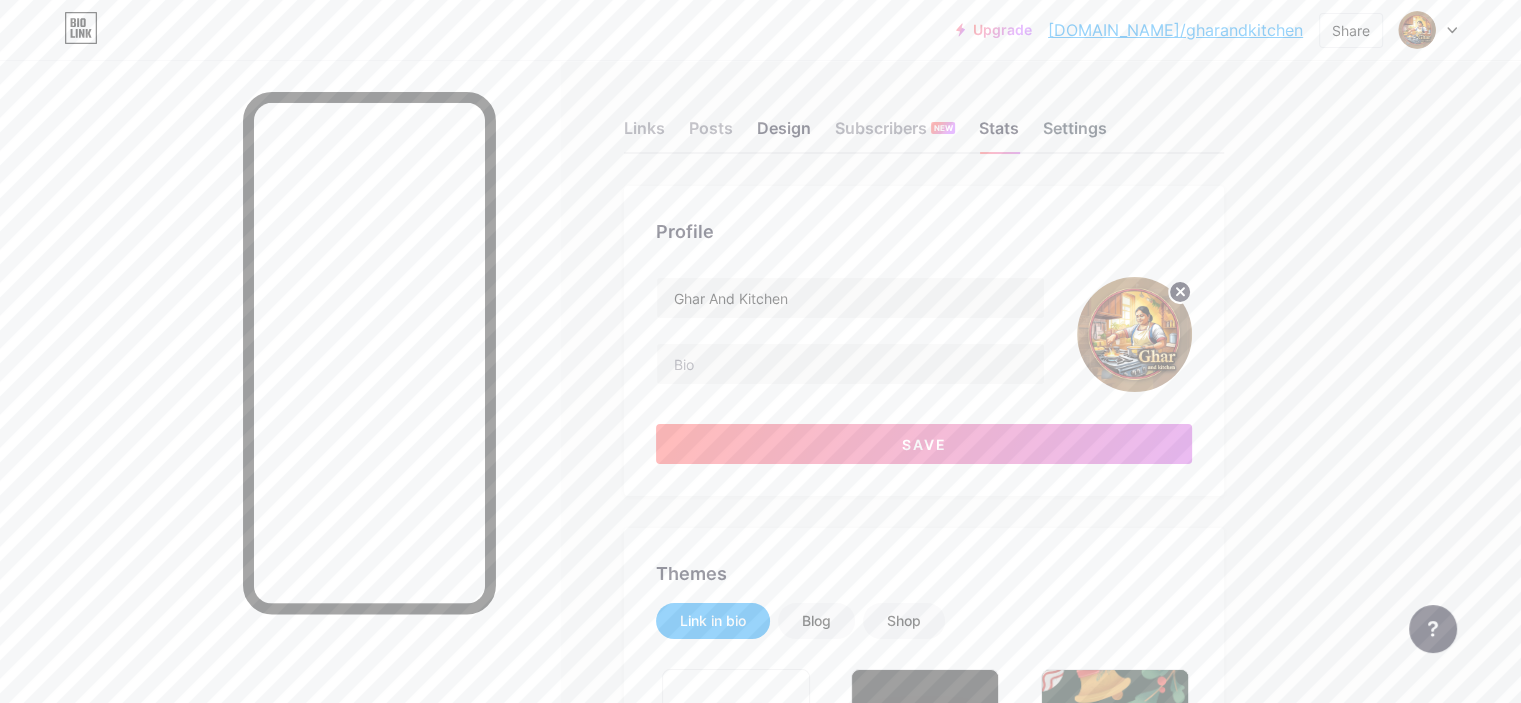 click on "Settings" at bounding box center [1075, 134] 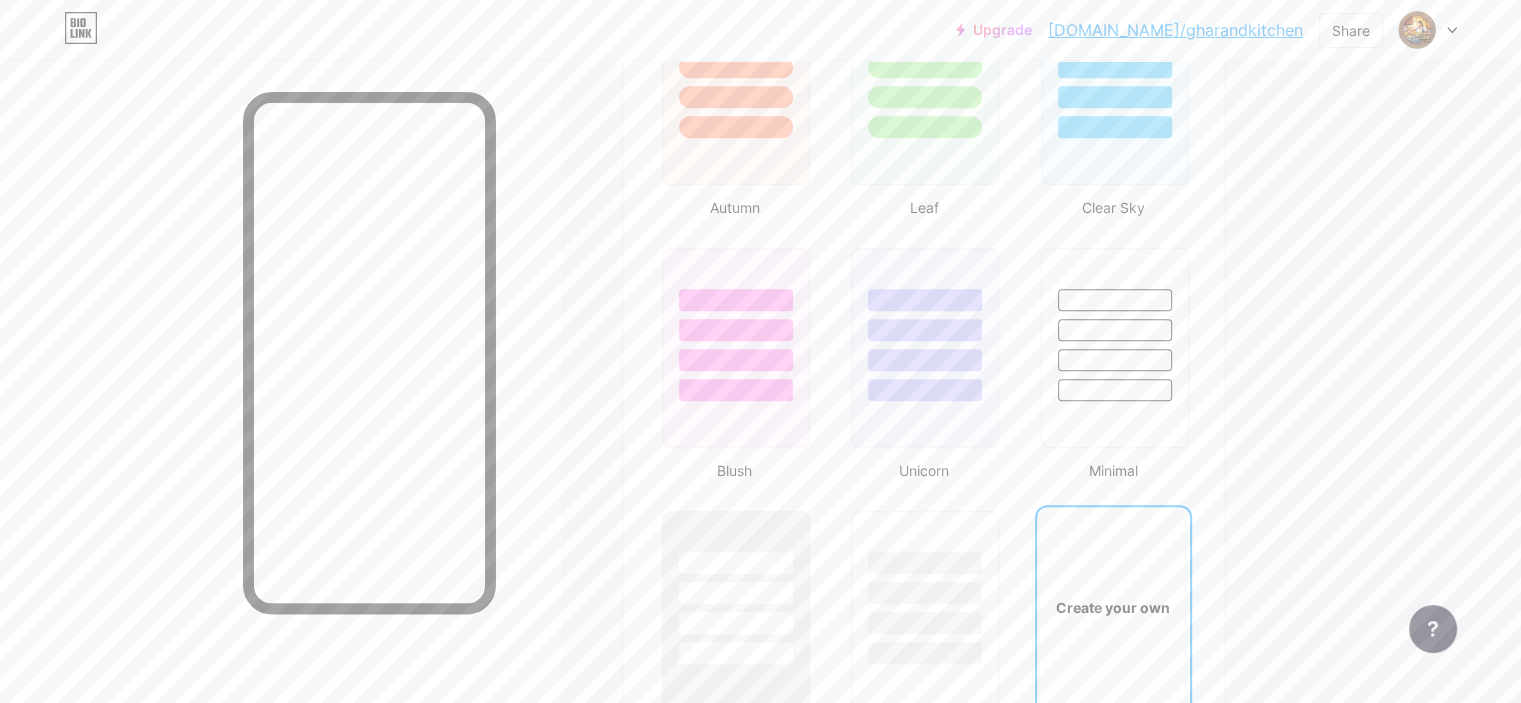 scroll, scrollTop: 2038, scrollLeft: 0, axis: vertical 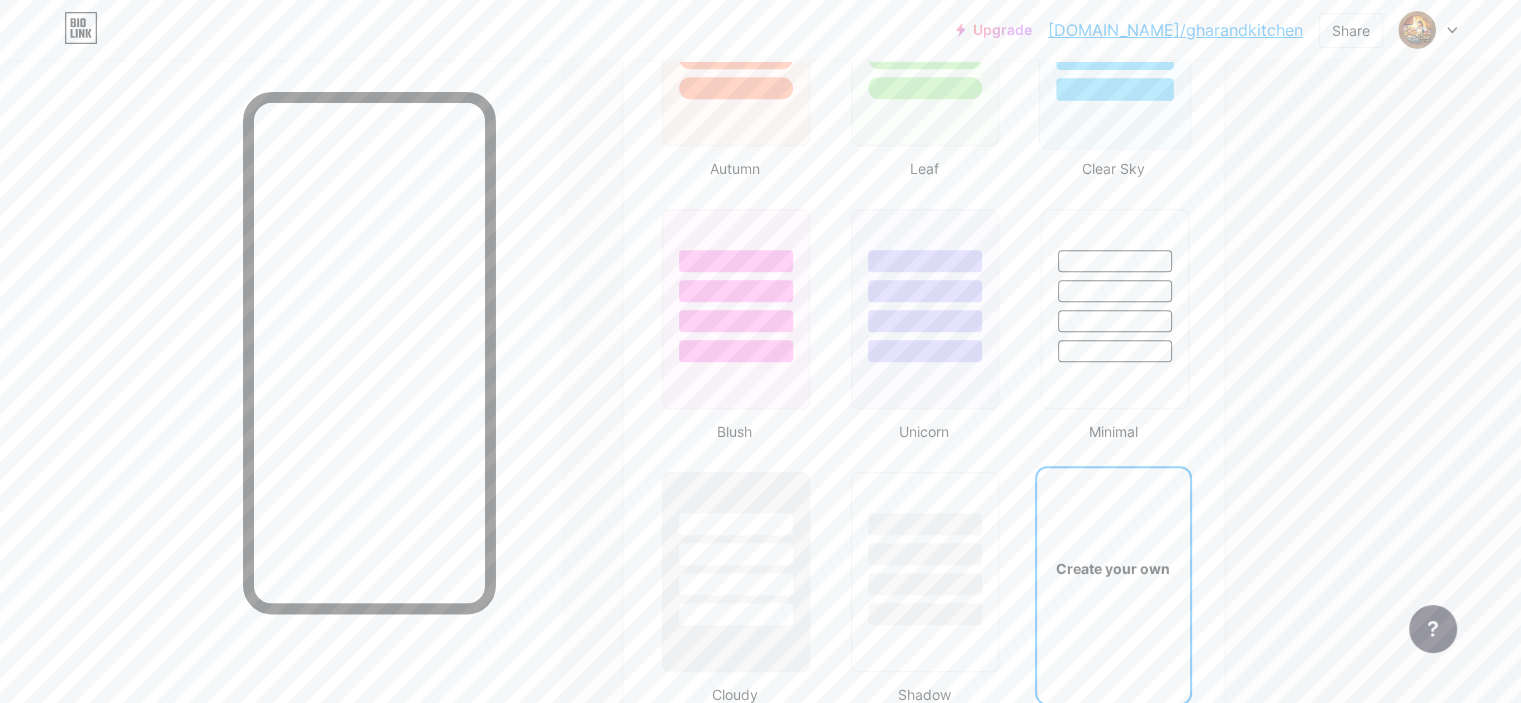click at bounding box center (1114, 89) 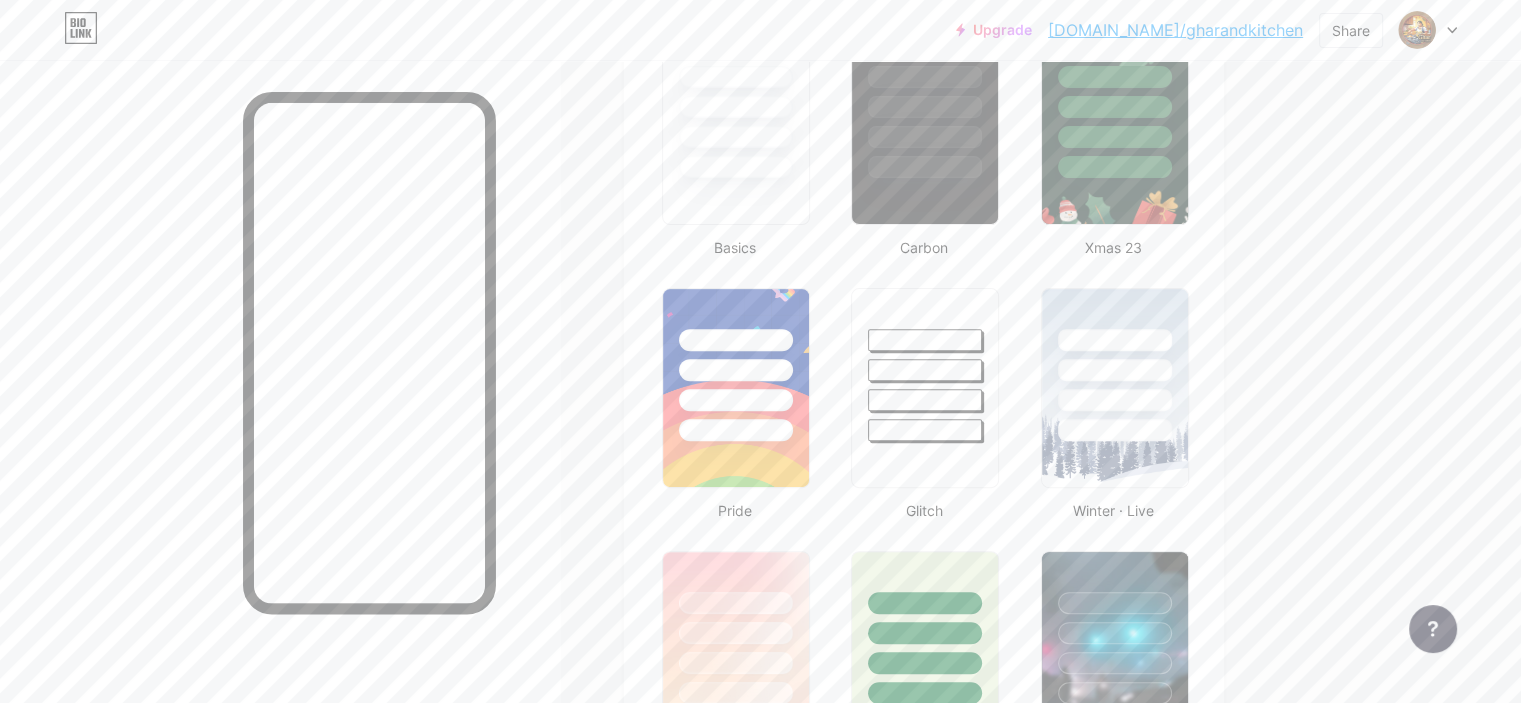 scroll, scrollTop: 556, scrollLeft: 0, axis: vertical 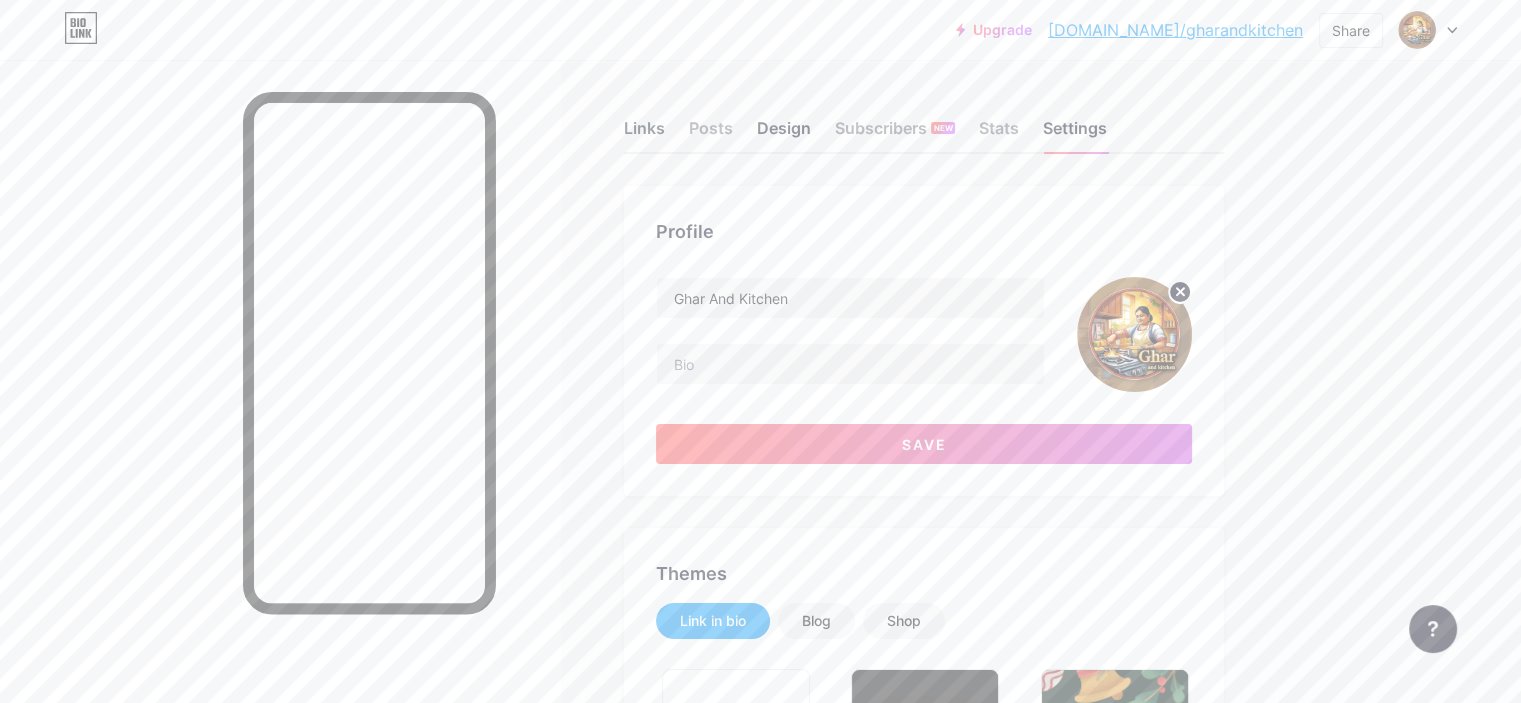 click on "Links" at bounding box center (644, 134) 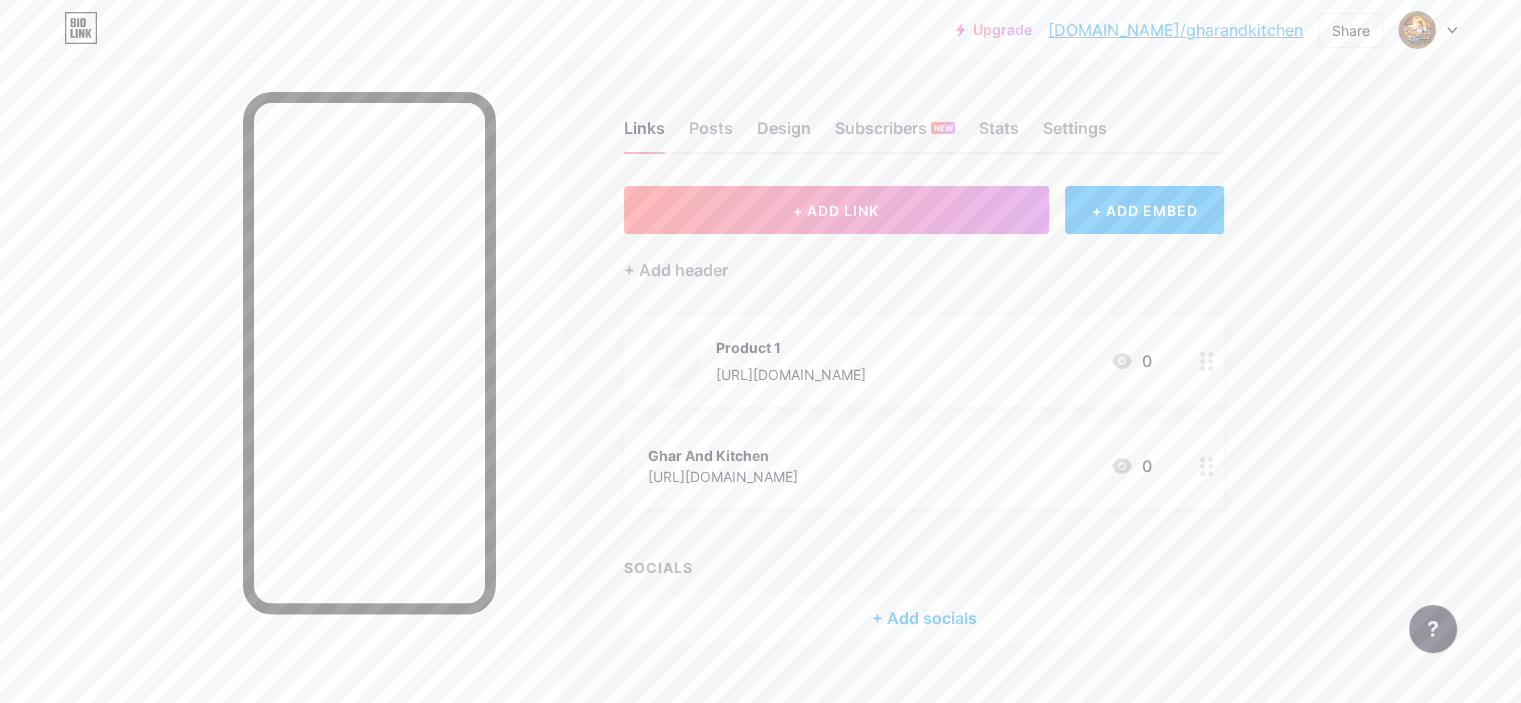 click on "+ ADD EMBED" at bounding box center (1144, 210) 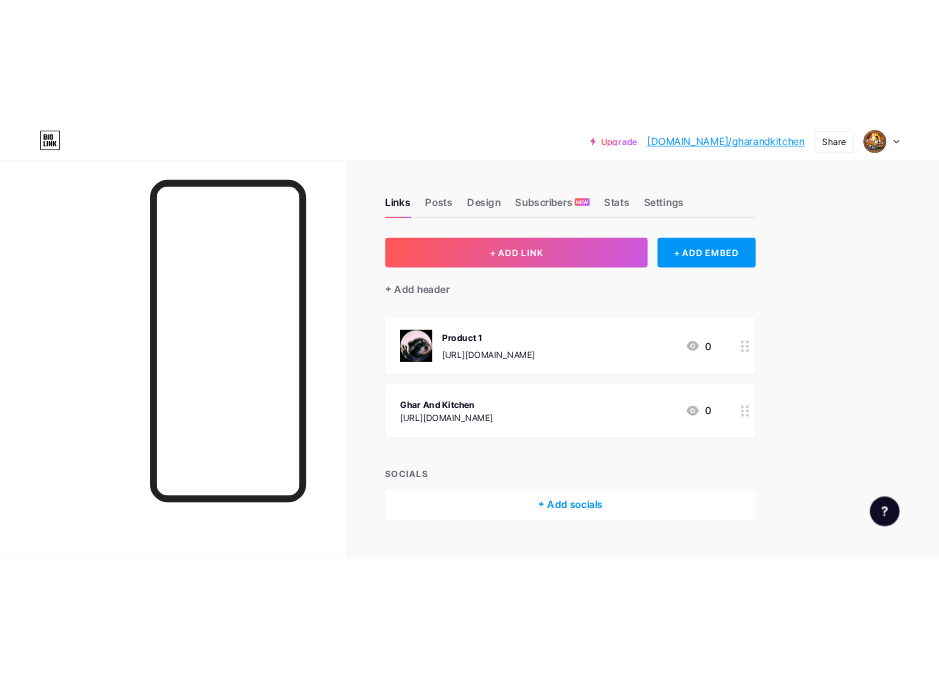 scroll, scrollTop: 0, scrollLeft: 0, axis: both 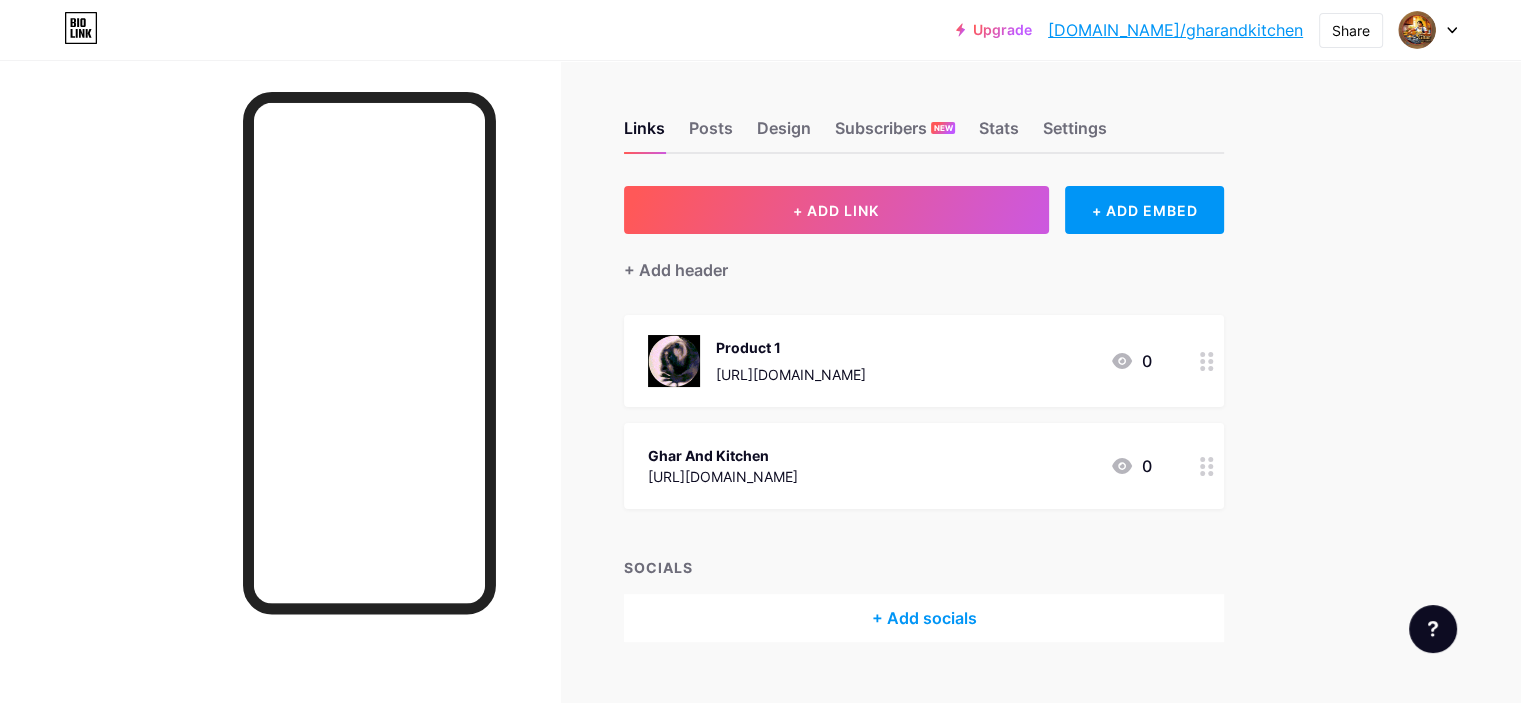 click on "Product 1" at bounding box center [791, 347] 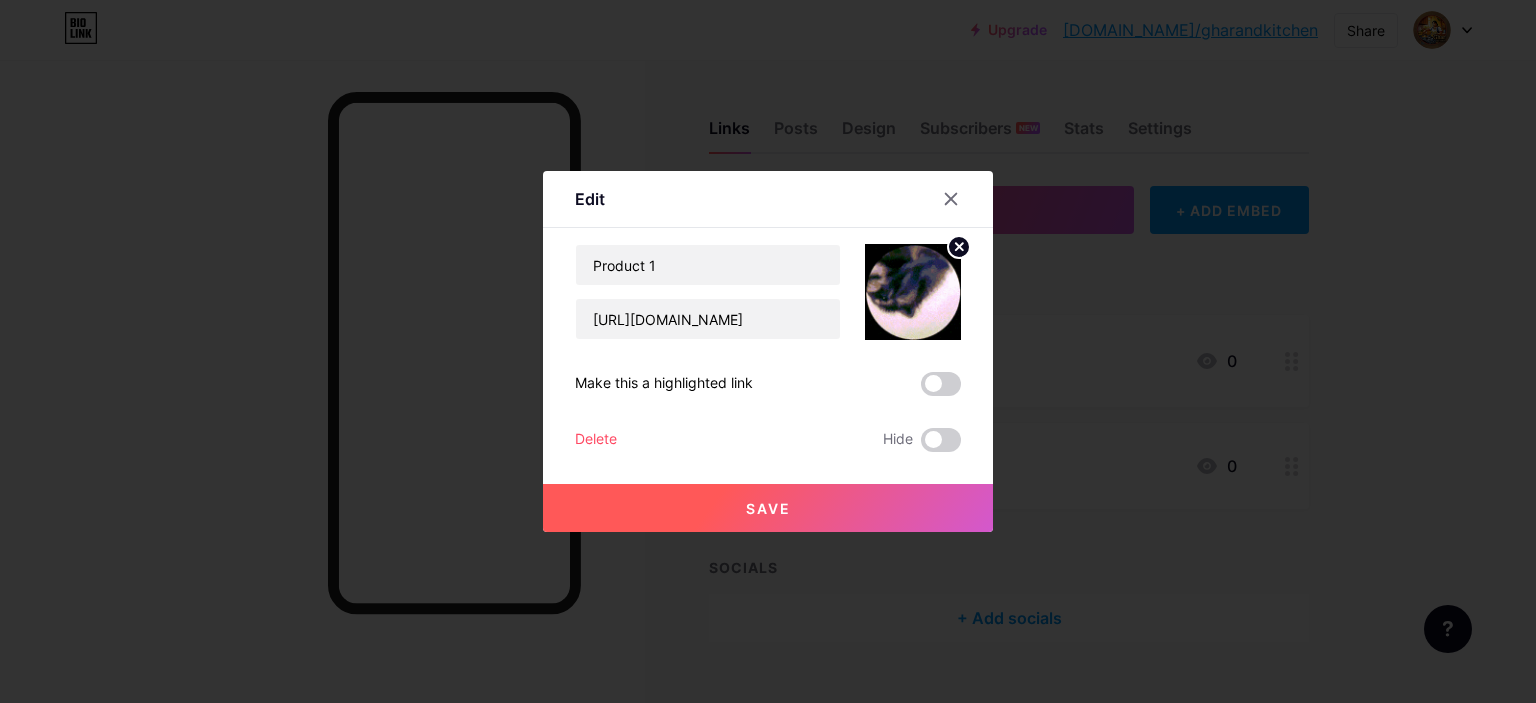 click 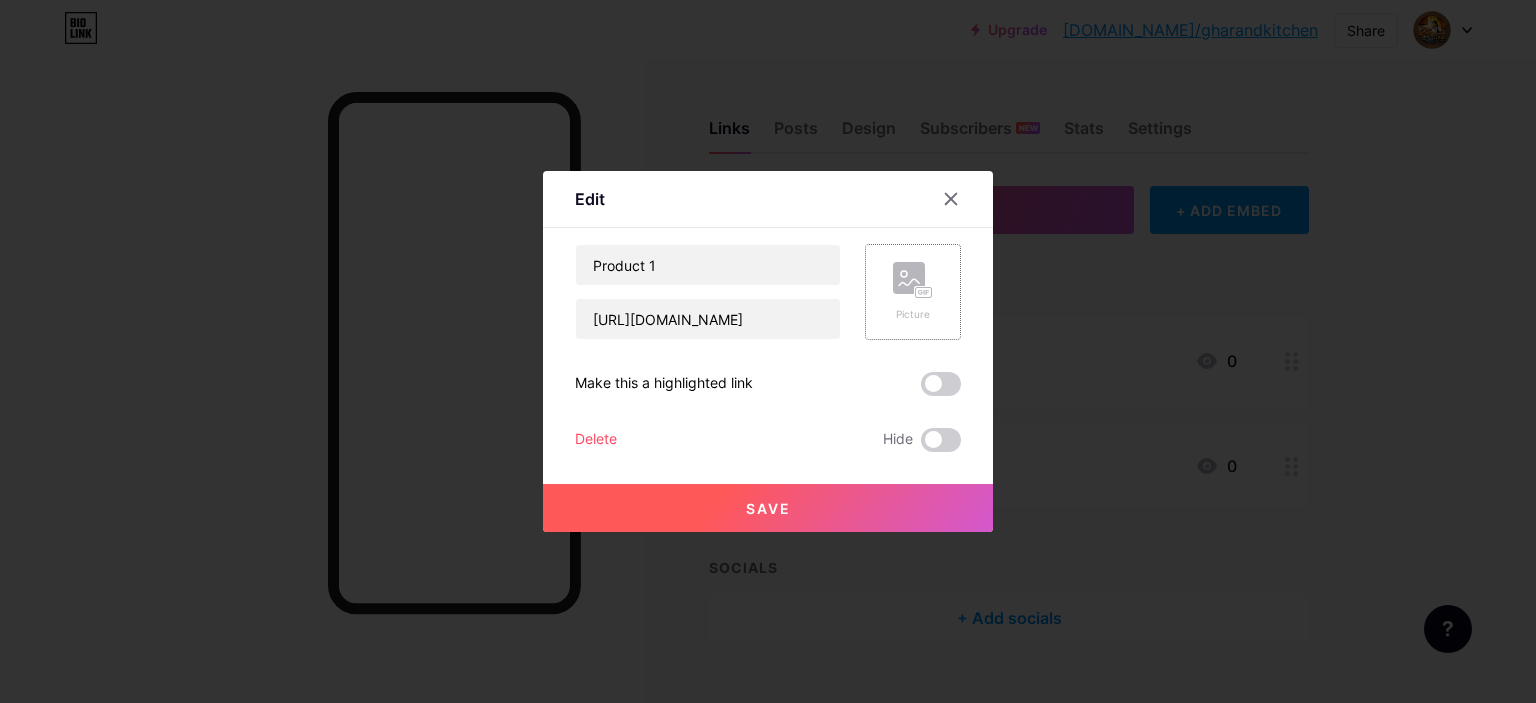 click 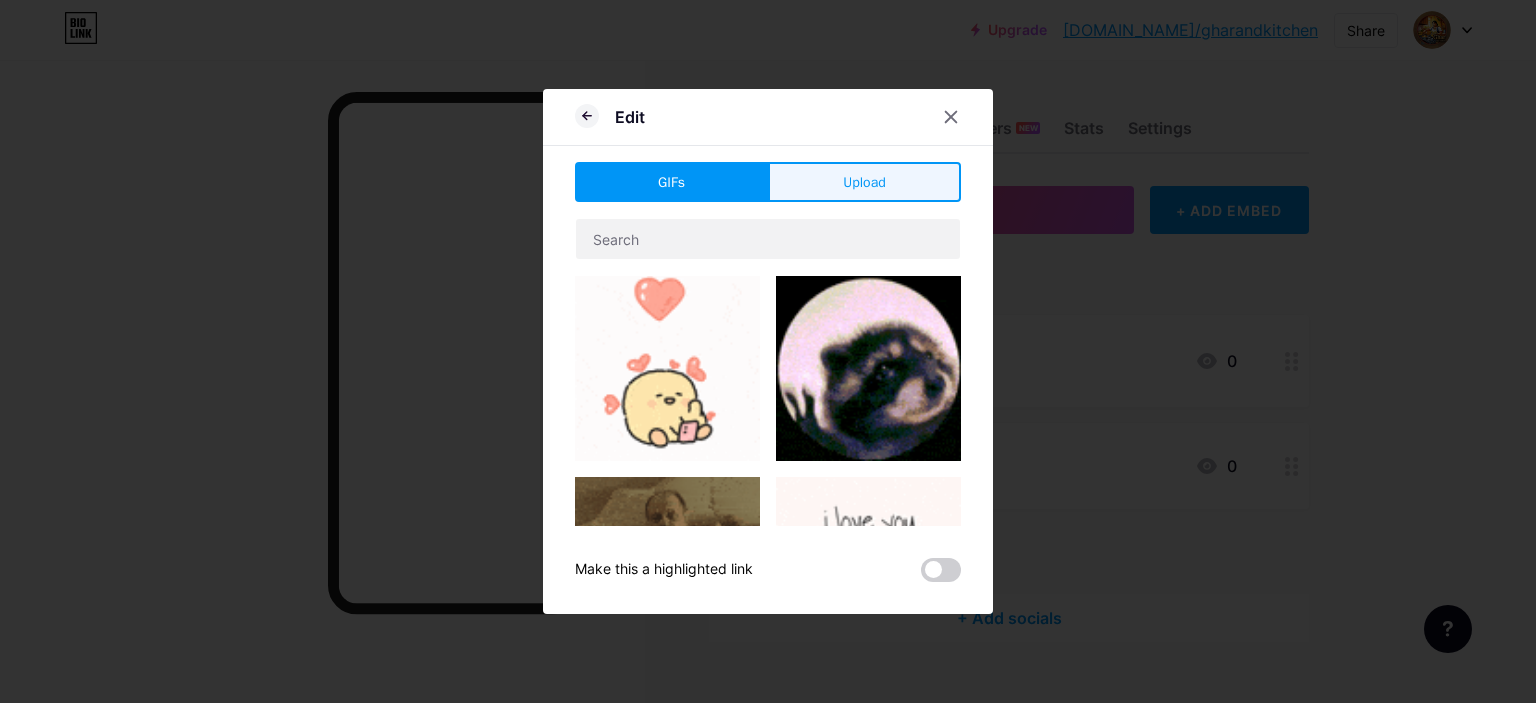 click on "Upload" at bounding box center [864, 182] 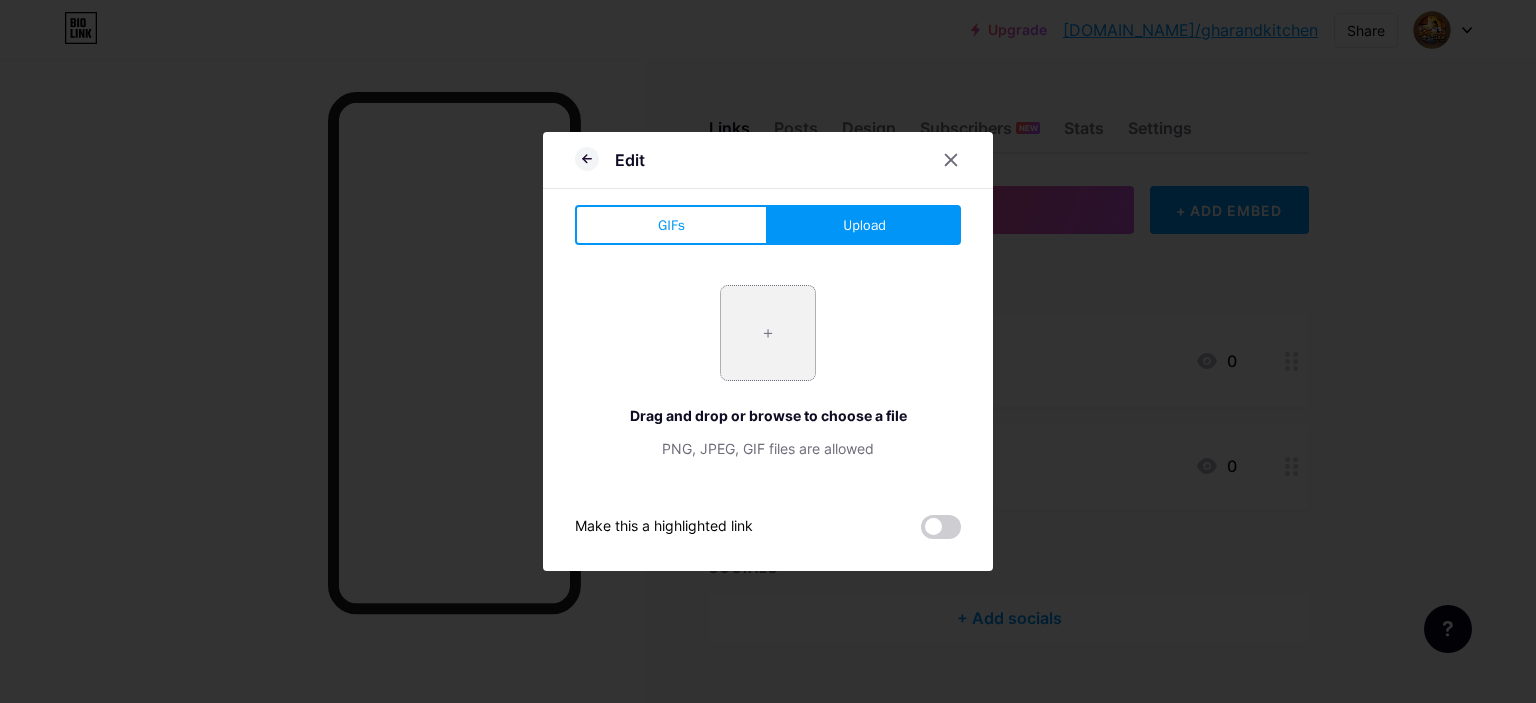 click at bounding box center [768, 333] 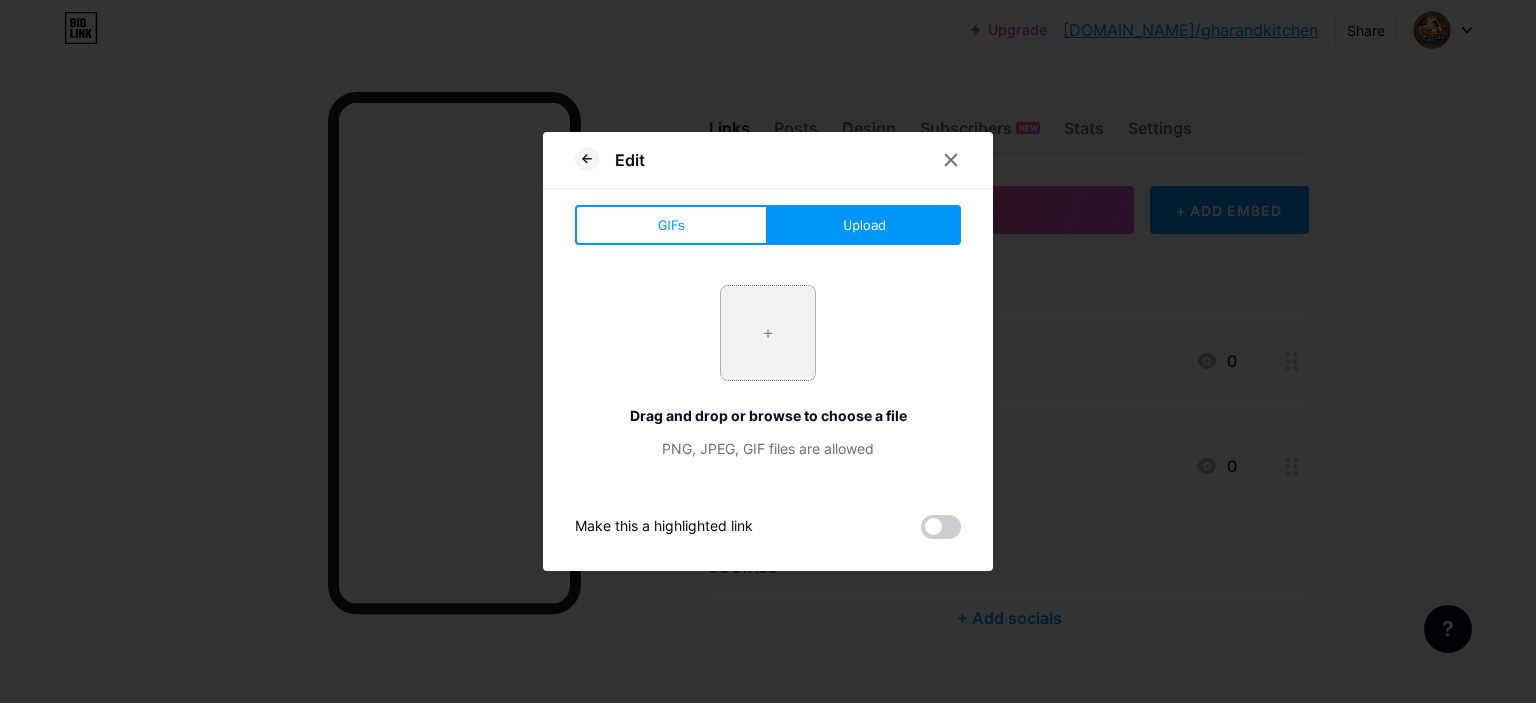 type on "C:\fakepath\Banner.jpg" 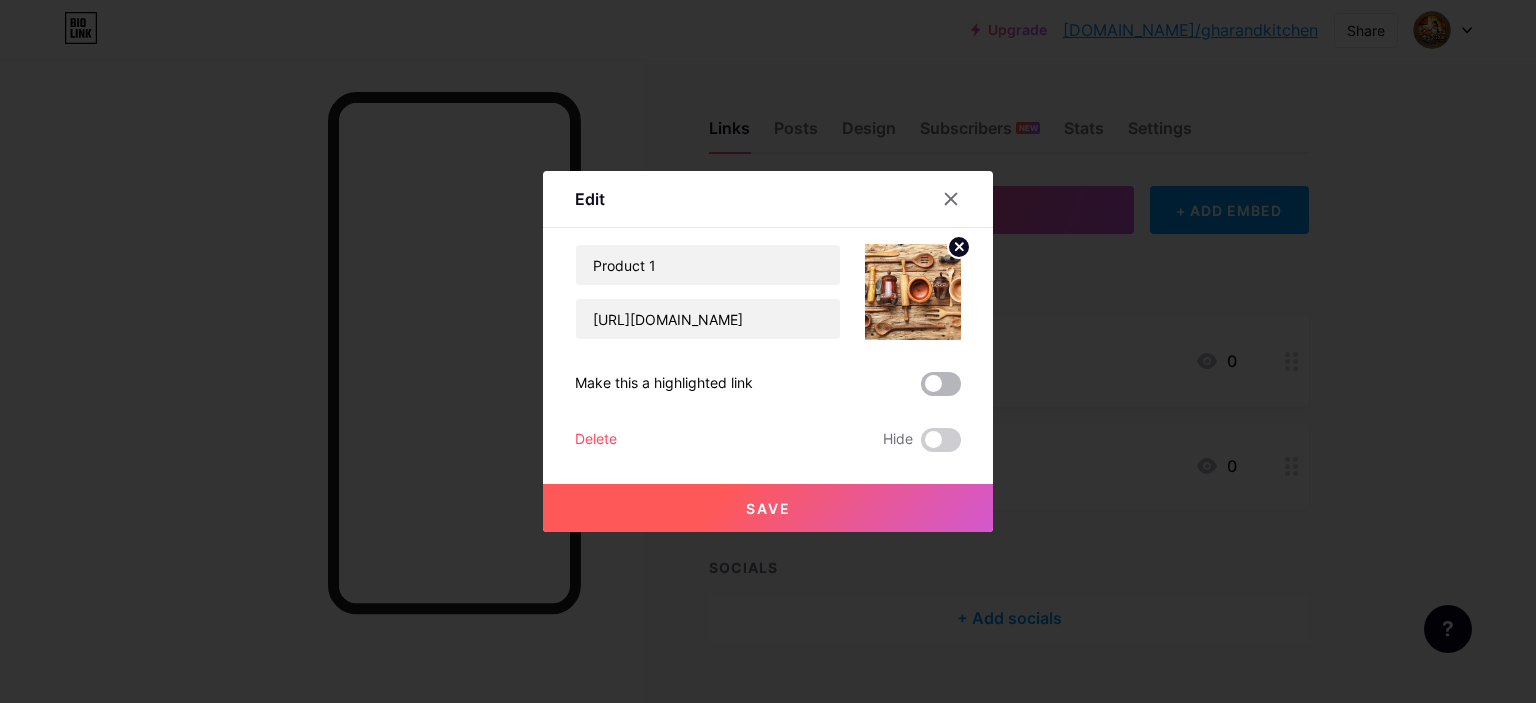 click at bounding box center [941, 384] 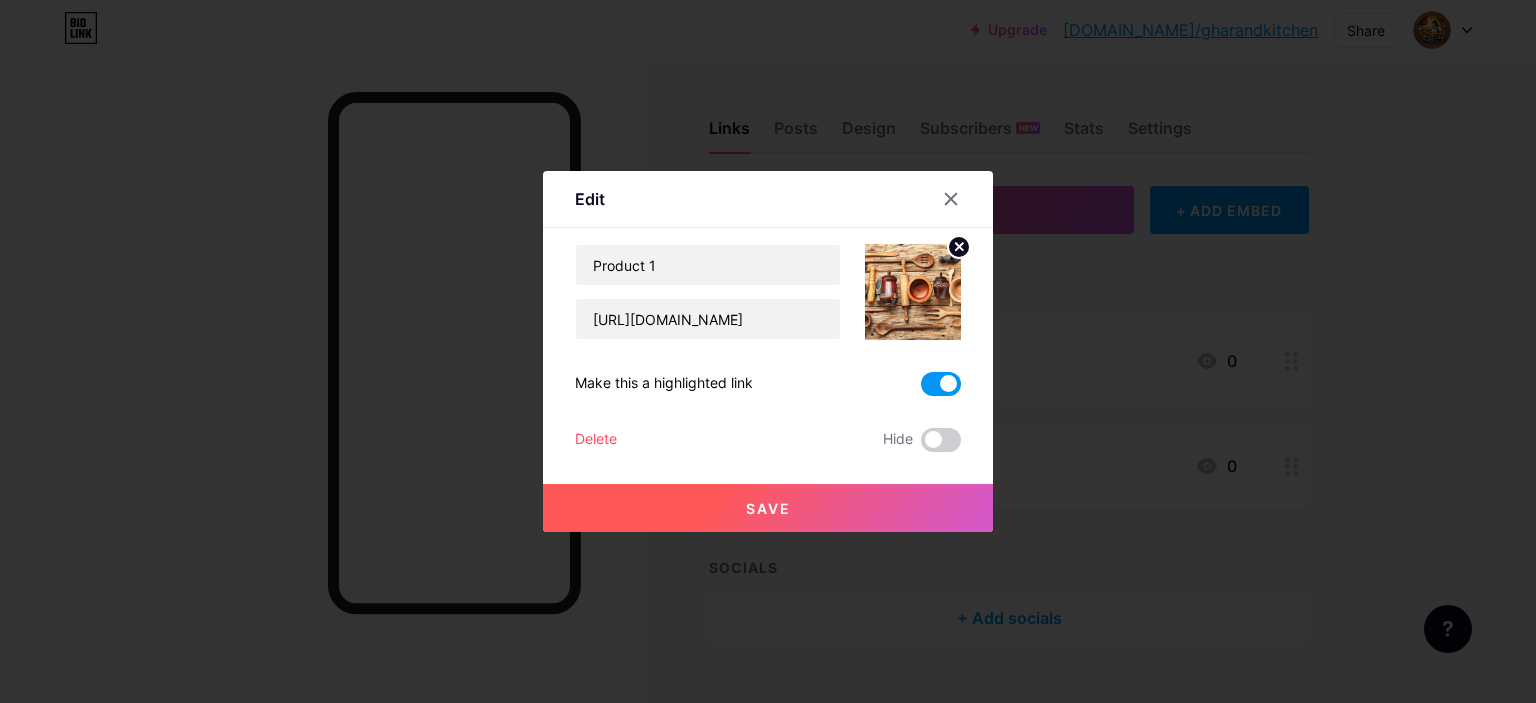 click on "Save" at bounding box center [768, 508] 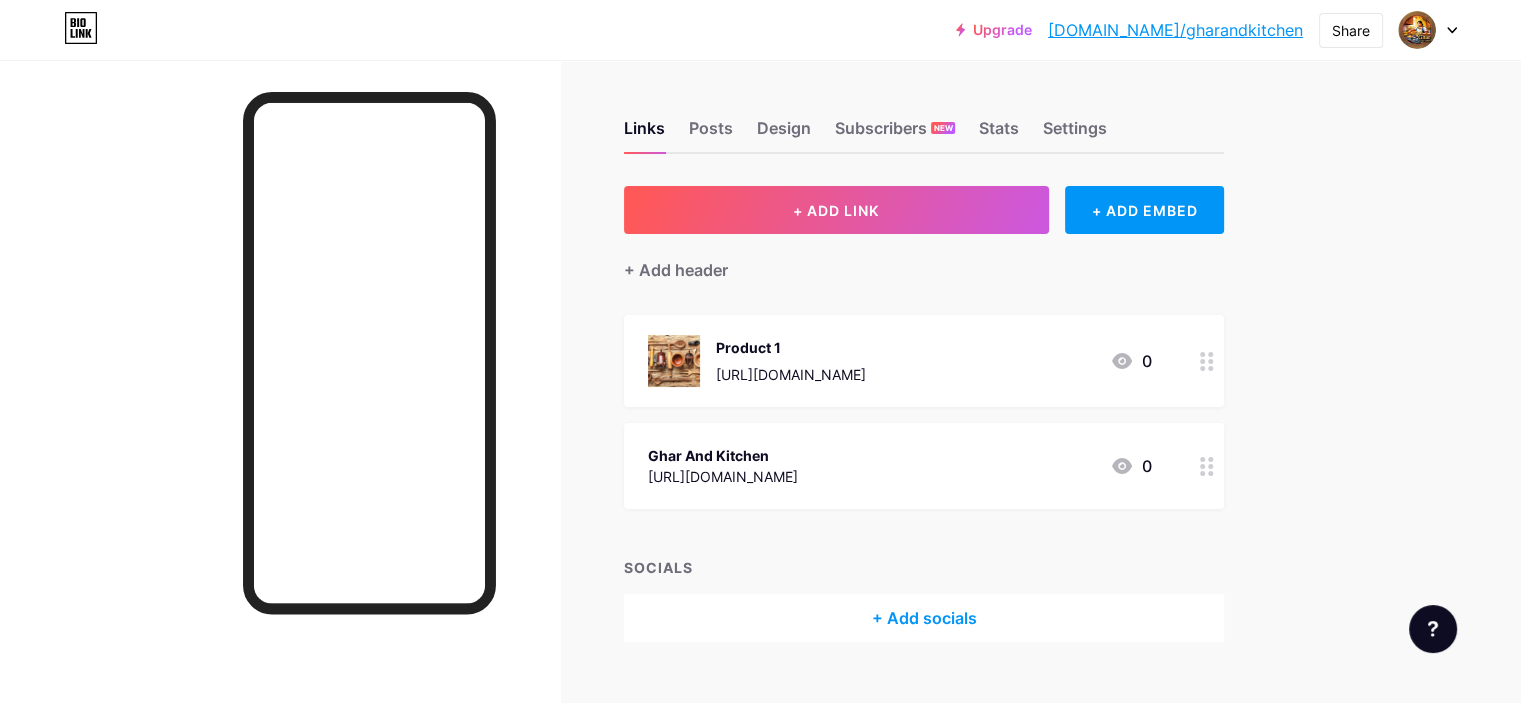 click 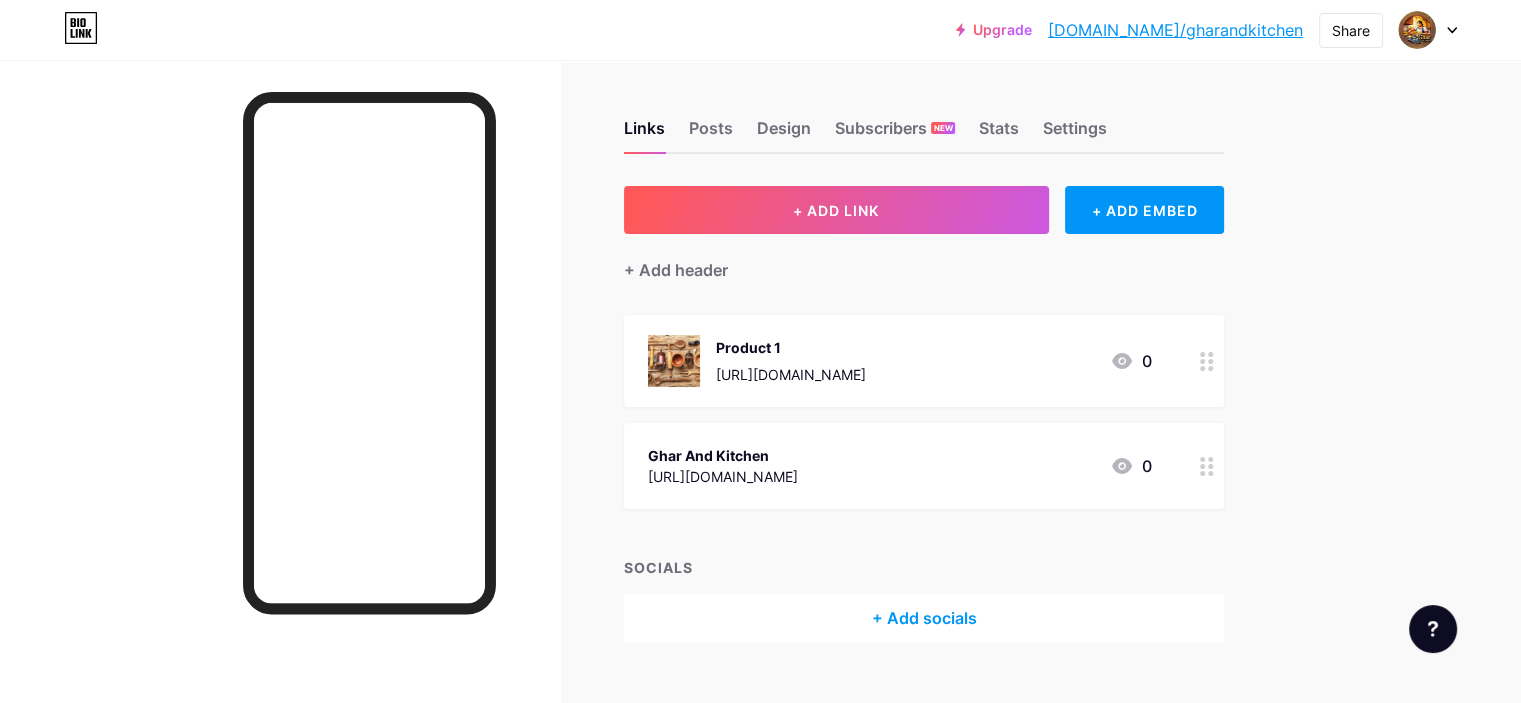 click on "[URL][DOMAIN_NAME]" at bounding box center [723, 476] 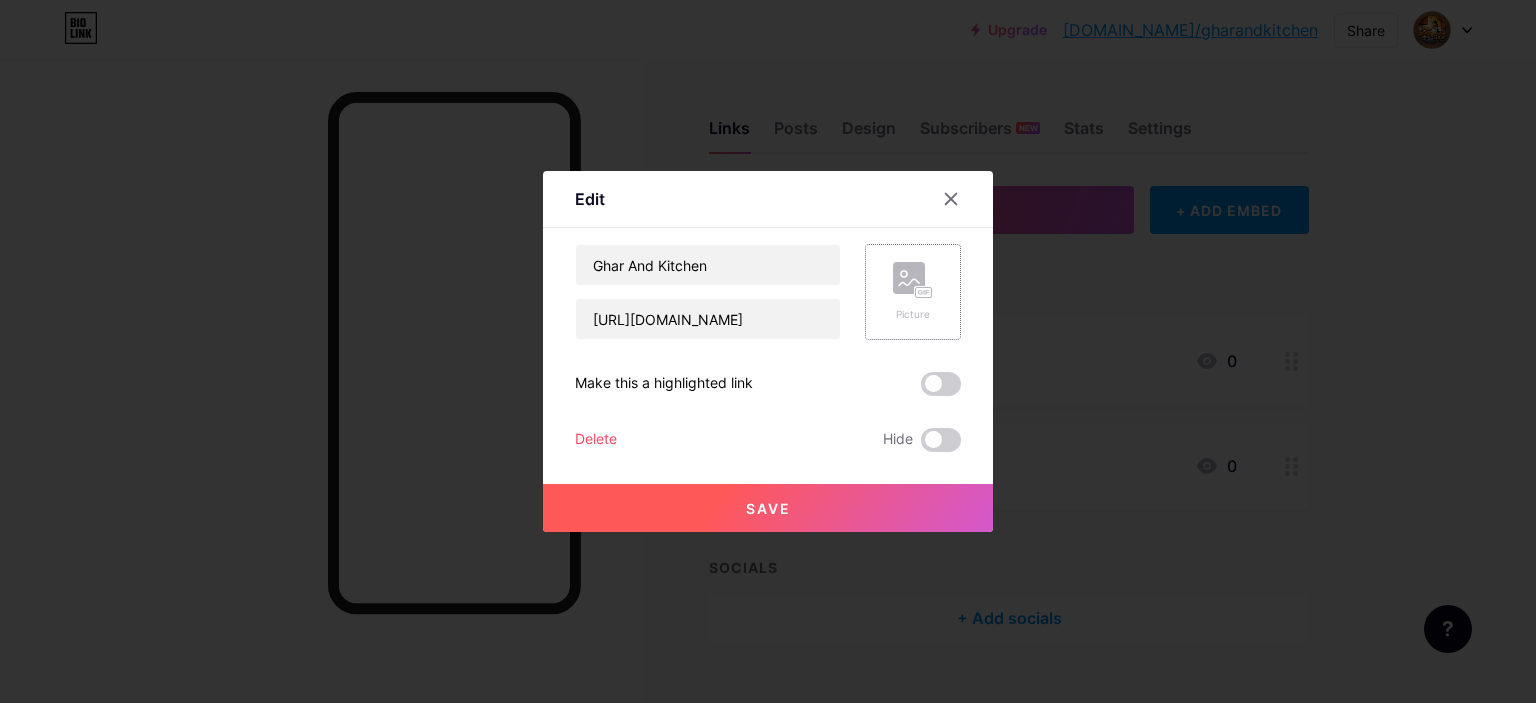click 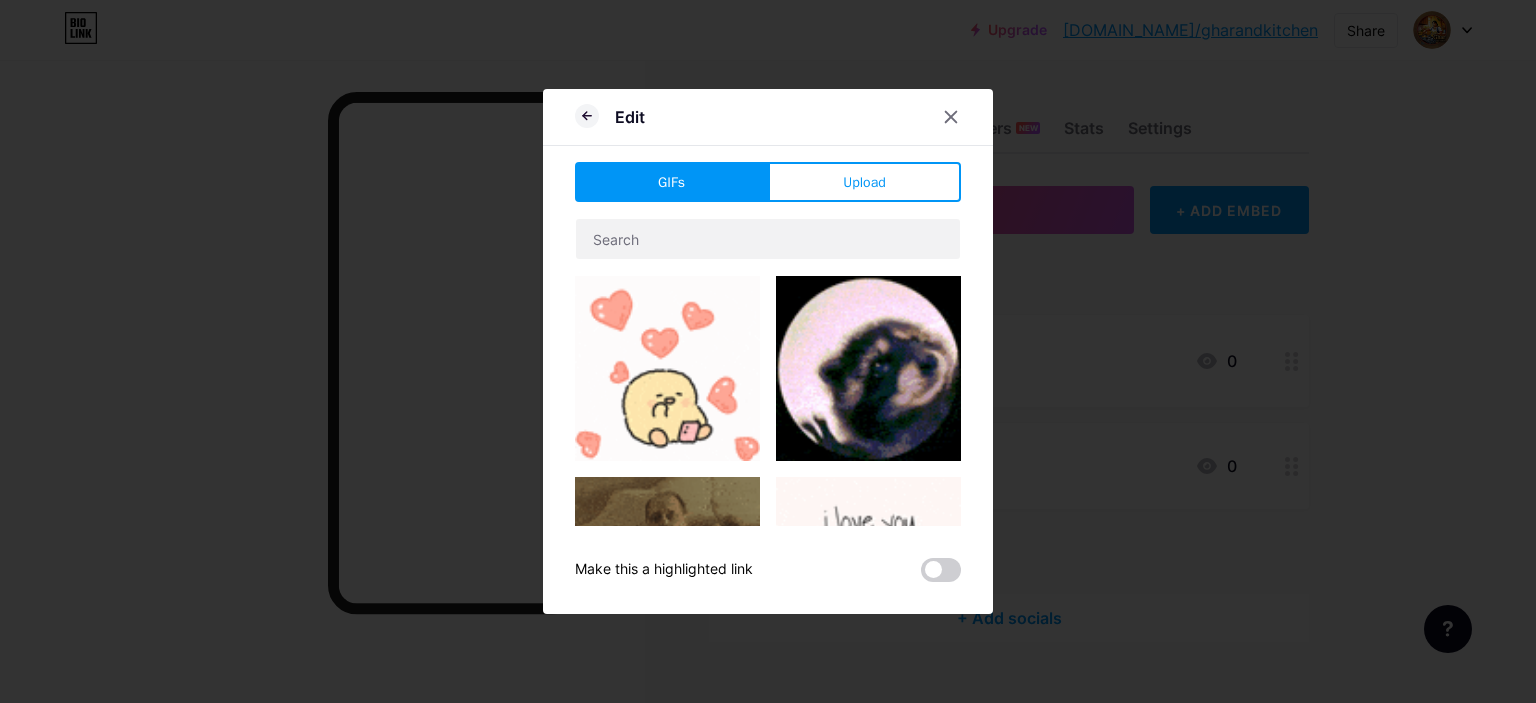 click at bounding box center [667, 368] 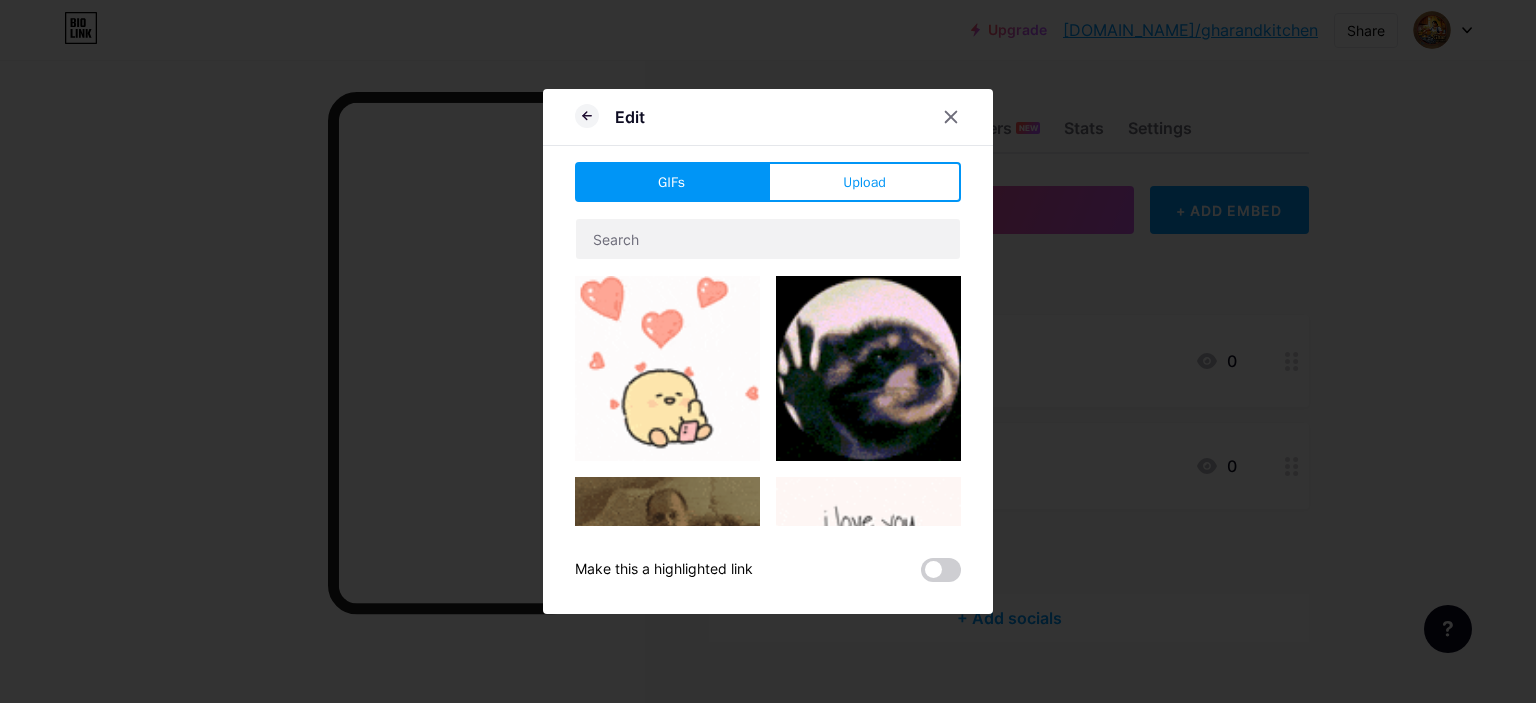 click on "Make this a highlighted link" at bounding box center (768, 400) 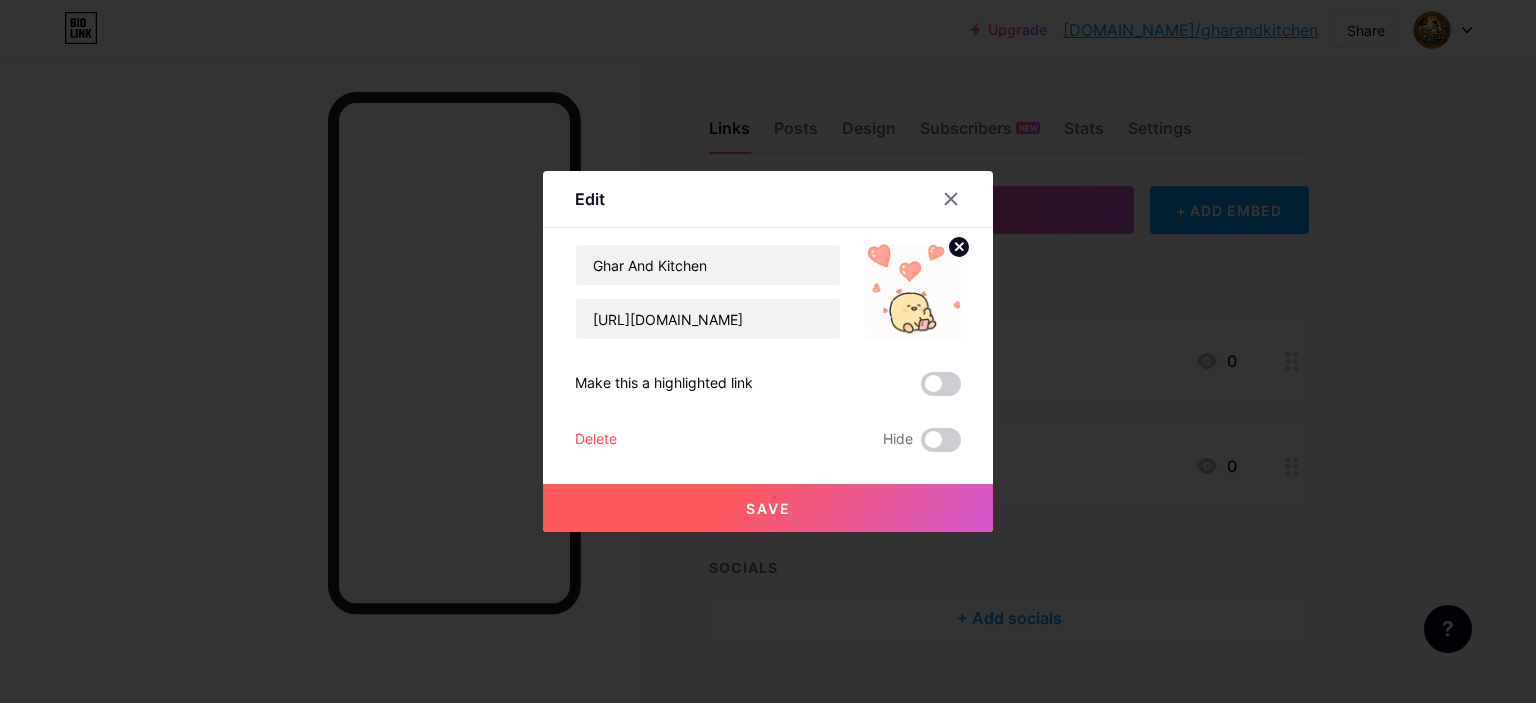 click at bounding box center [941, 384] 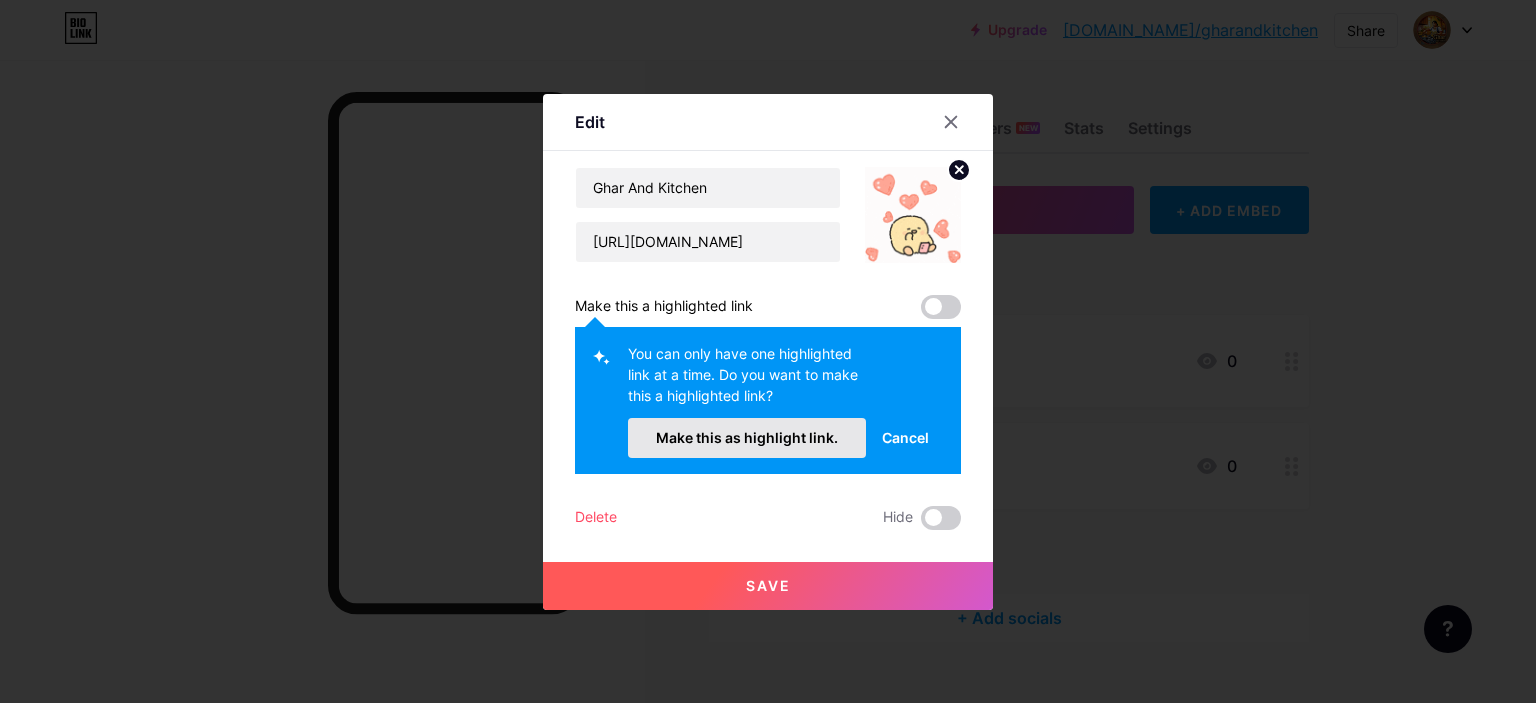 click on "Make this as highlight link." at bounding box center (747, 437) 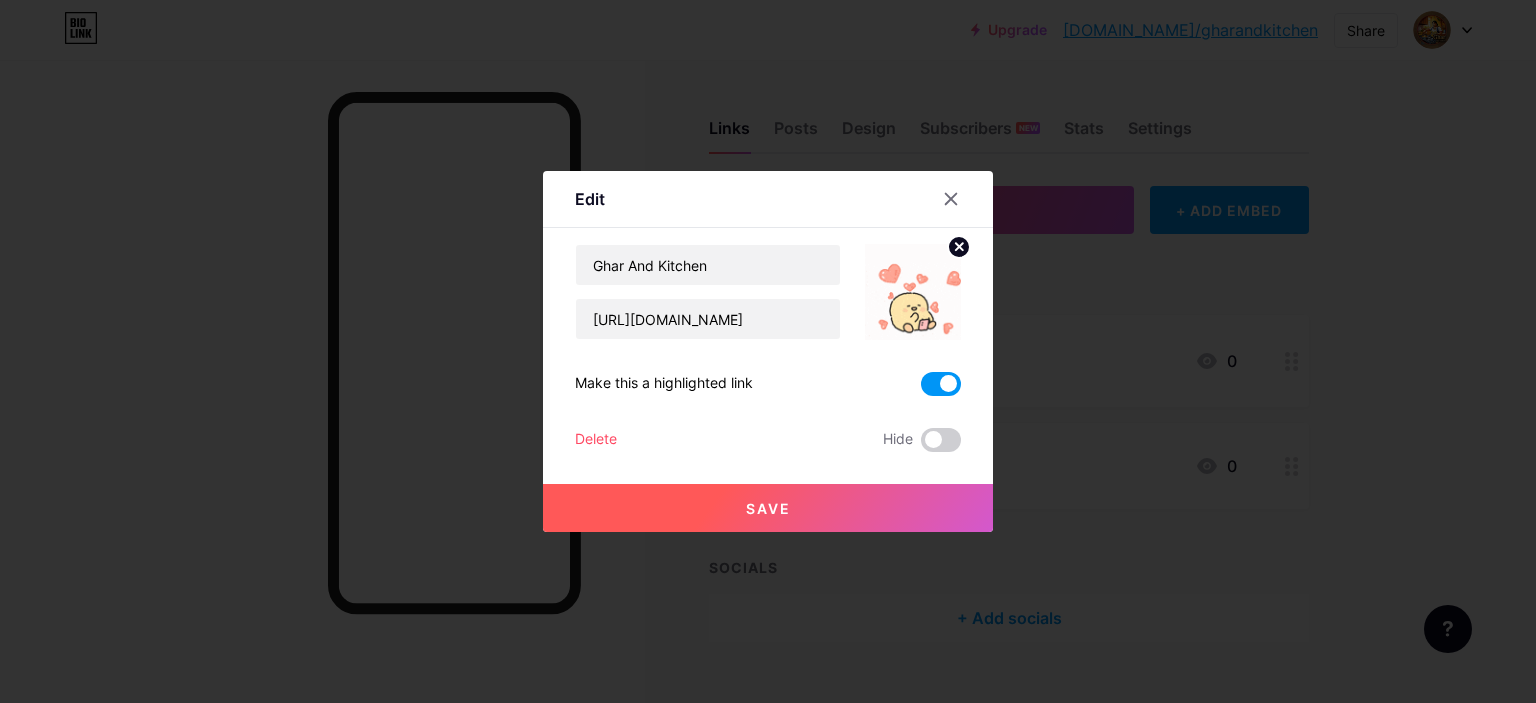click on "Save" at bounding box center [768, 508] 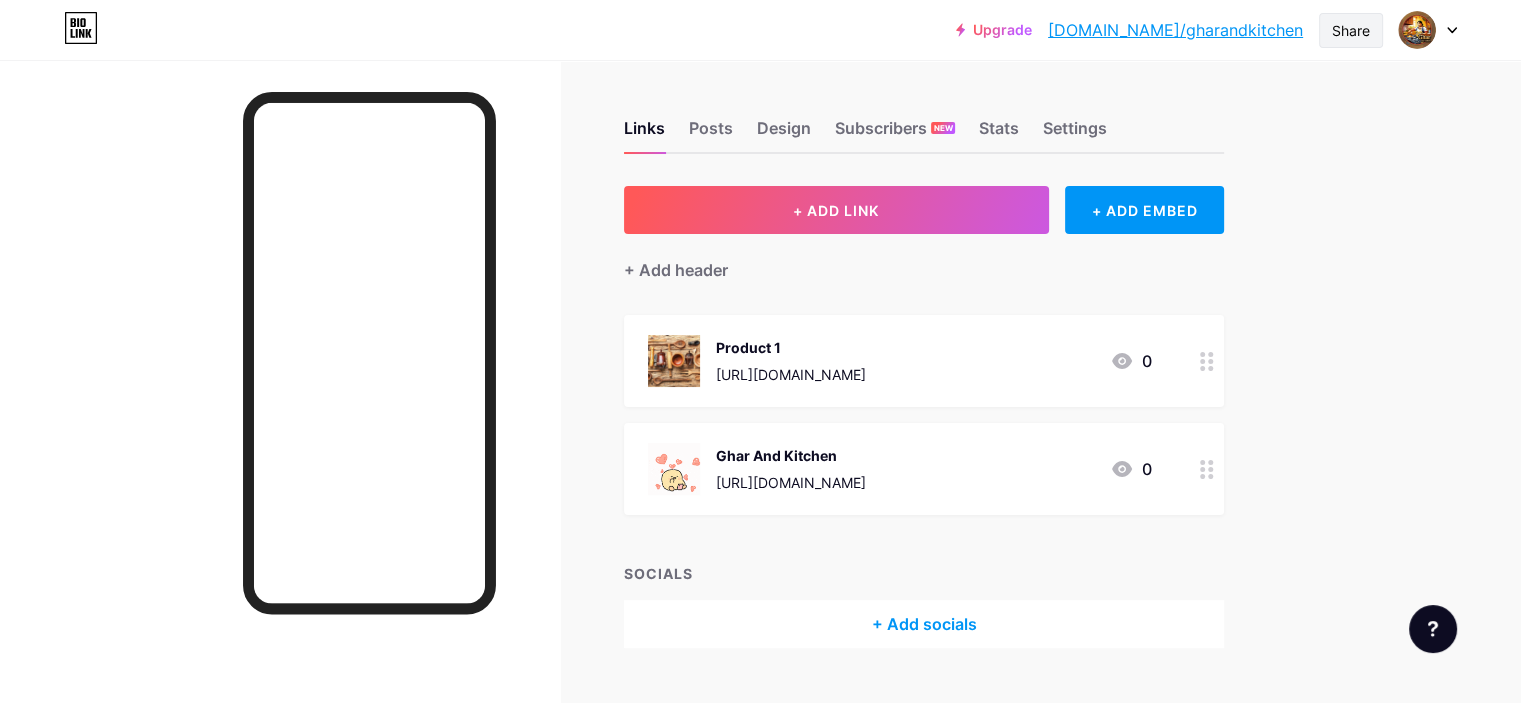 click on "Share" at bounding box center [1351, 30] 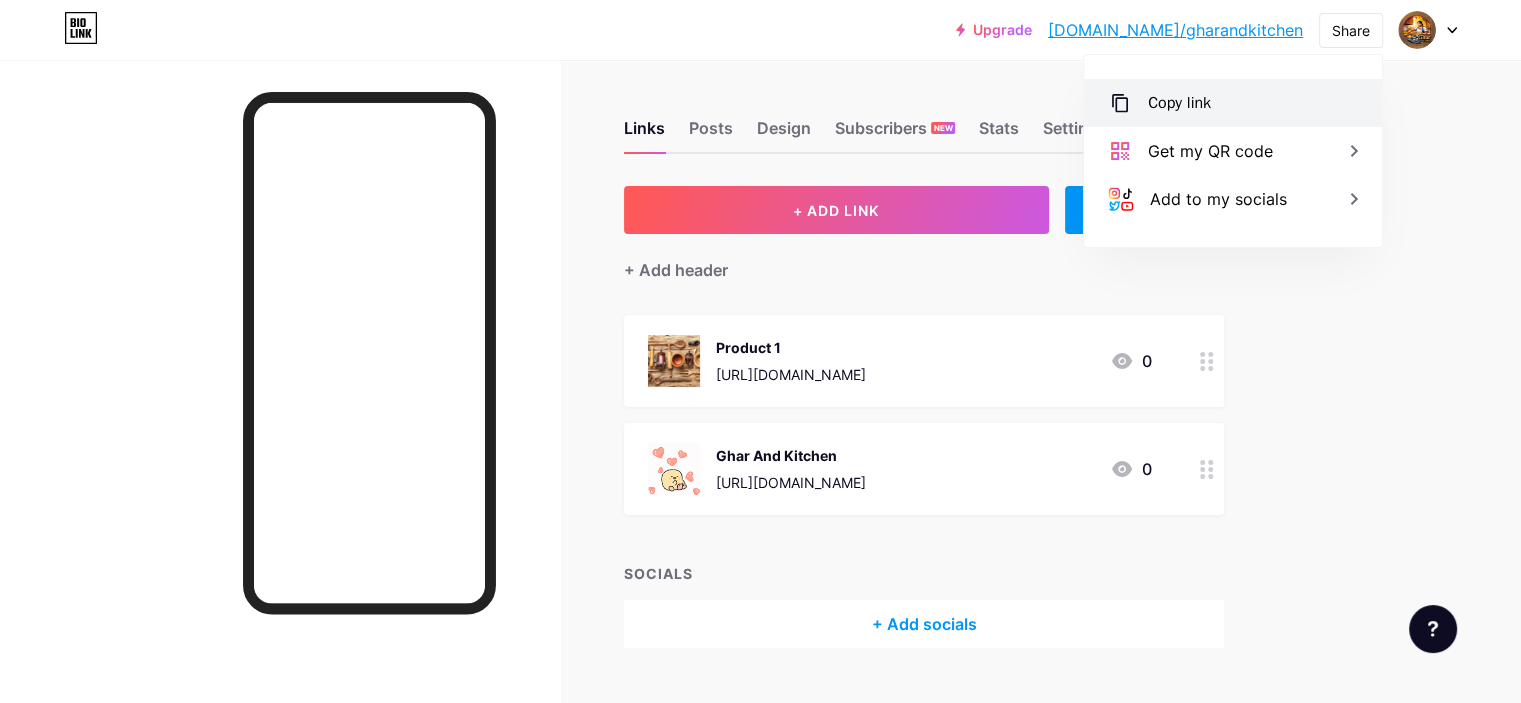 click on "Copy link" at bounding box center [1233, 103] 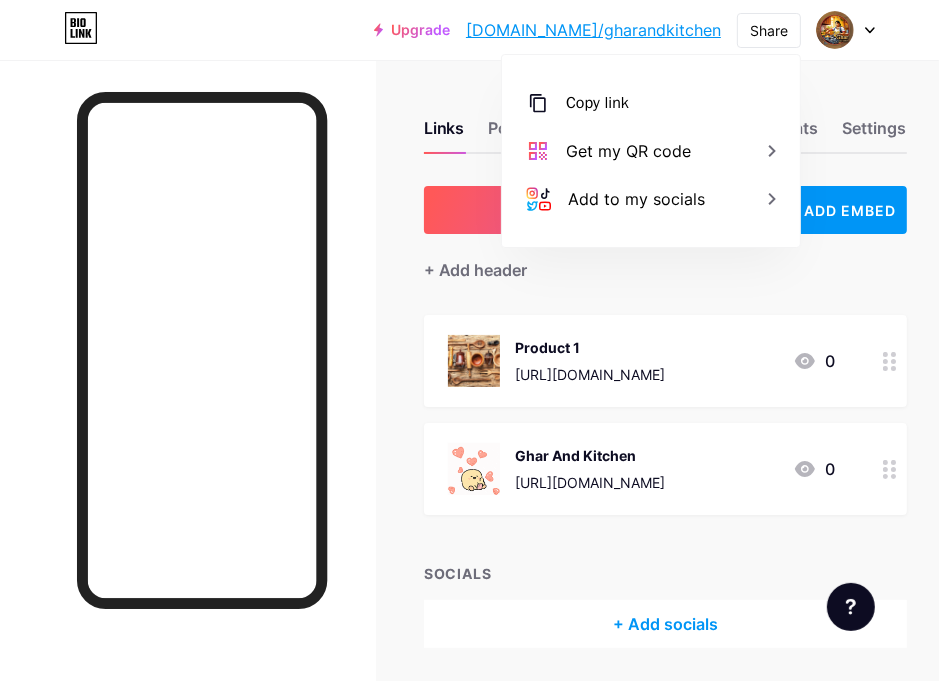 click on "Upgrade   [DOMAIN_NAME]/gharan...   [DOMAIN_NAME]/gharandkitchen   Share
Copy link   [URL][DOMAIN_NAME]
Get my QR code
Add to my socials                   Switch accounts     Ghar And Kitchen   [DOMAIN_NAME]/gharandkitchen       + Add a new page        Account settings   Logout" at bounding box center (469, 30) 